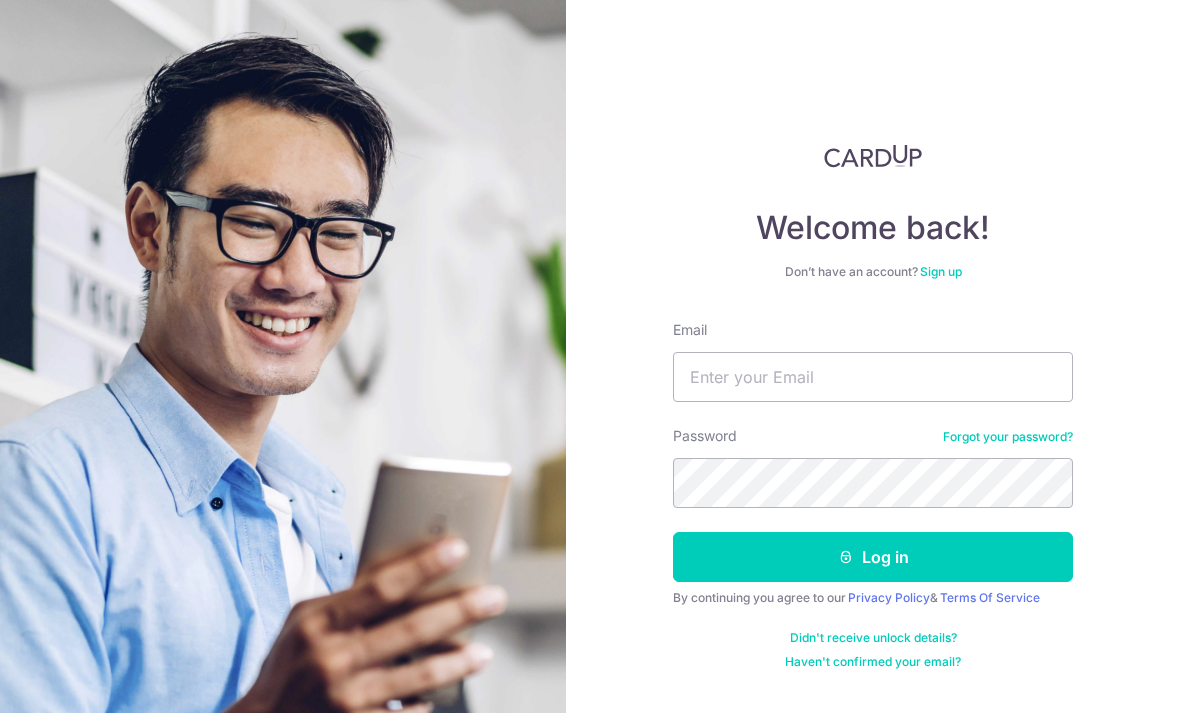 scroll, scrollTop: 0, scrollLeft: 0, axis: both 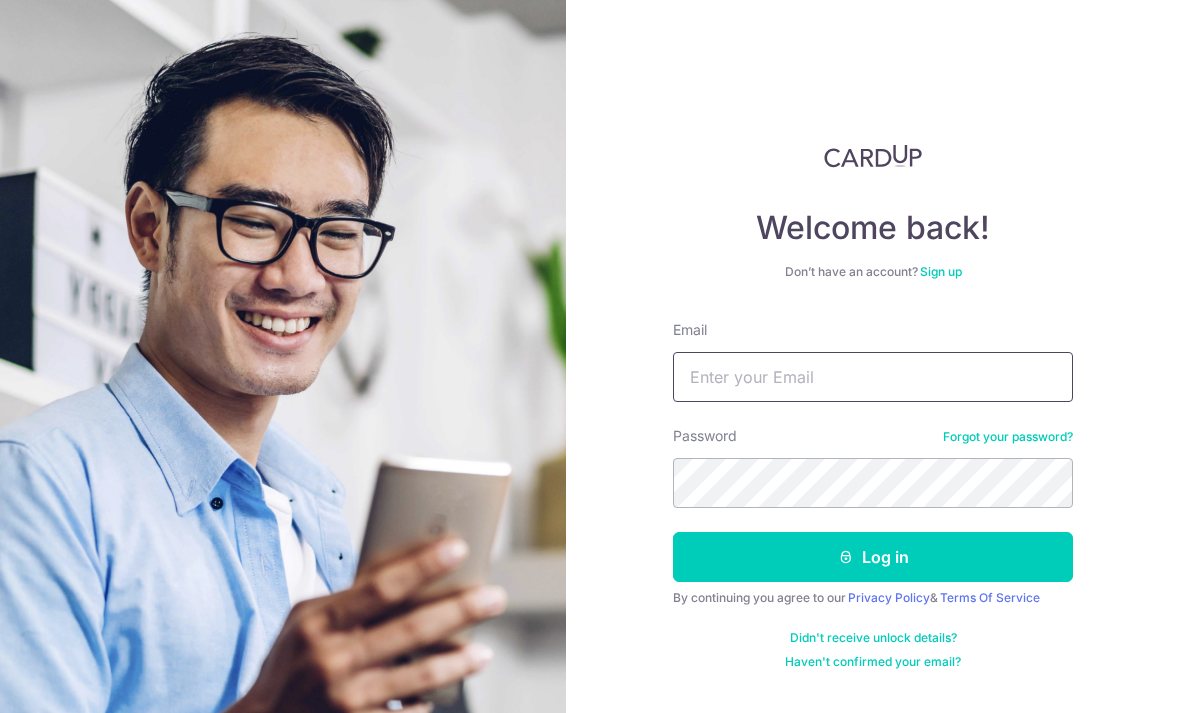 click on "Email" at bounding box center [873, 377] 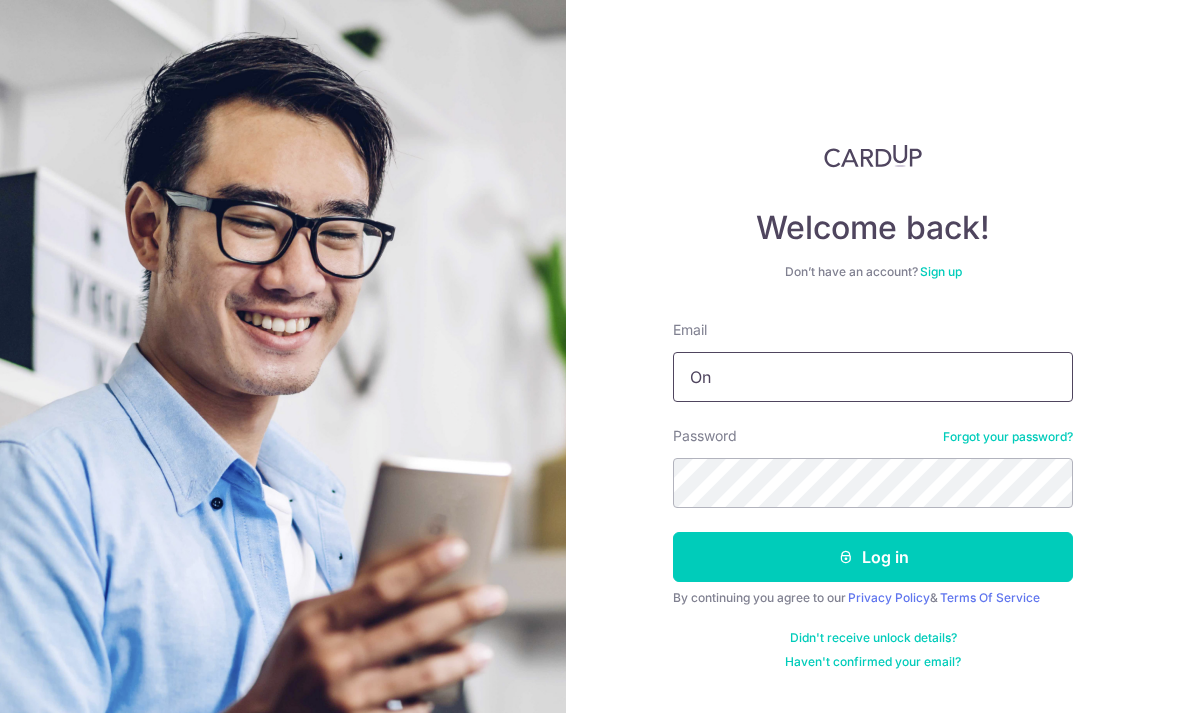 type on "O" 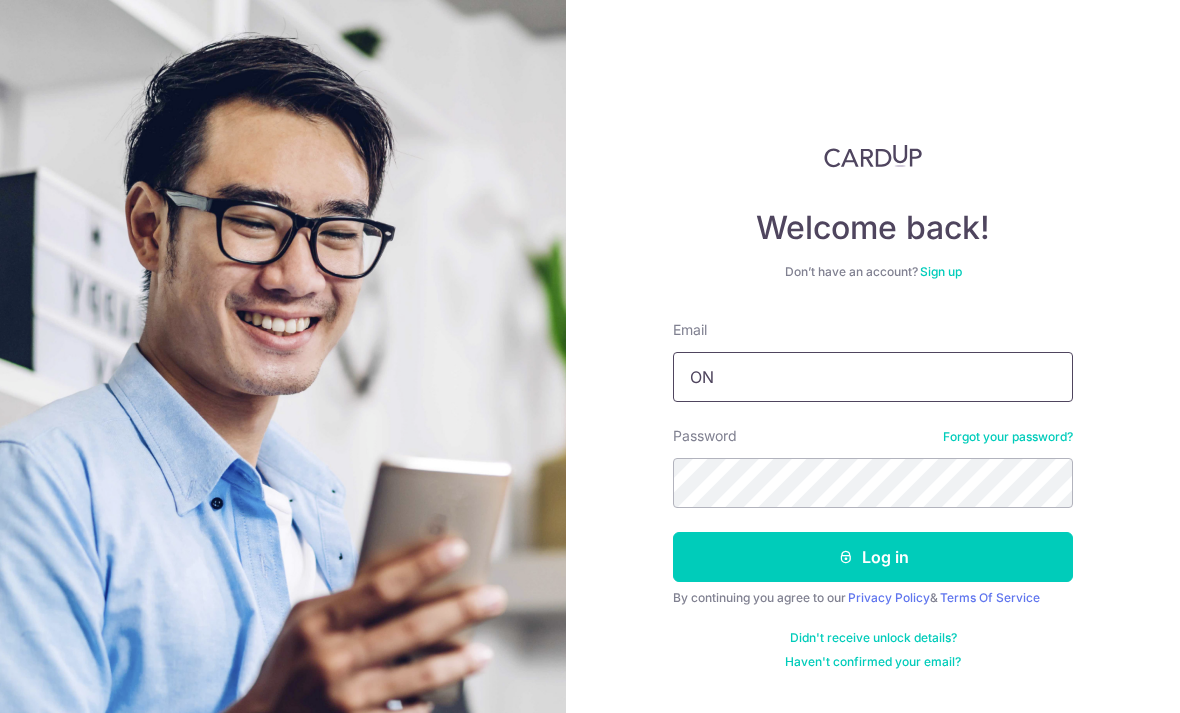 type on "O" 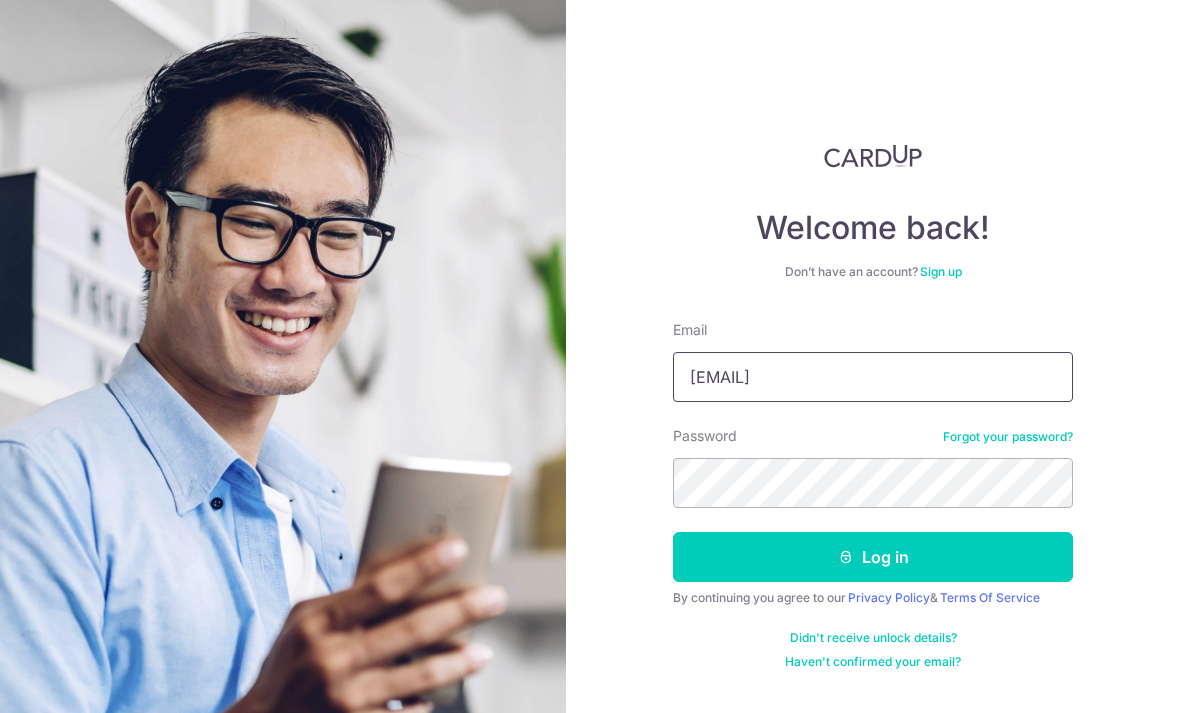 click on "[EMAIL]" at bounding box center [873, 377] 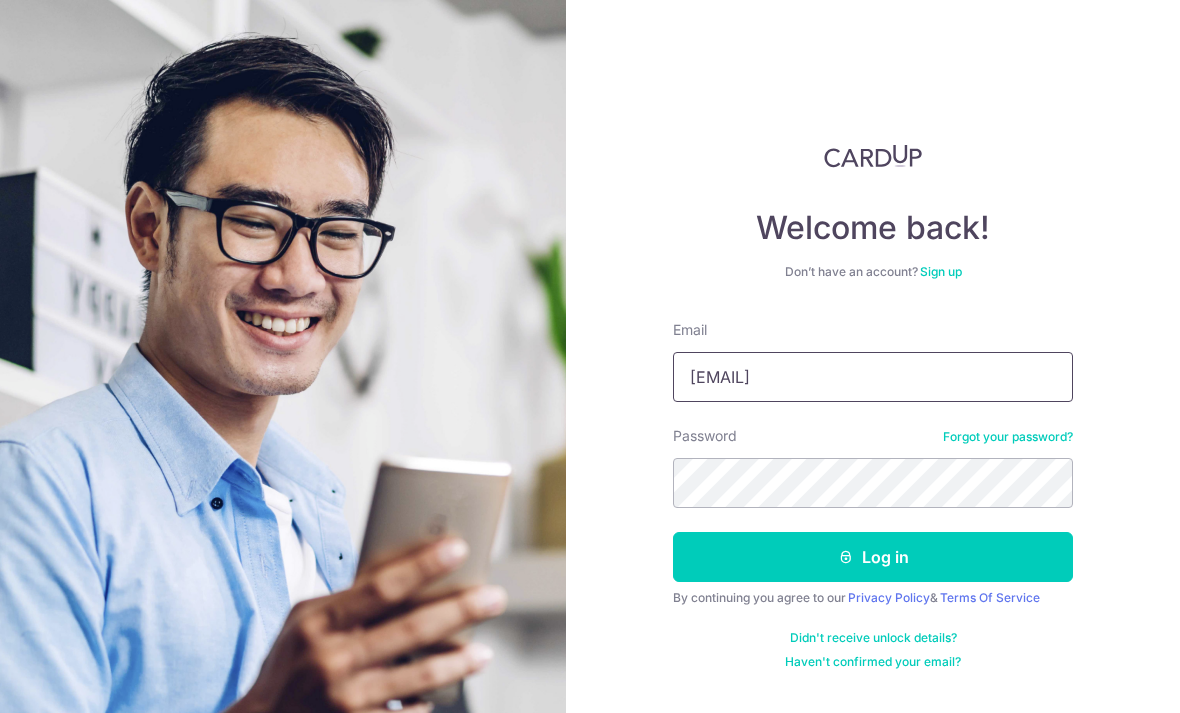 type on "Ongyokeyam@gmail.com" 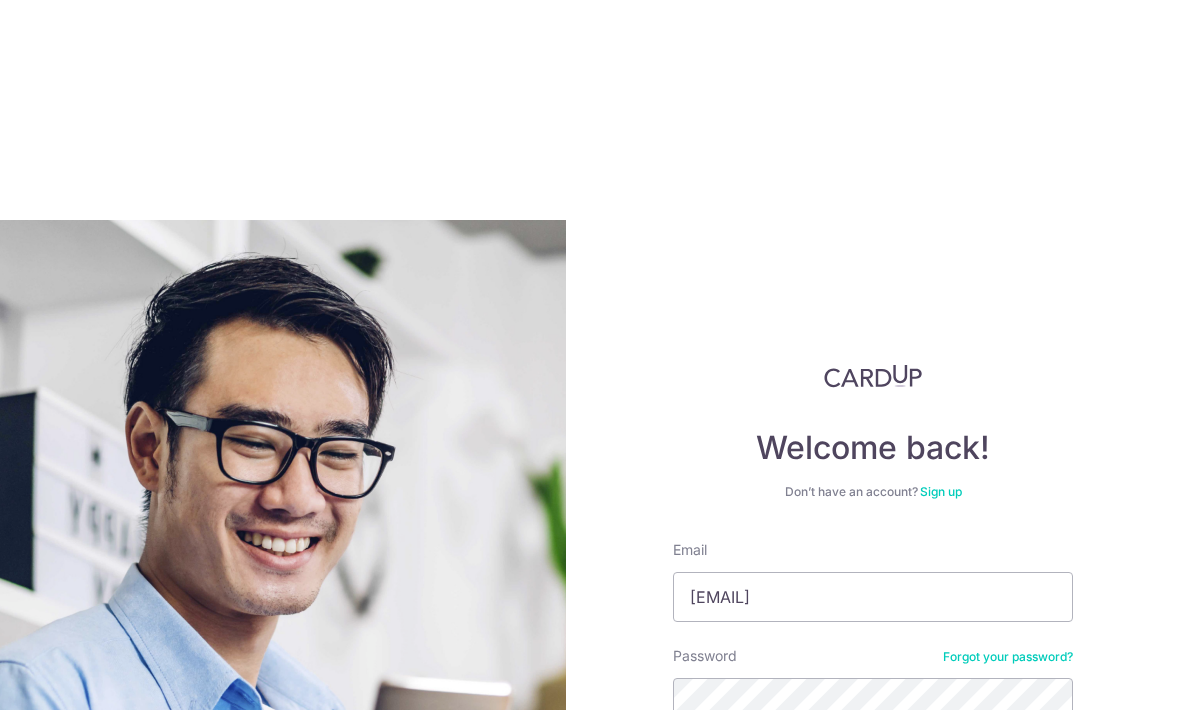 click on "Email
Ongyokeyam@gmail.com" at bounding box center [873, 584] 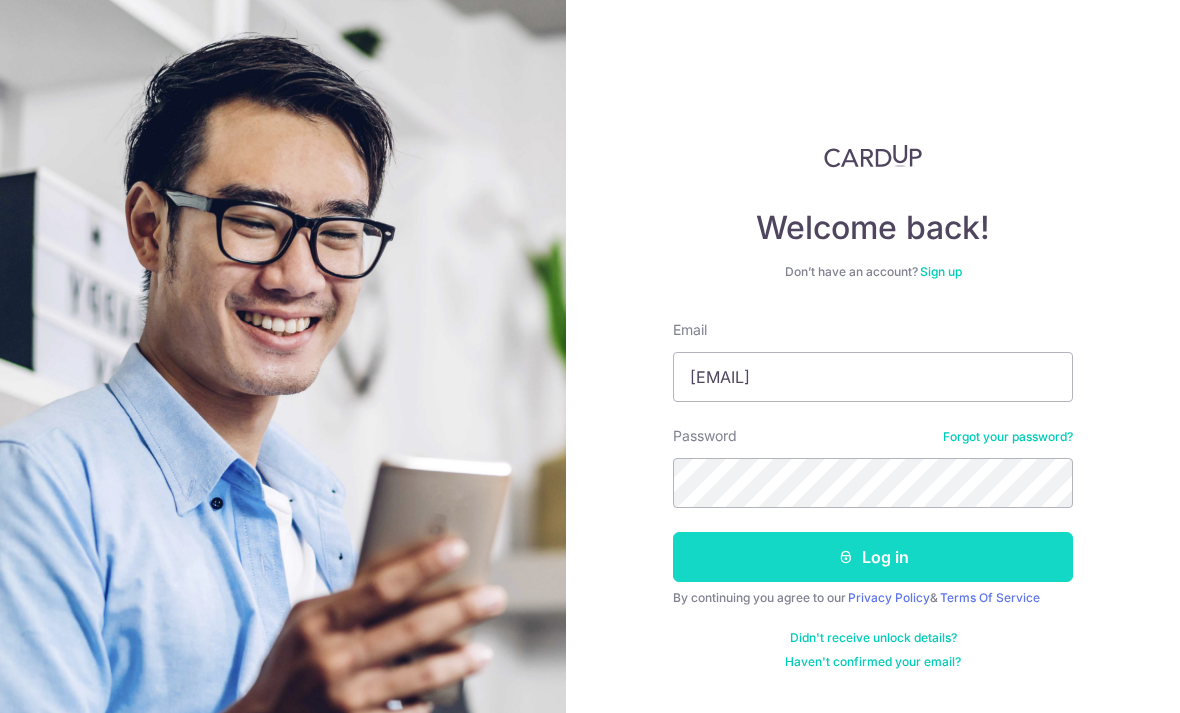 click on "Log in" at bounding box center (873, 557) 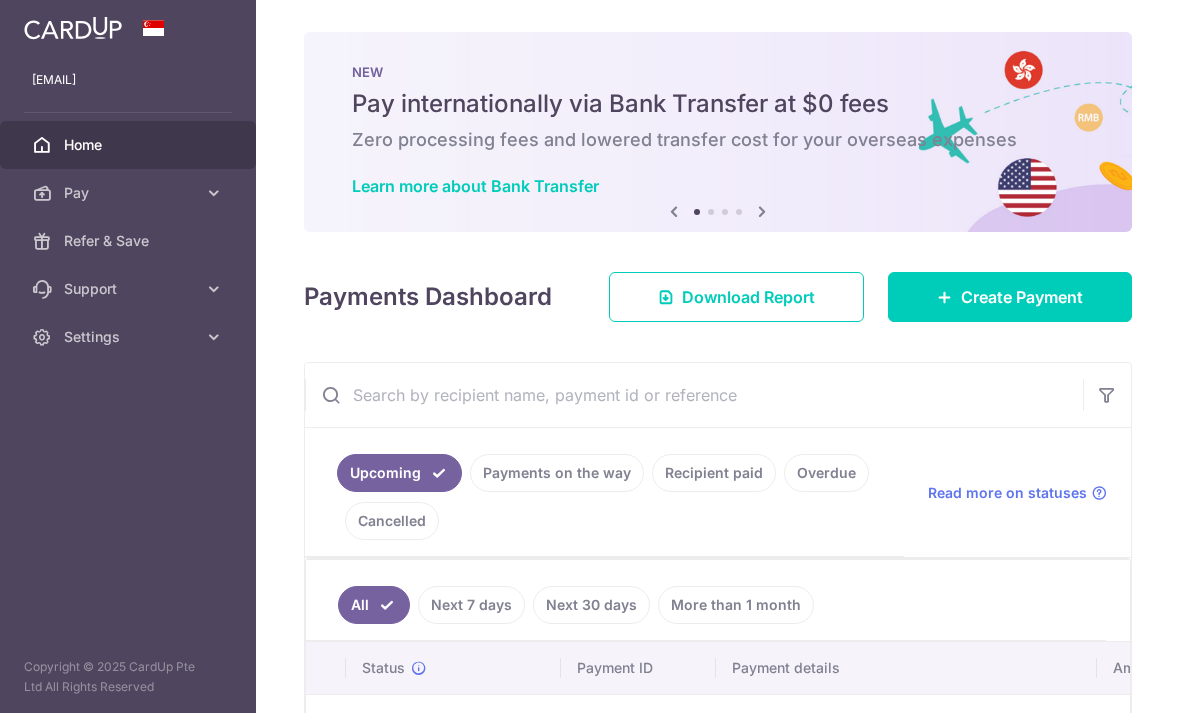 scroll, scrollTop: 0, scrollLeft: 0, axis: both 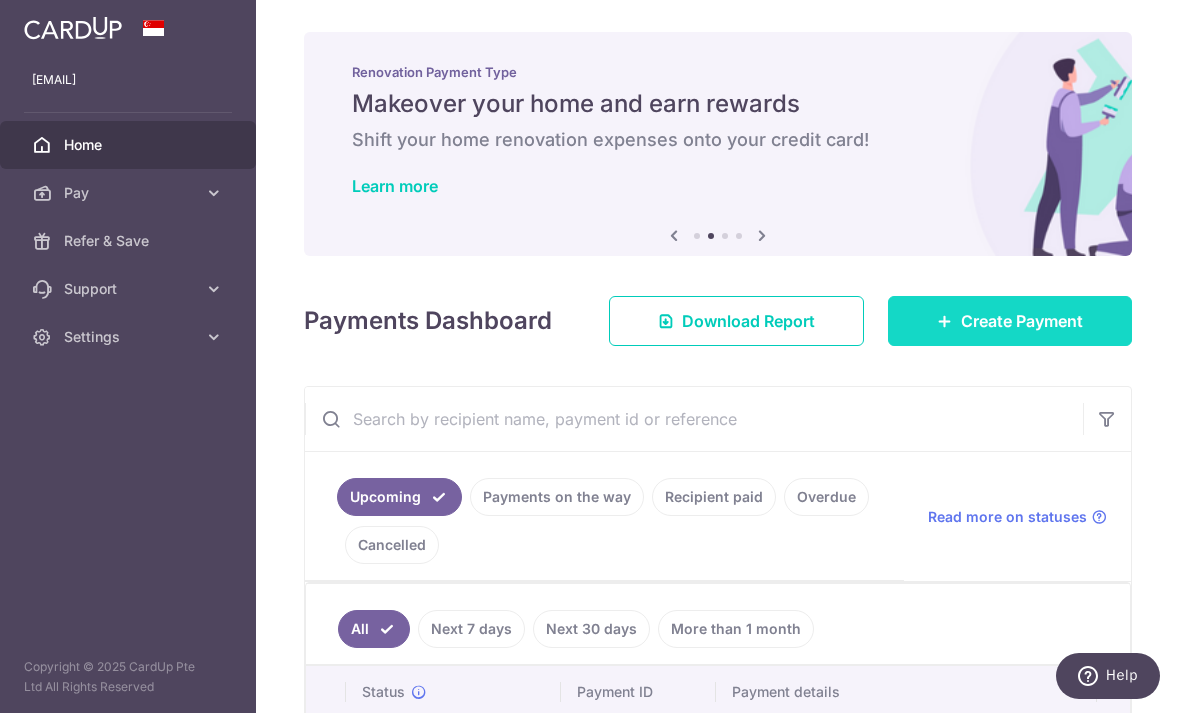 click on "Create Payment" at bounding box center (1010, 321) 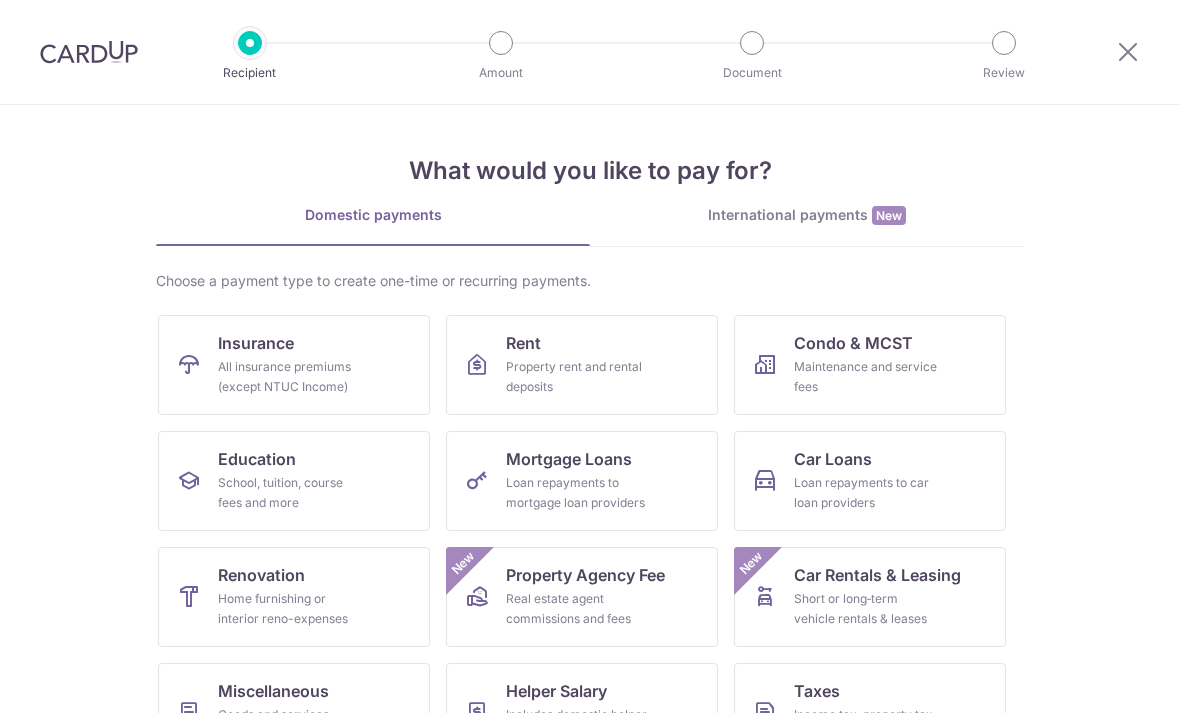 scroll, scrollTop: 0, scrollLeft: 0, axis: both 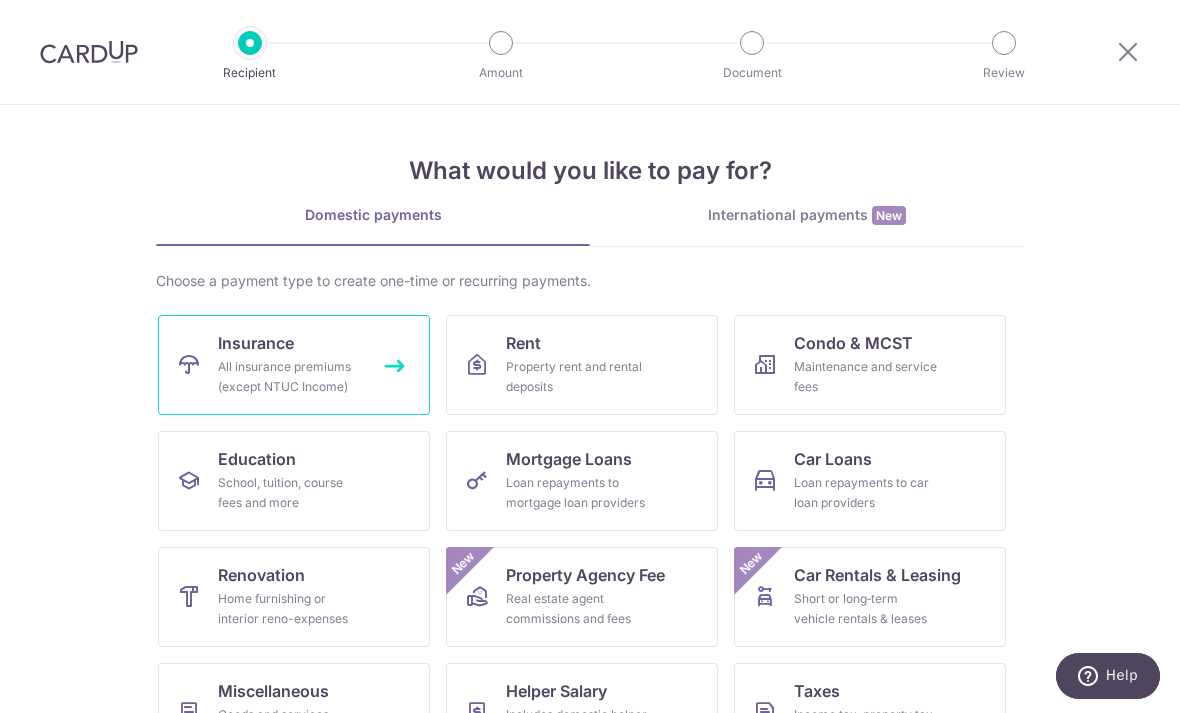 click on "All insurance premiums (except NTUC Income)" at bounding box center [290, 377] 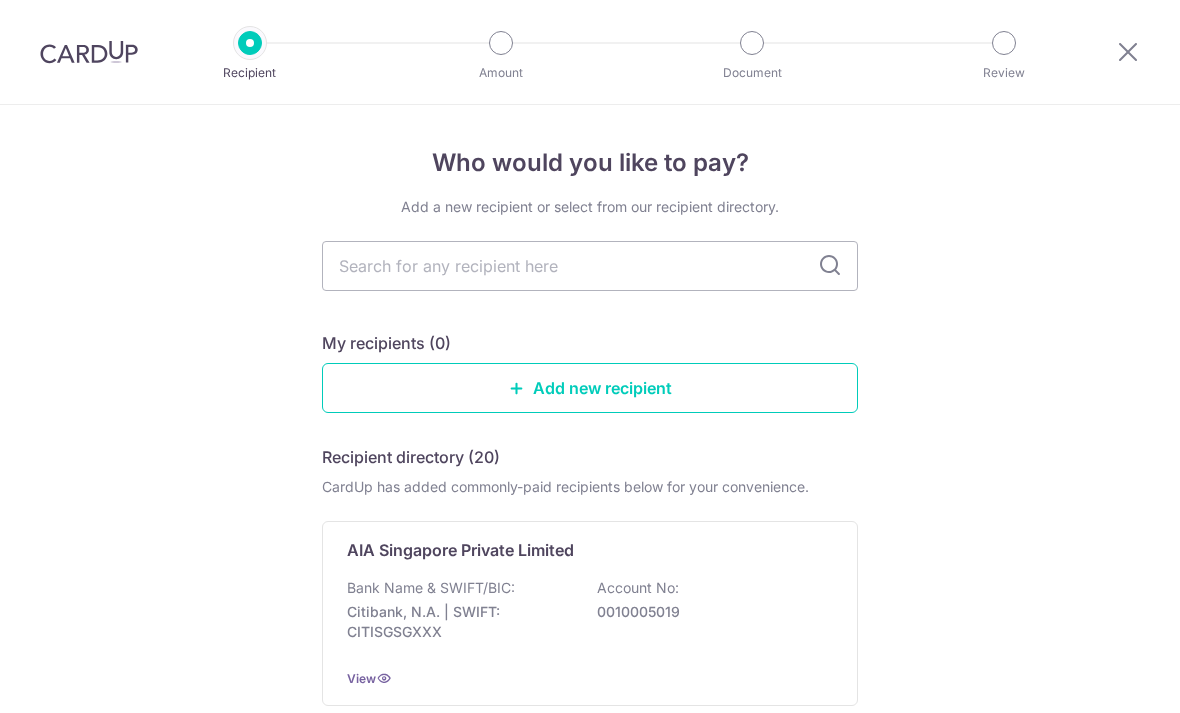 scroll, scrollTop: 0, scrollLeft: 0, axis: both 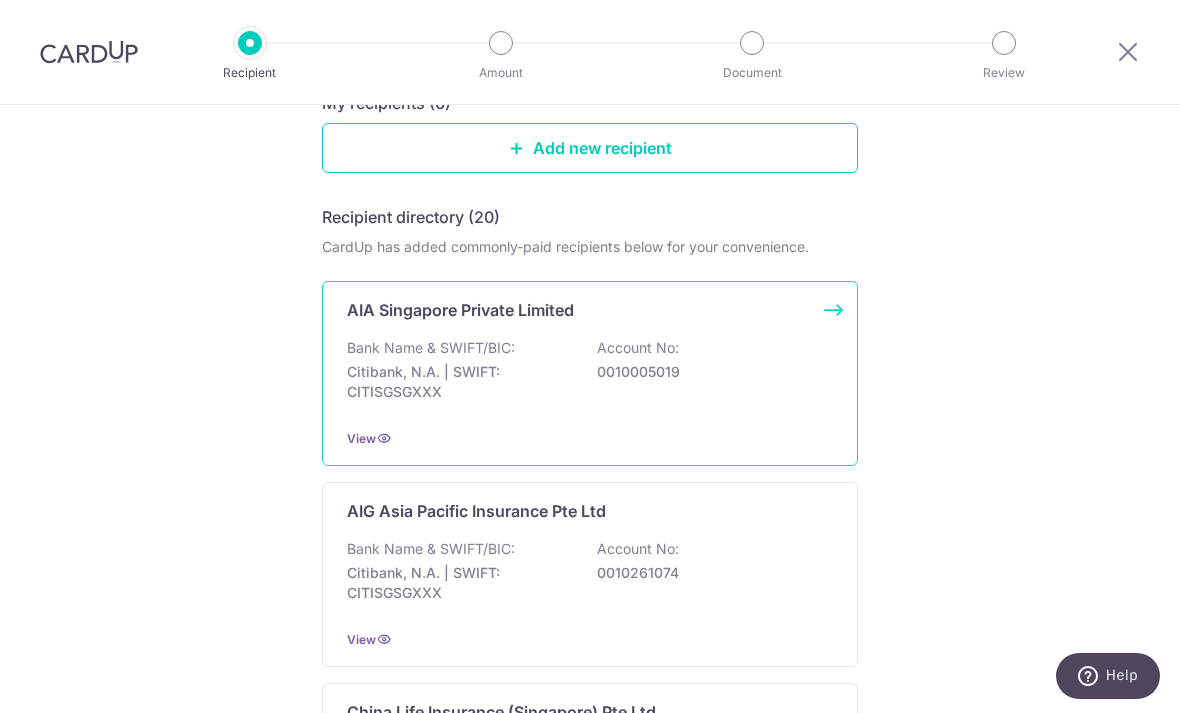 click on "Bank Name & SWIFT/BIC:
Citibank, N.A. | SWIFT: CITISGSGXXX
Account No:
0010005019" at bounding box center [590, 375] 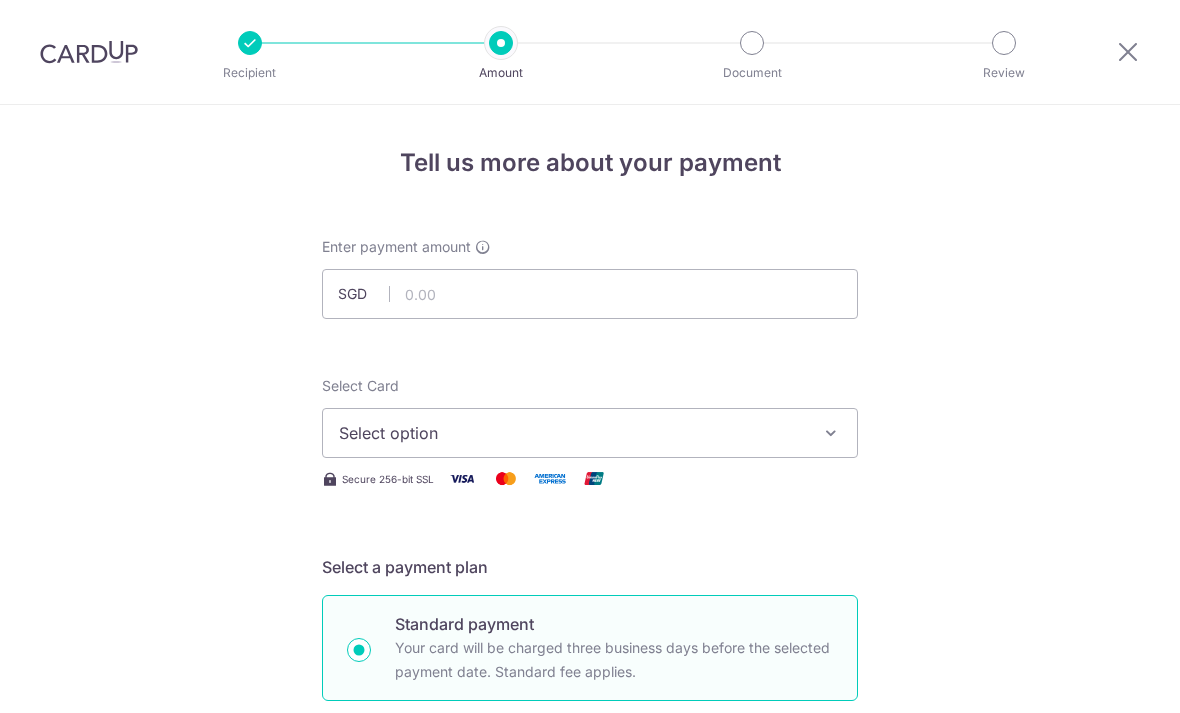 scroll, scrollTop: 0, scrollLeft: 0, axis: both 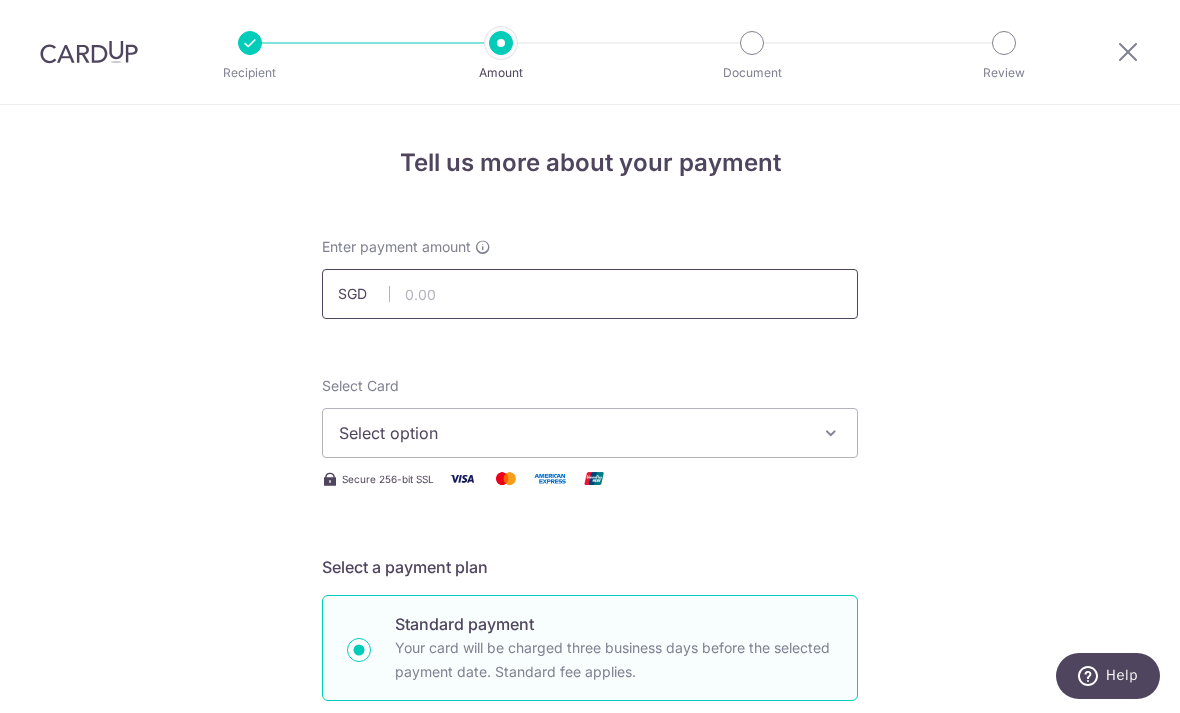 click at bounding box center [590, 294] 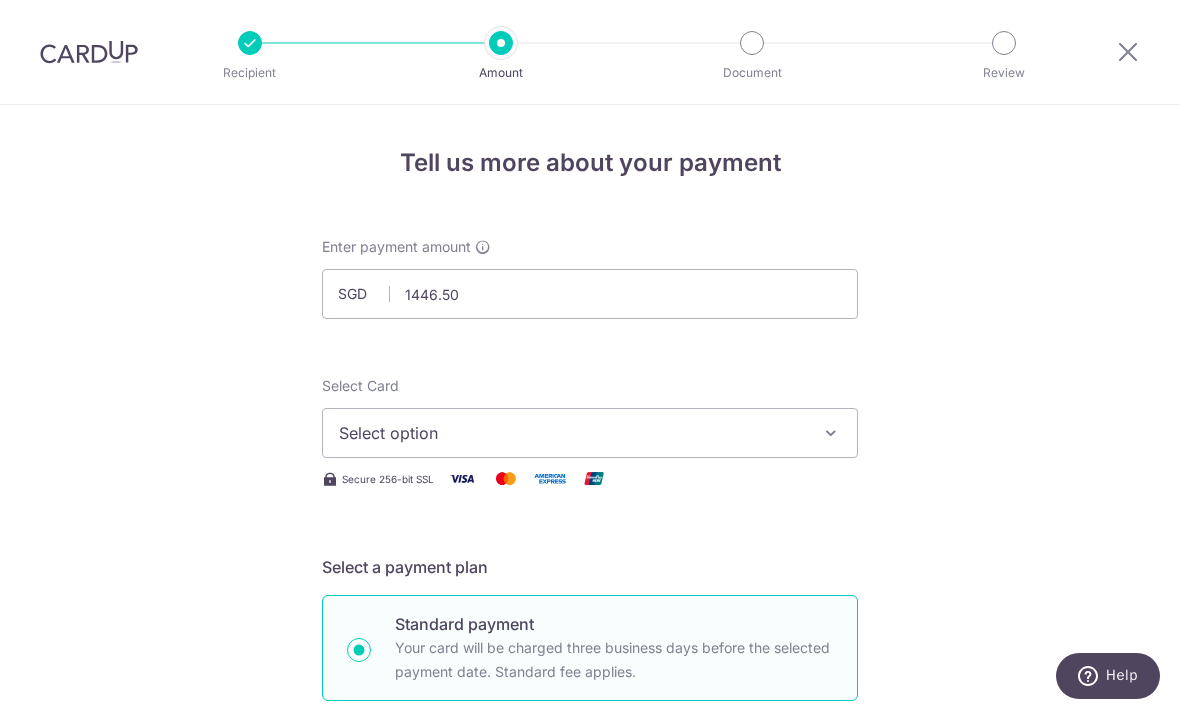 click on "Select option" at bounding box center (572, 433) 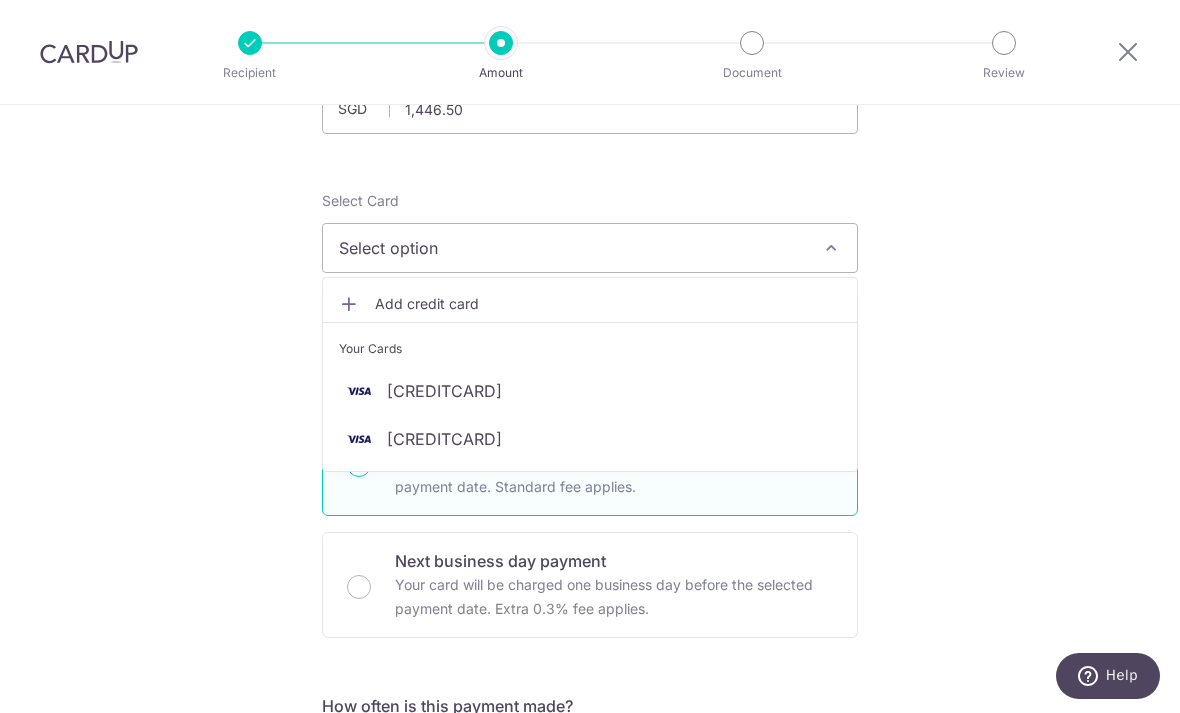 scroll, scrollTop: 186, scrollLeft: 0, axis: vertical 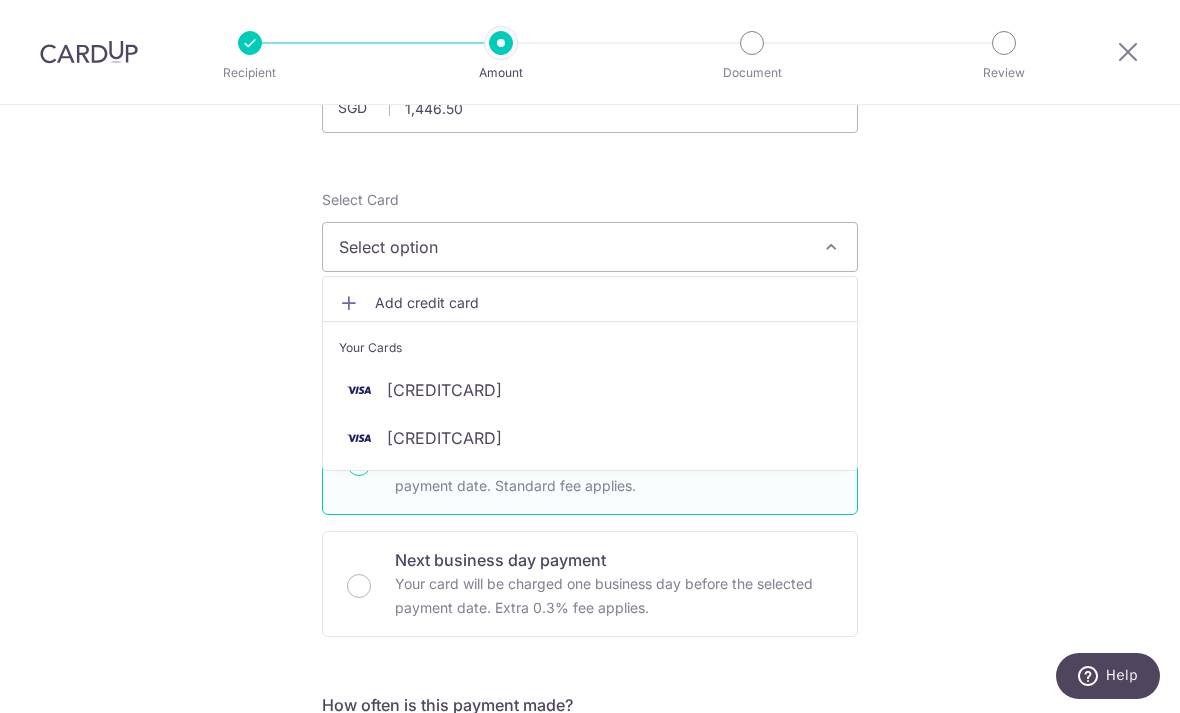 click on "Add credit card" at bounding box center (590, 303) 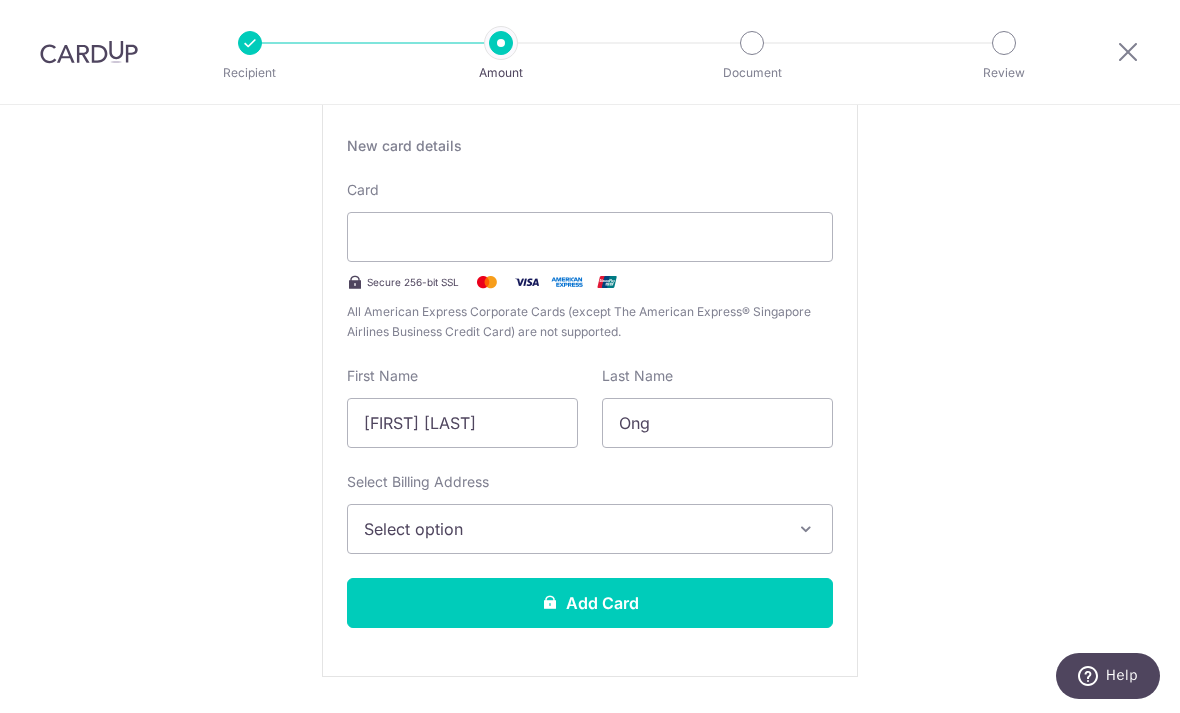 scroll, scrollTop: 369, scrollLeft: 0, axis: vertical 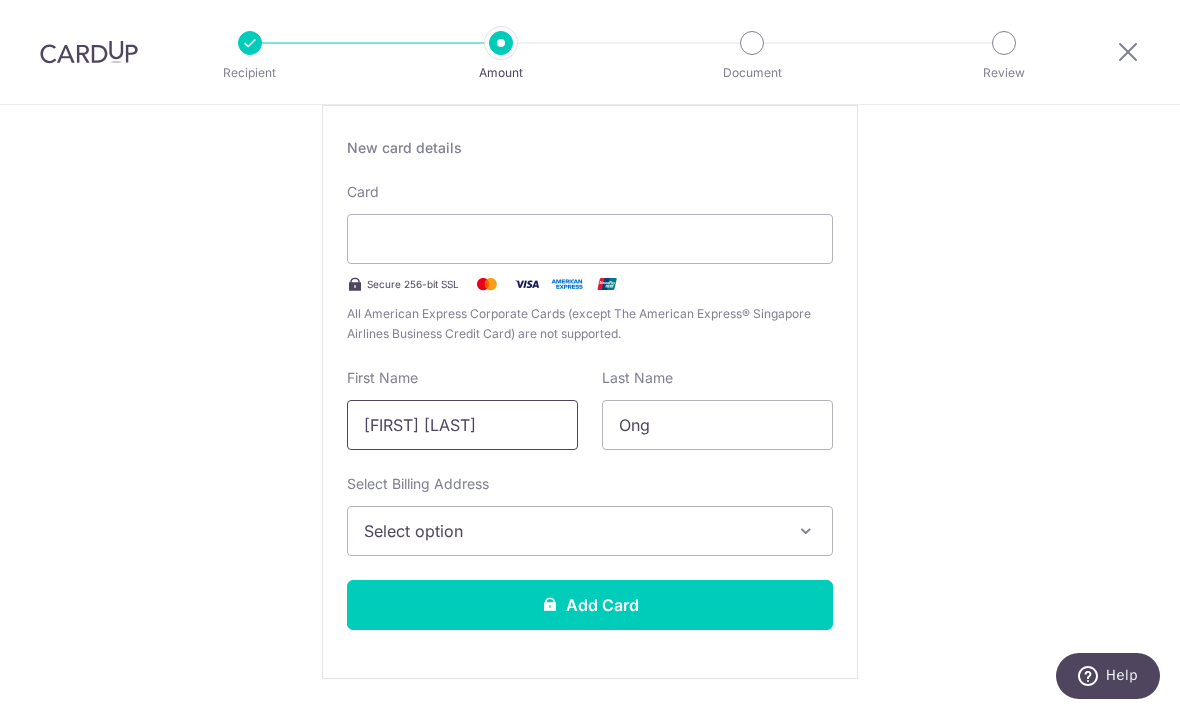 click on "[FIRST] [LAST]" at bounding box center (462, 425) 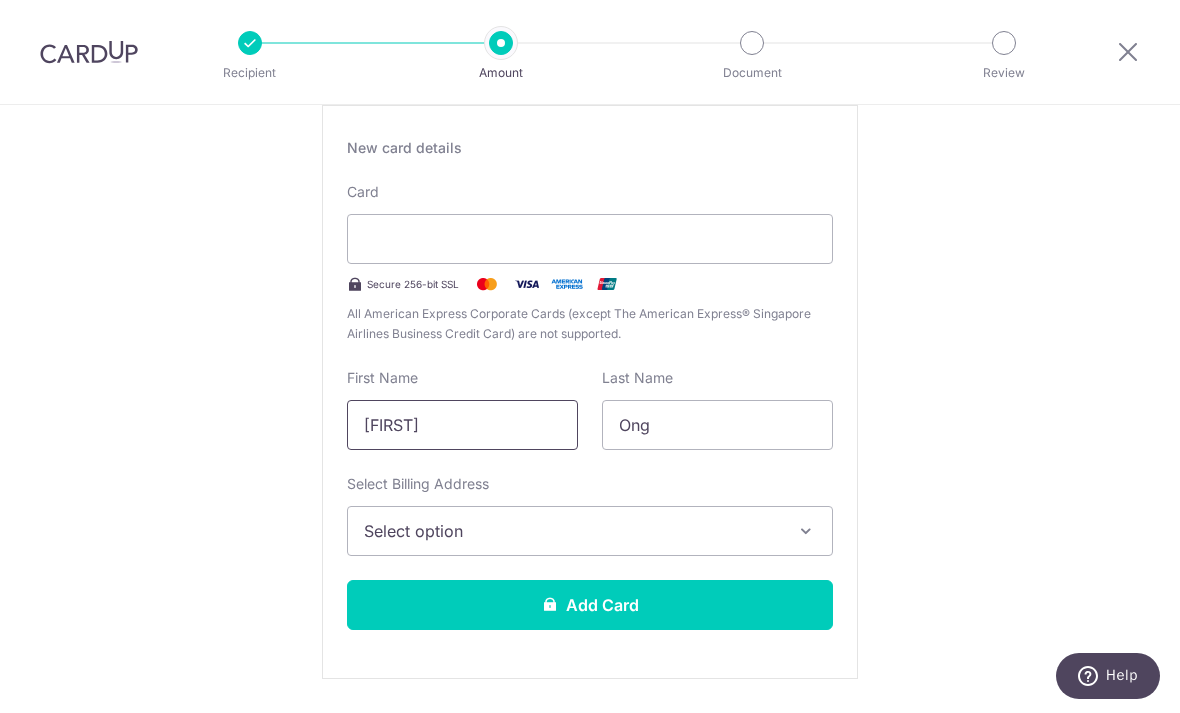 type on "Y" 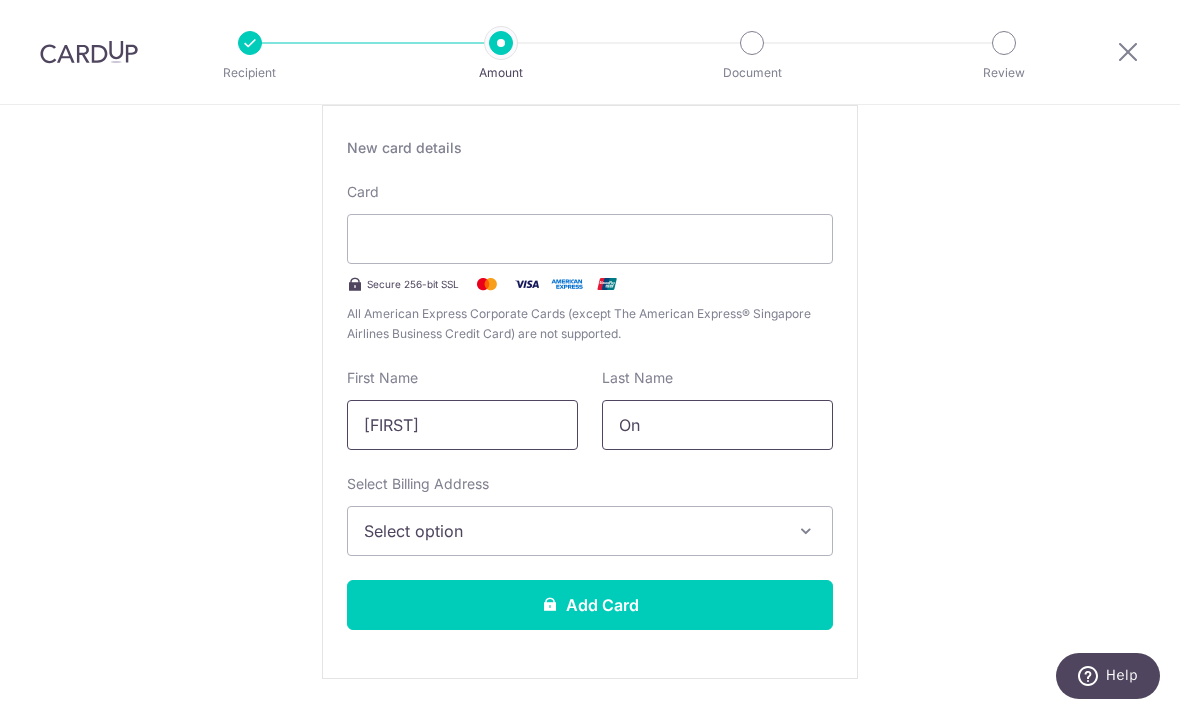 type on "O" 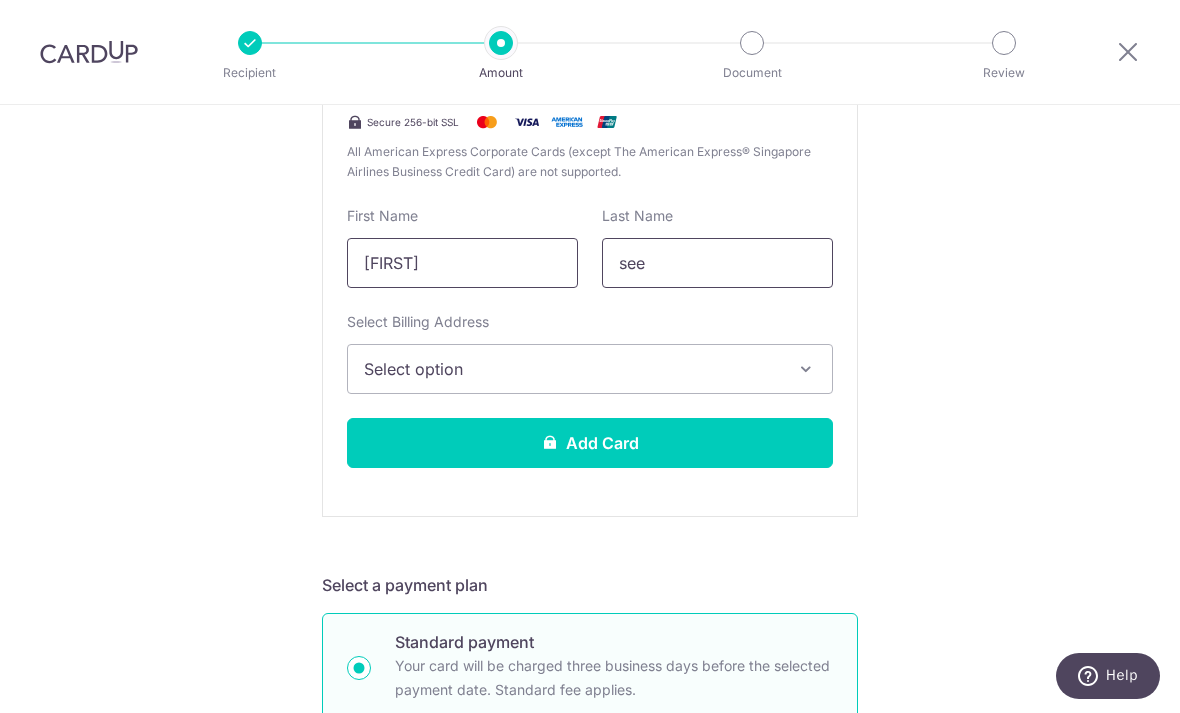 scroll, scrollTop: 529, scrollLeft: 0, axis: vertical 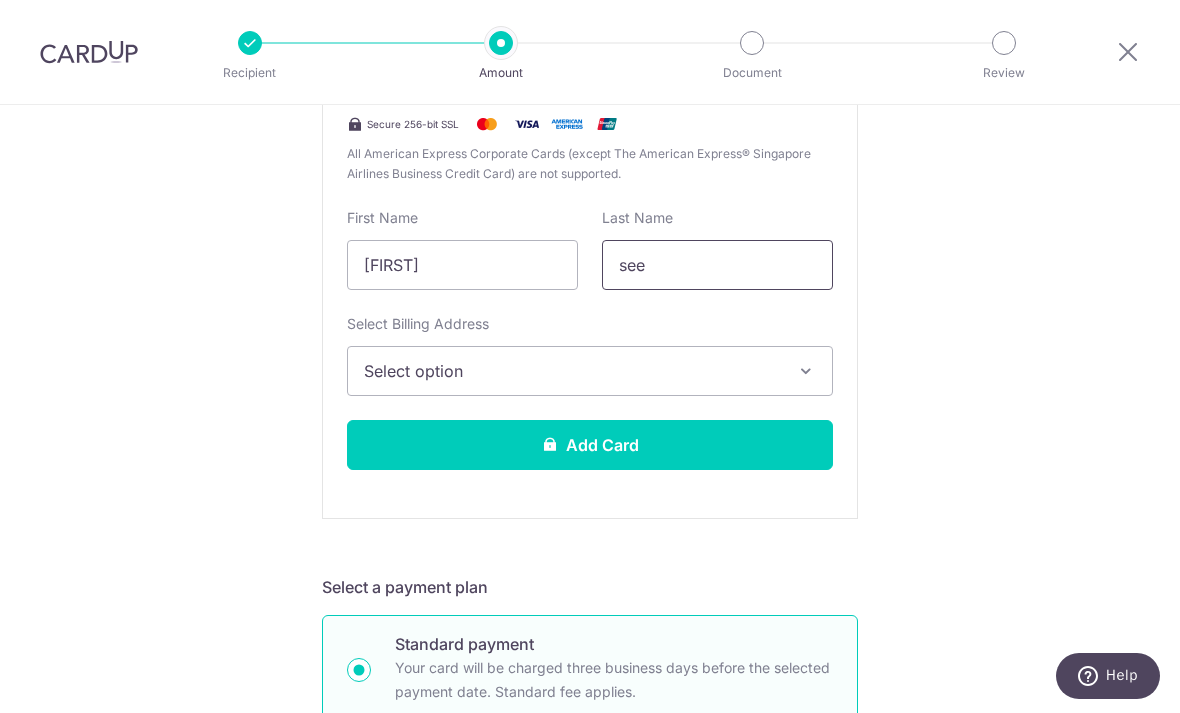 type on "see" 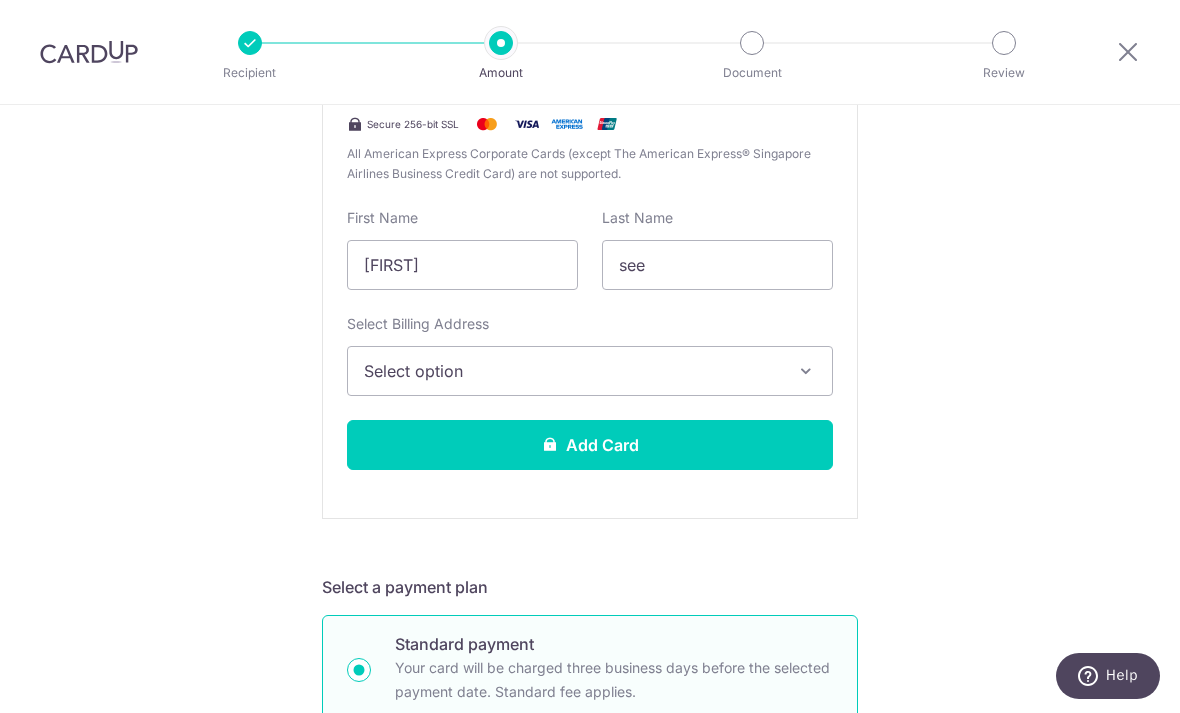 click on "Select option" at bounding box center [590, 371] 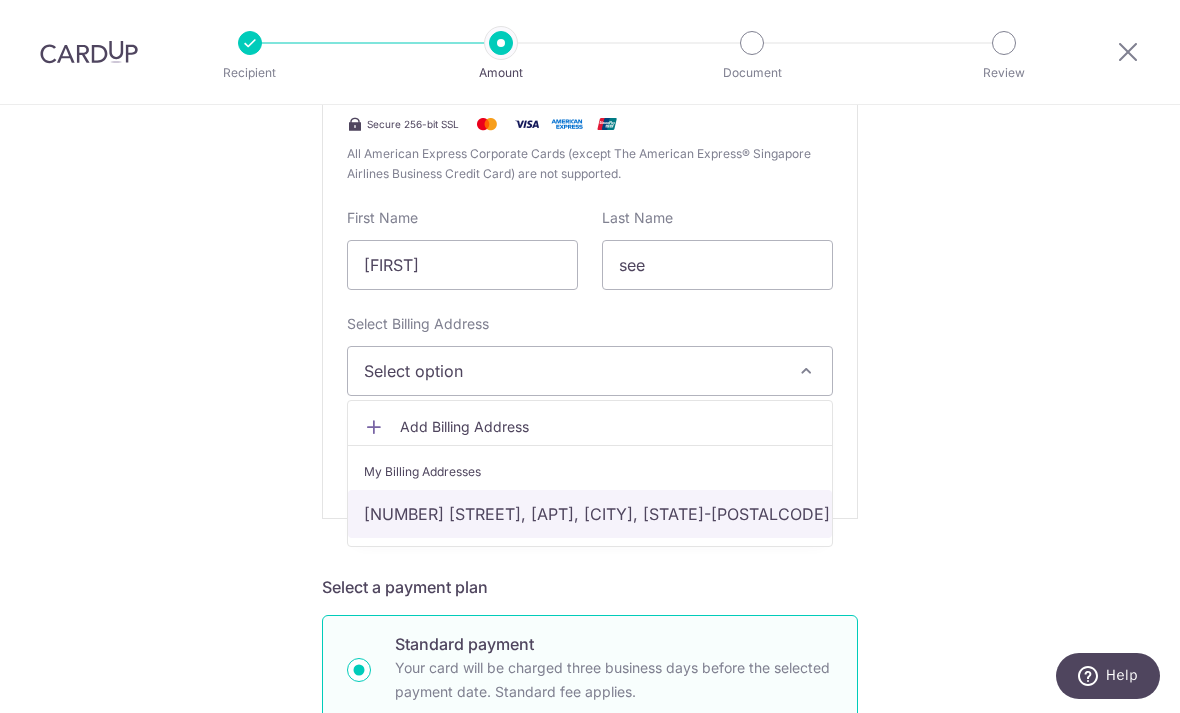 click on "[NUMBER] [STREET], #[NUMBER], [CITY], [STATE]-[POSTAL_CODE]" at bounding box center (590, 514) 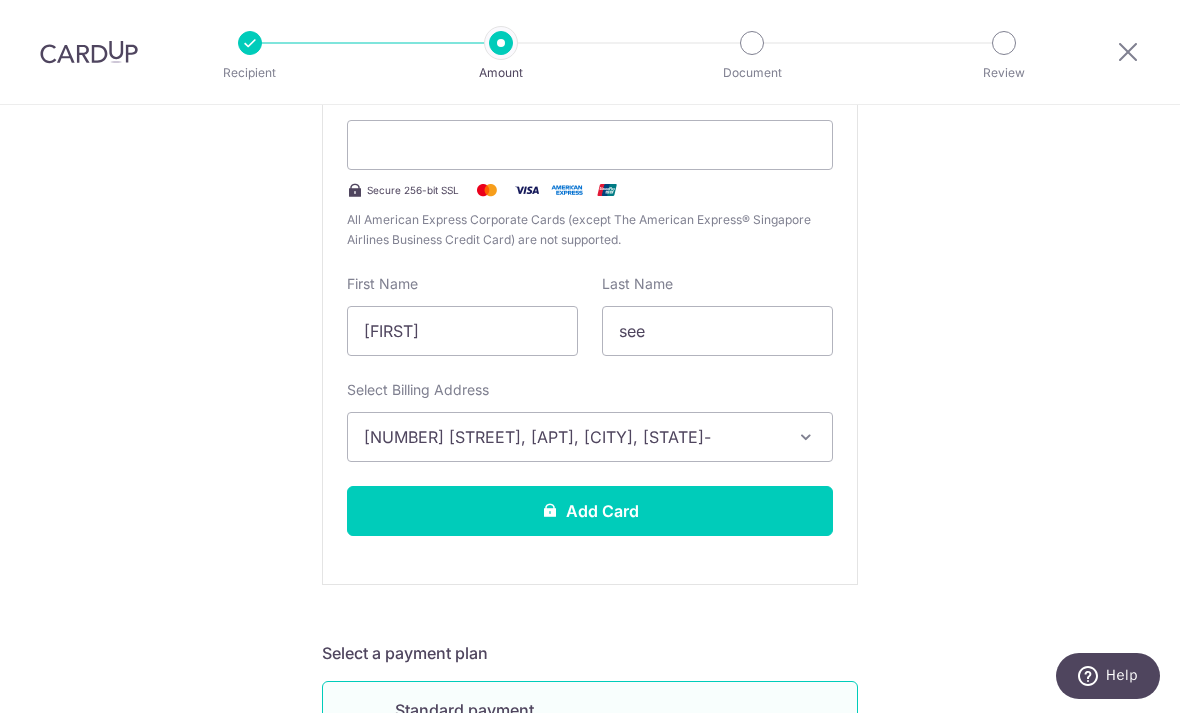 scroll, scrollTop: 461, scrollLeft: 0, axis: vertical 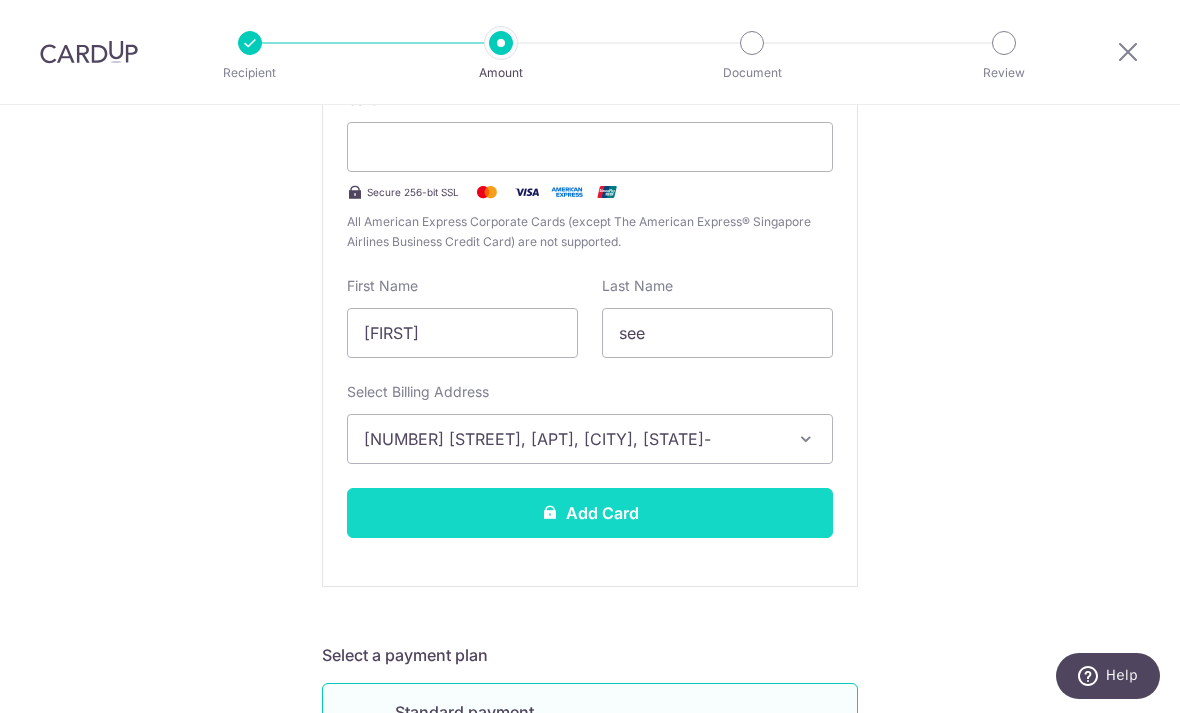 click on "Add Card" at bounding box center [590, 513] 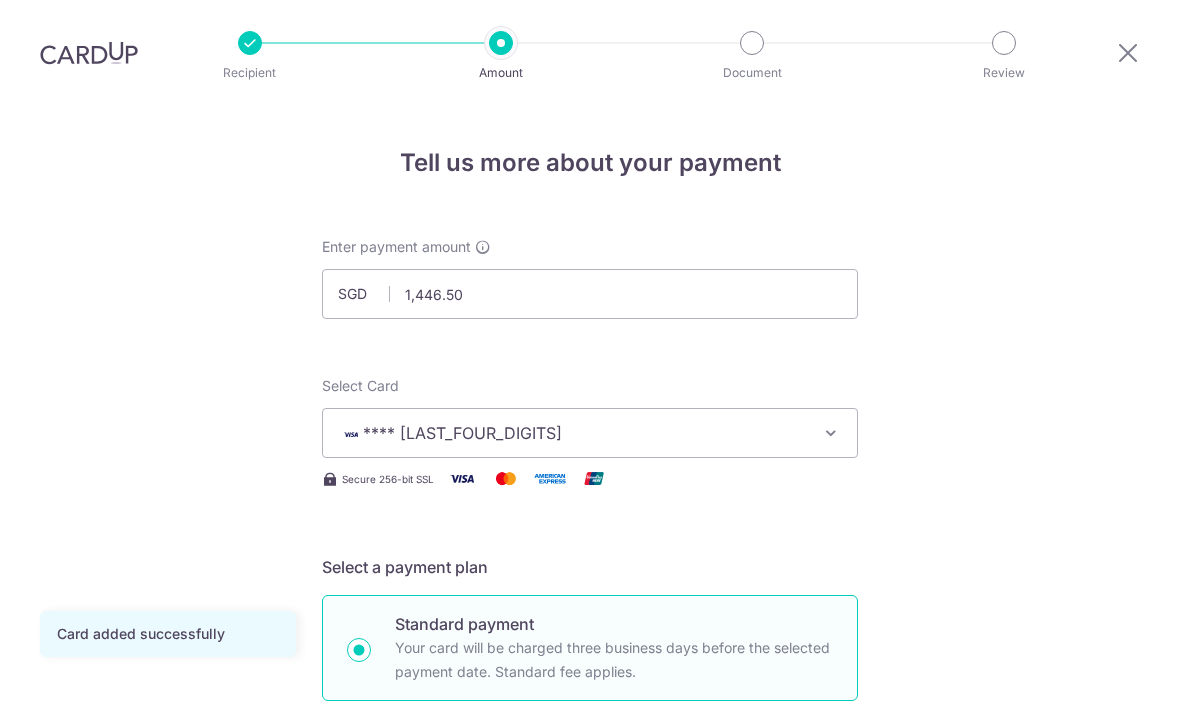 scroll, scrollTop: 922, scrollLeft: 0, axis: vertical 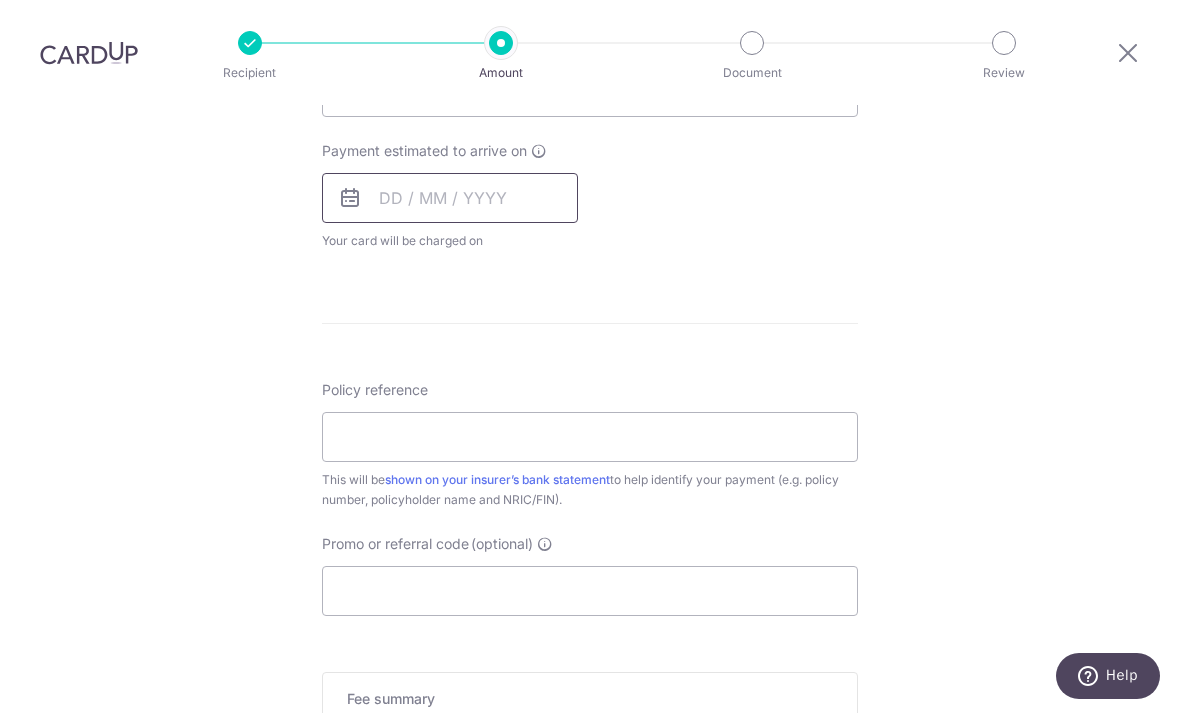 click at bounding box center (450, 198) 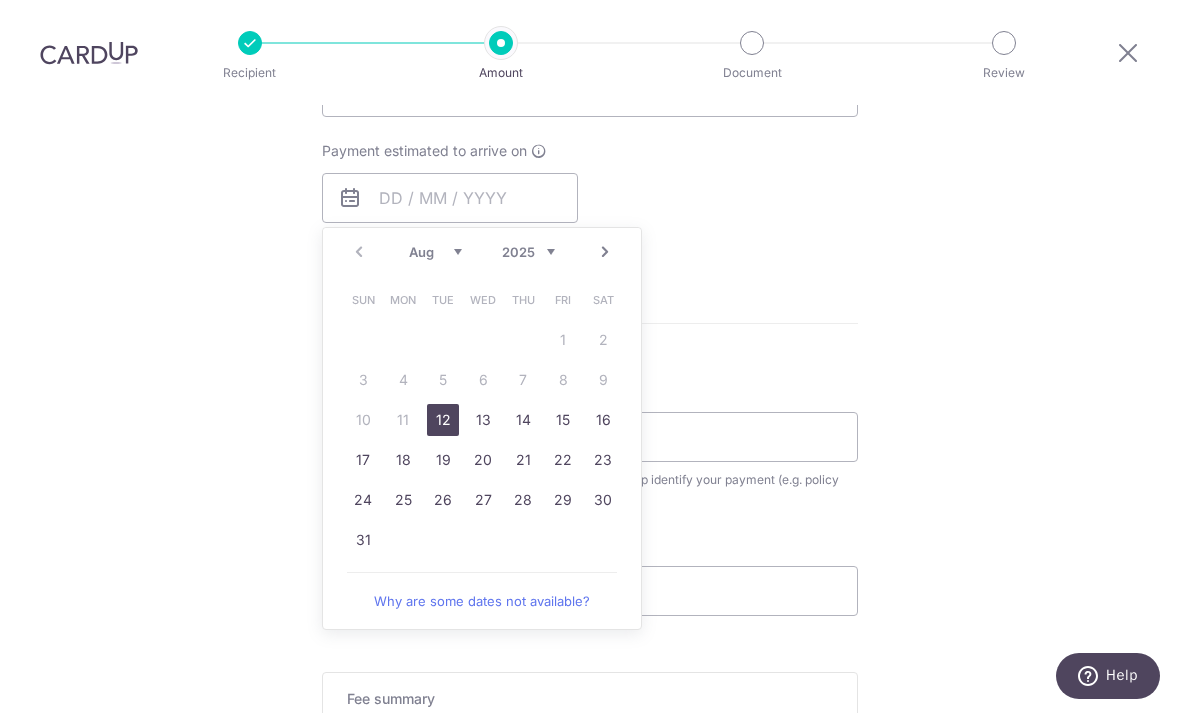 click on "12" at bounding box center [443, 420] 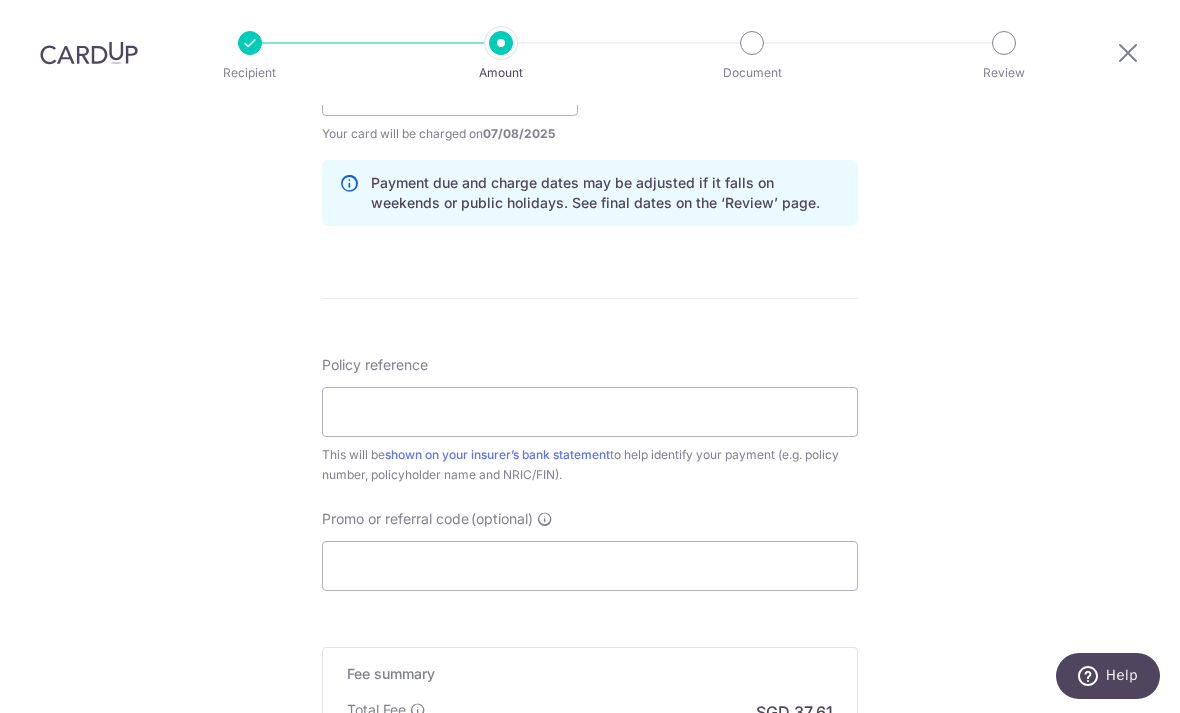 scroll, scrollTop: 1018, scrollLeft: 0, axis: vertical 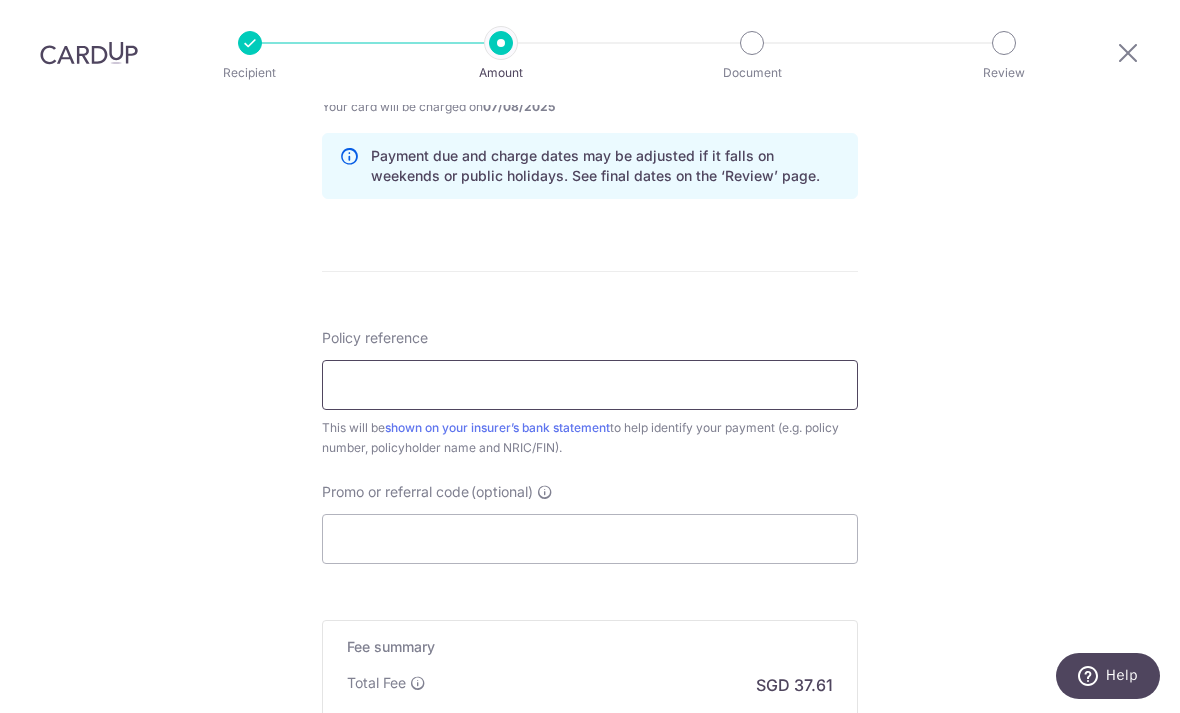 click on "Policy reference" at bounding box center [590, 385] 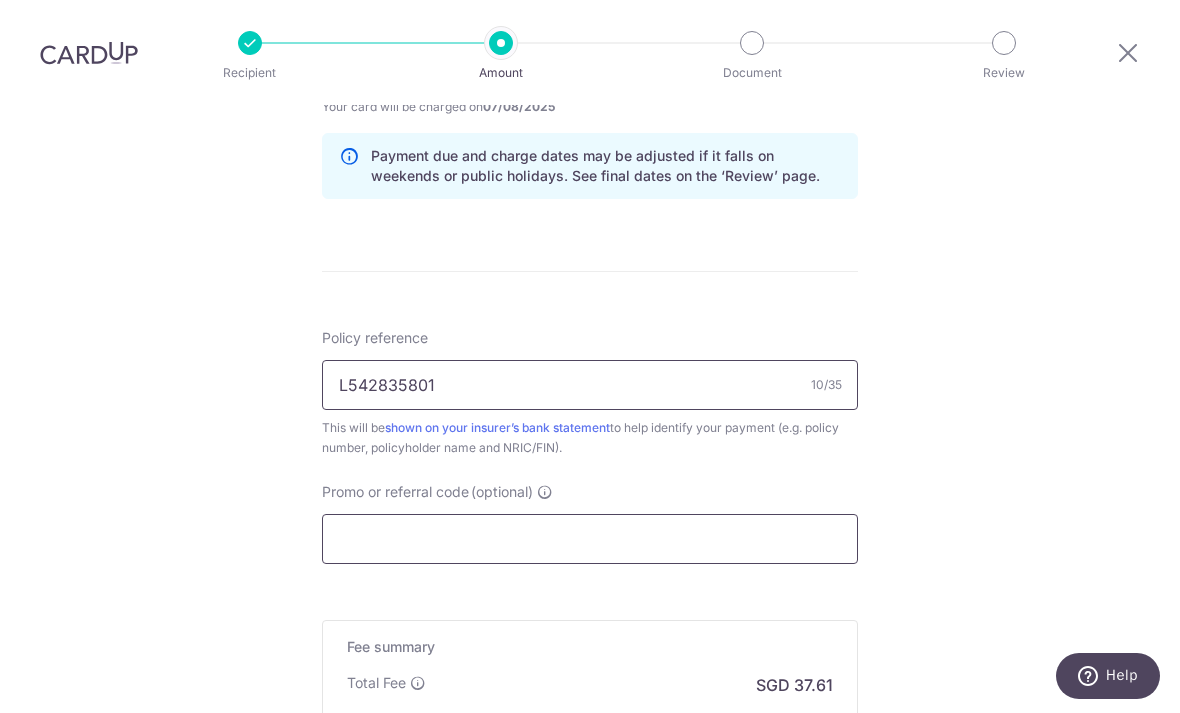 type on "L542835801" 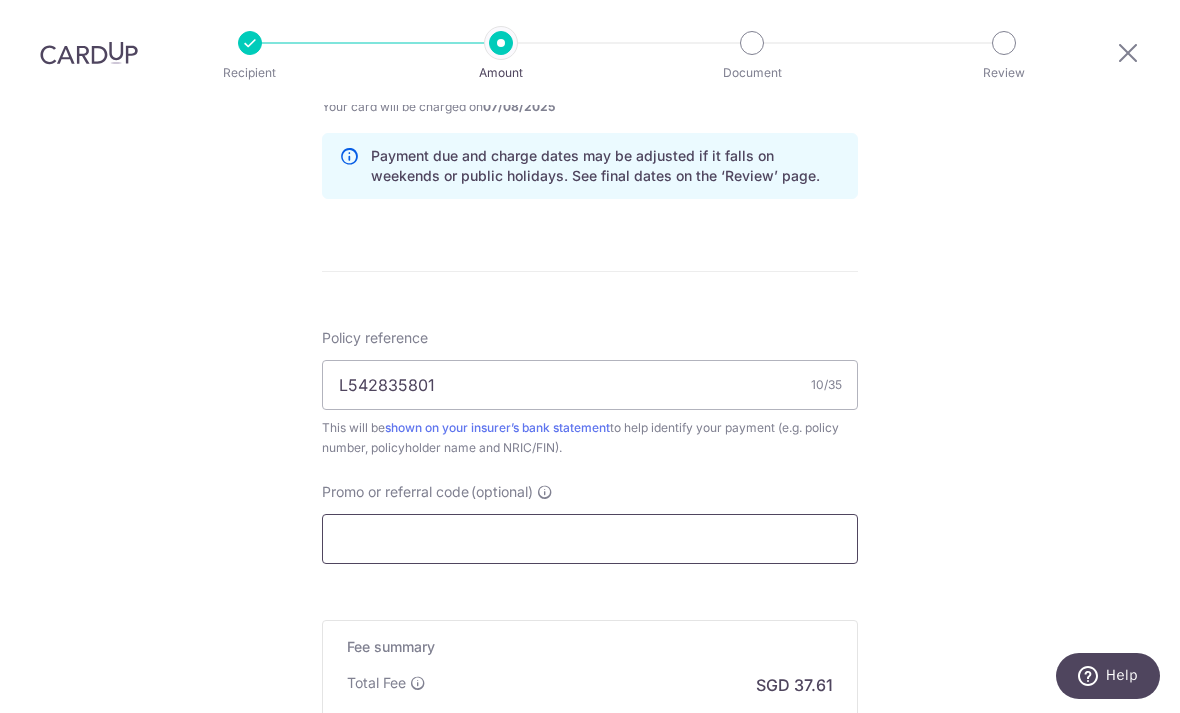 click on "Promo or referral code
(optional)" at bounding box center (590, 539) 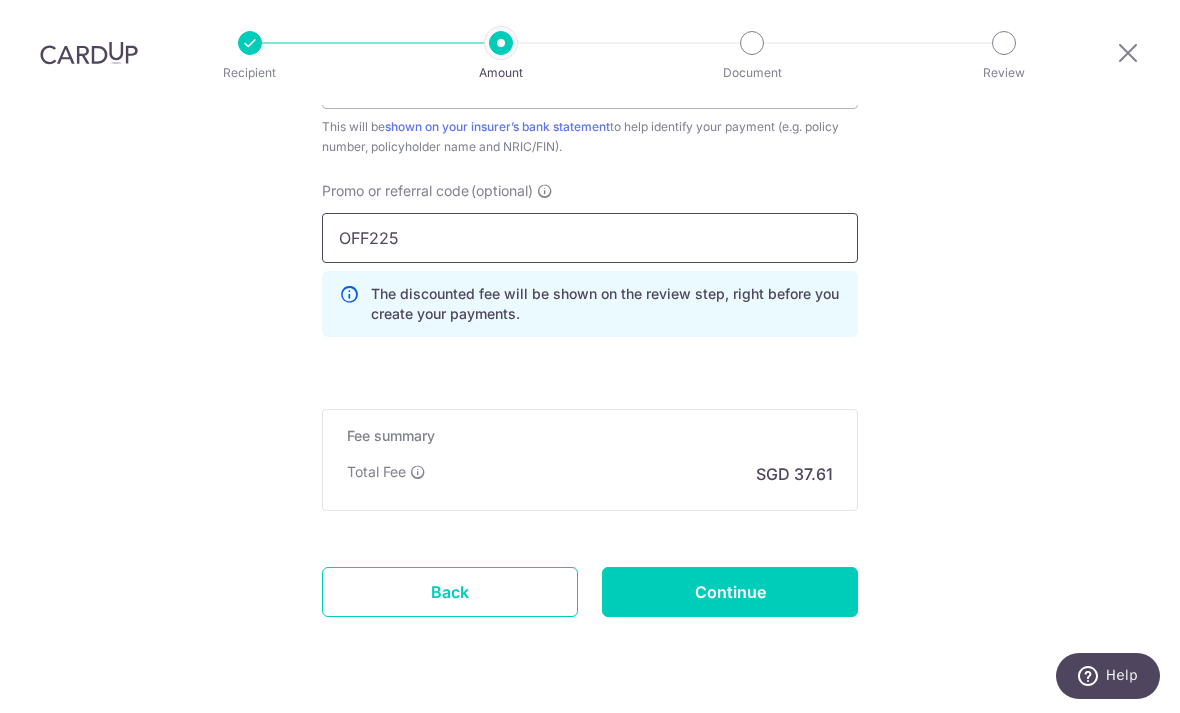 scroll, scrollTop: 1317, scrollLeft: 0, axis: vertical 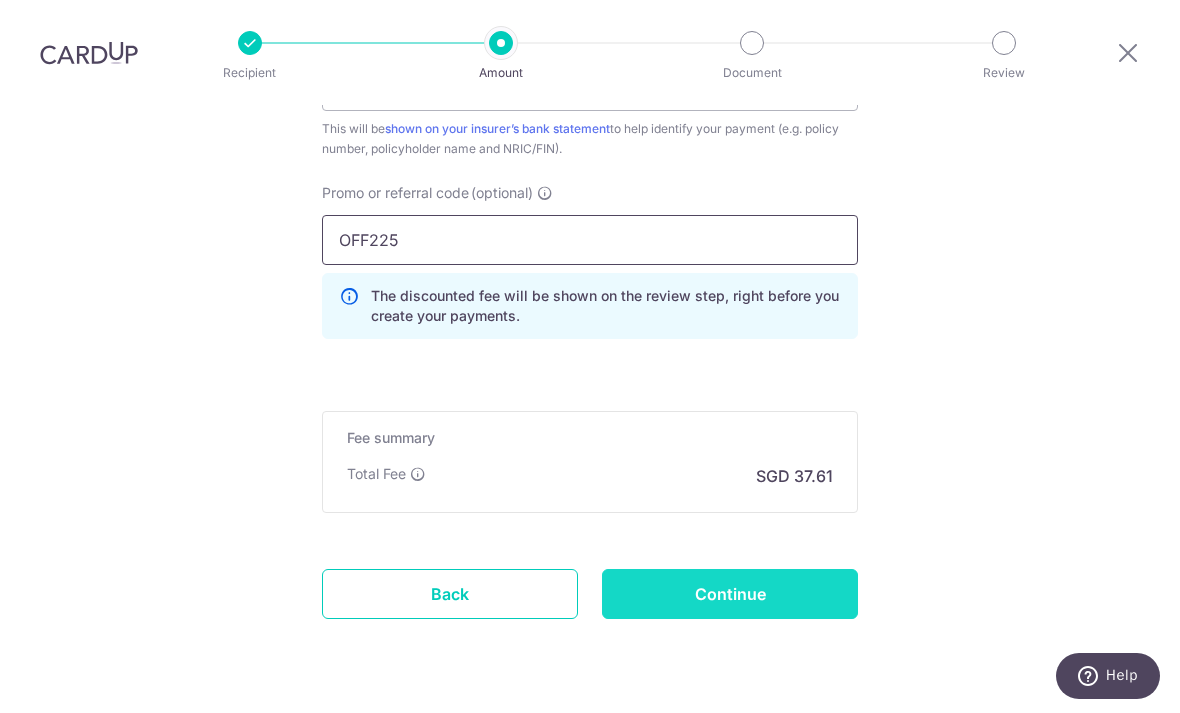 type on "OFF225" 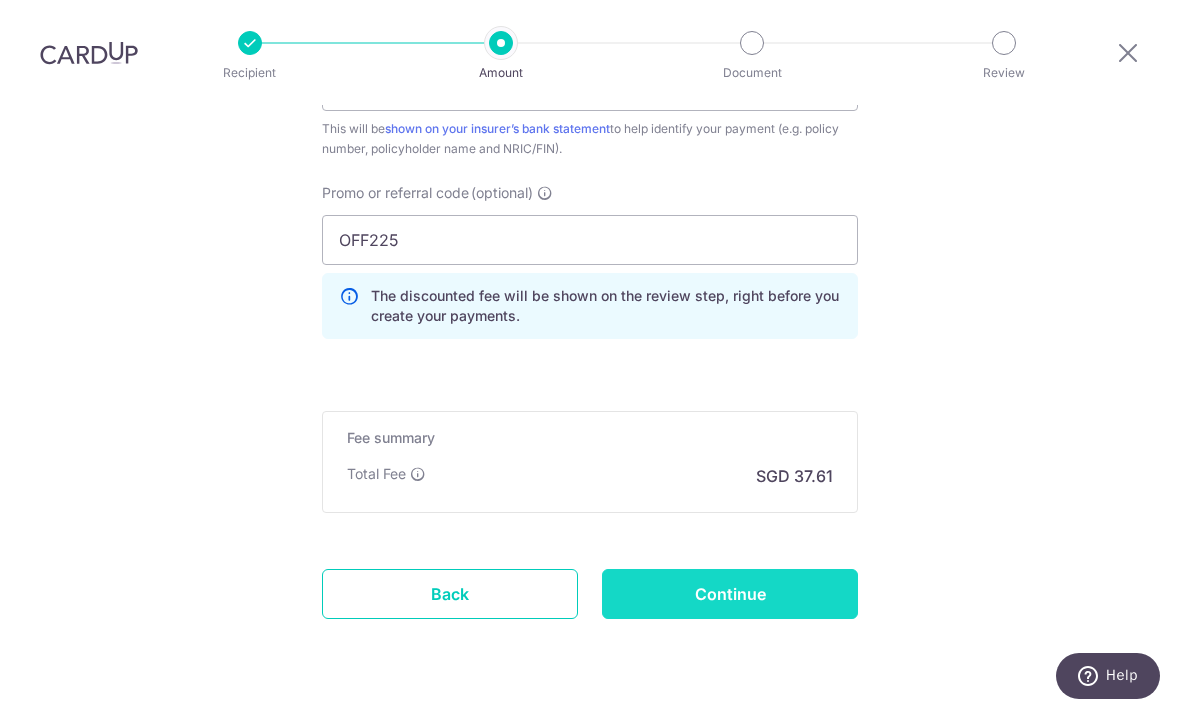 click on "Continue" at bounding box center [730, 594] 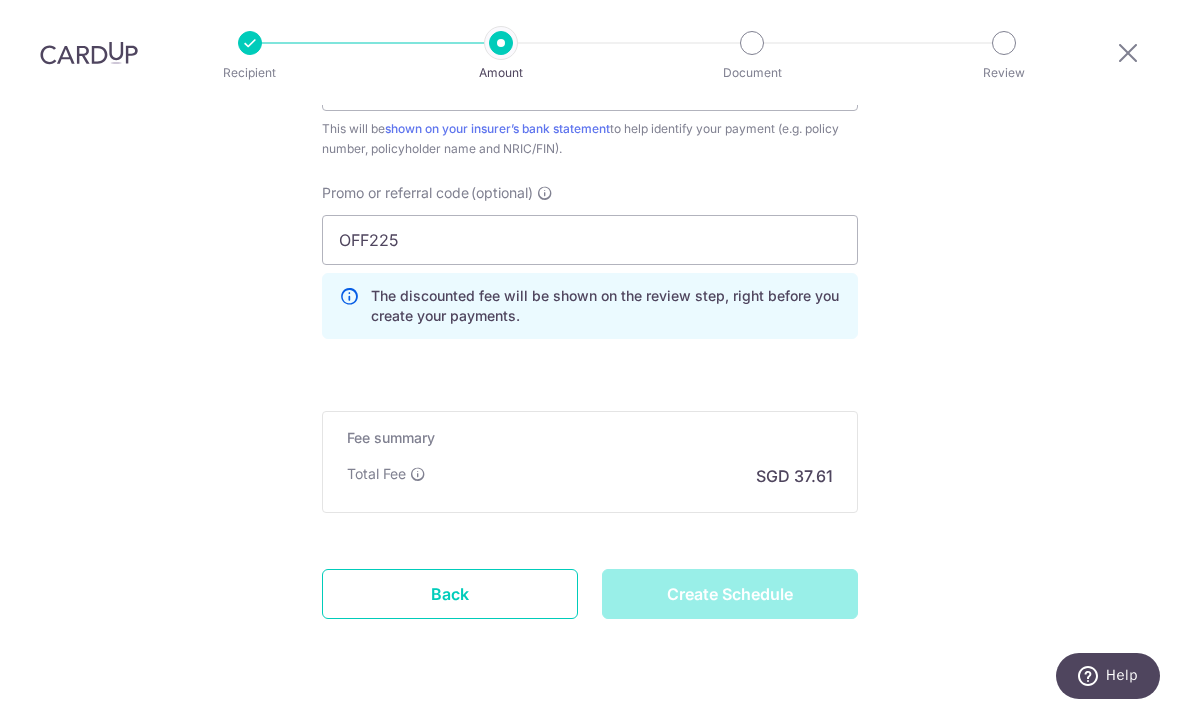 click on "Create Schedule" at bounding box center [730, 594] 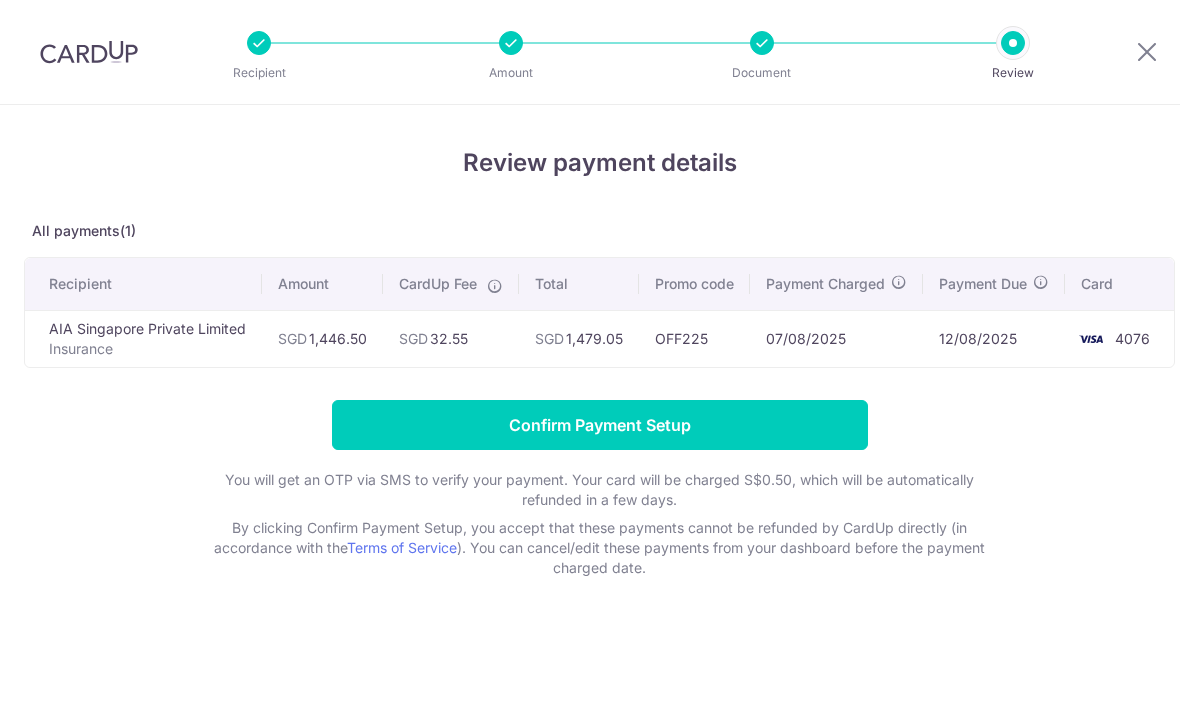 scroll, scrollTop: 0, scrollLeft: 0, axis: both 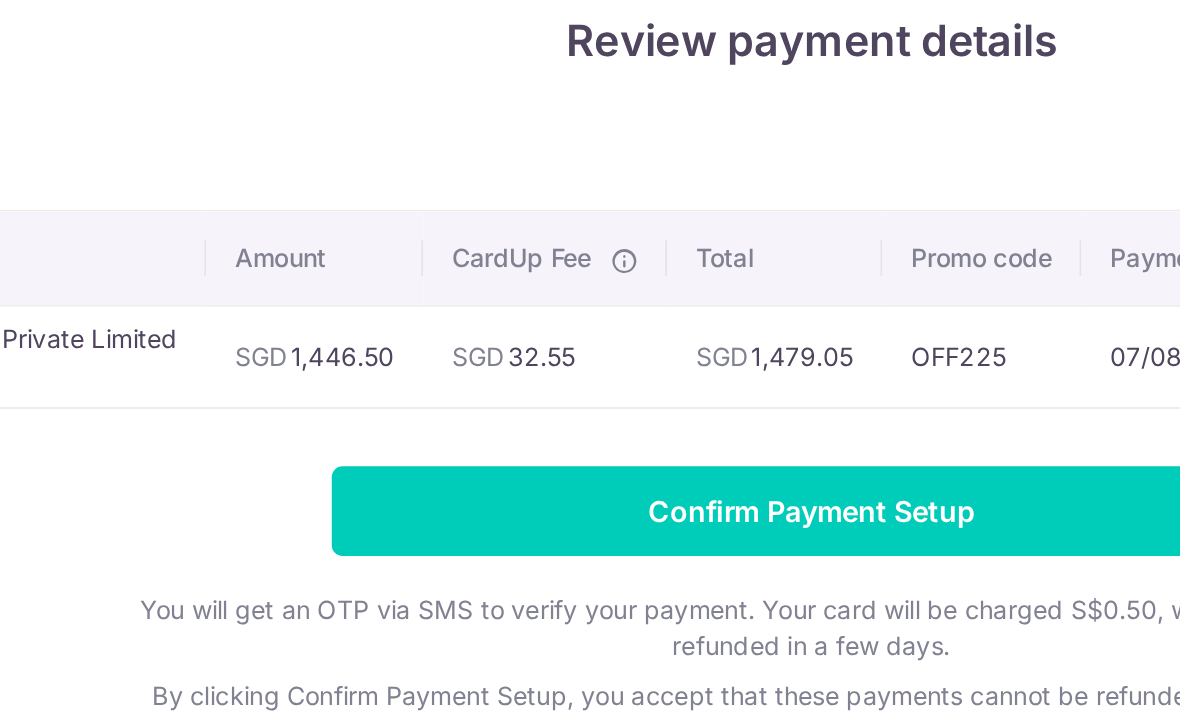click on "All payments(1)" at bounding box center (599, 231) 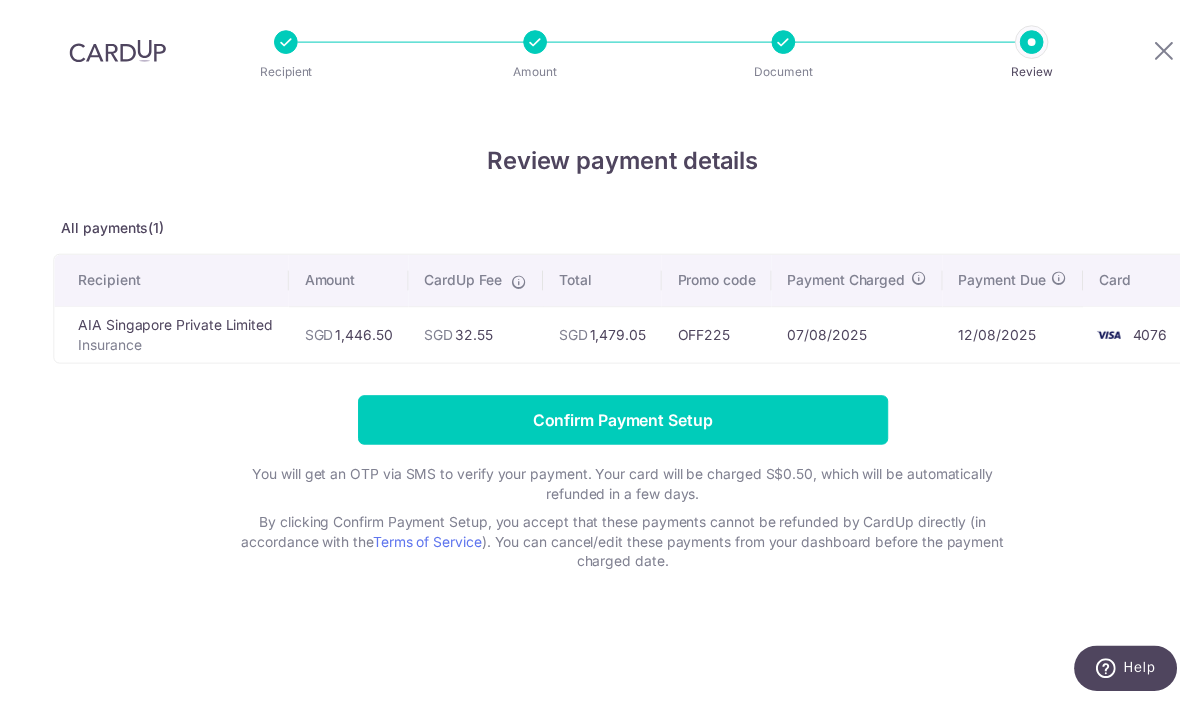 scroll, scrollTop: 11, scrollLeft: 0, axis: vertical 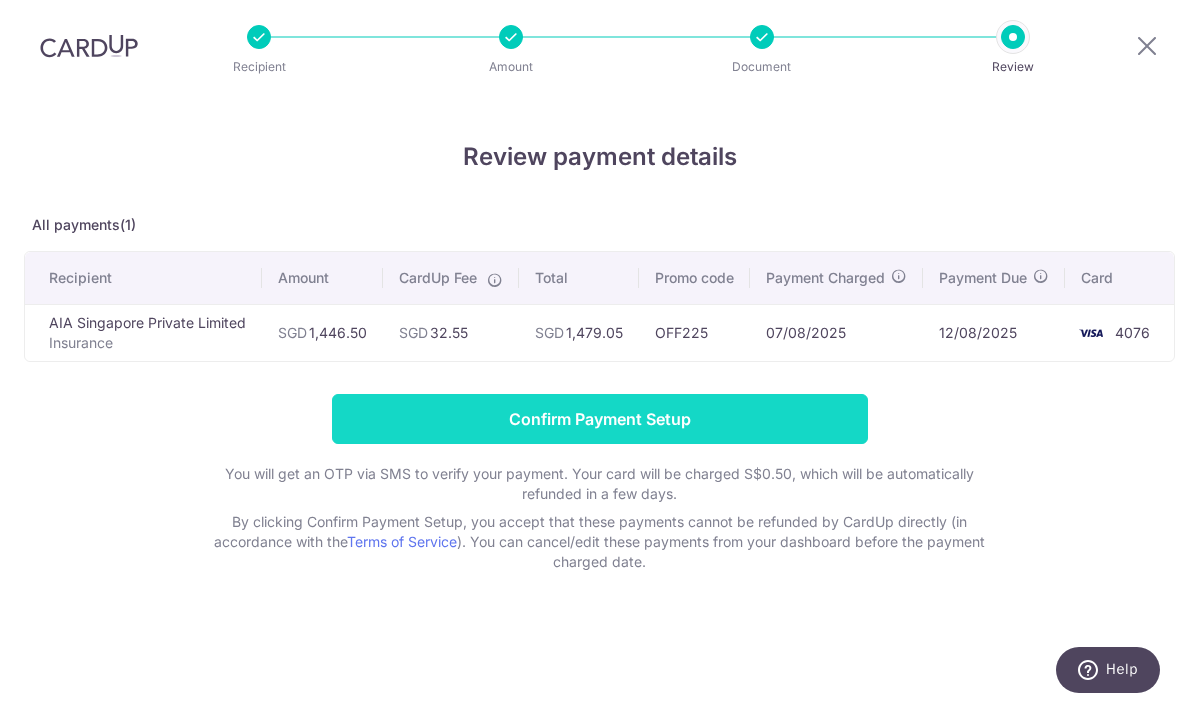 click on "Confirm Payment Setup" at bounding box center (600, 425) 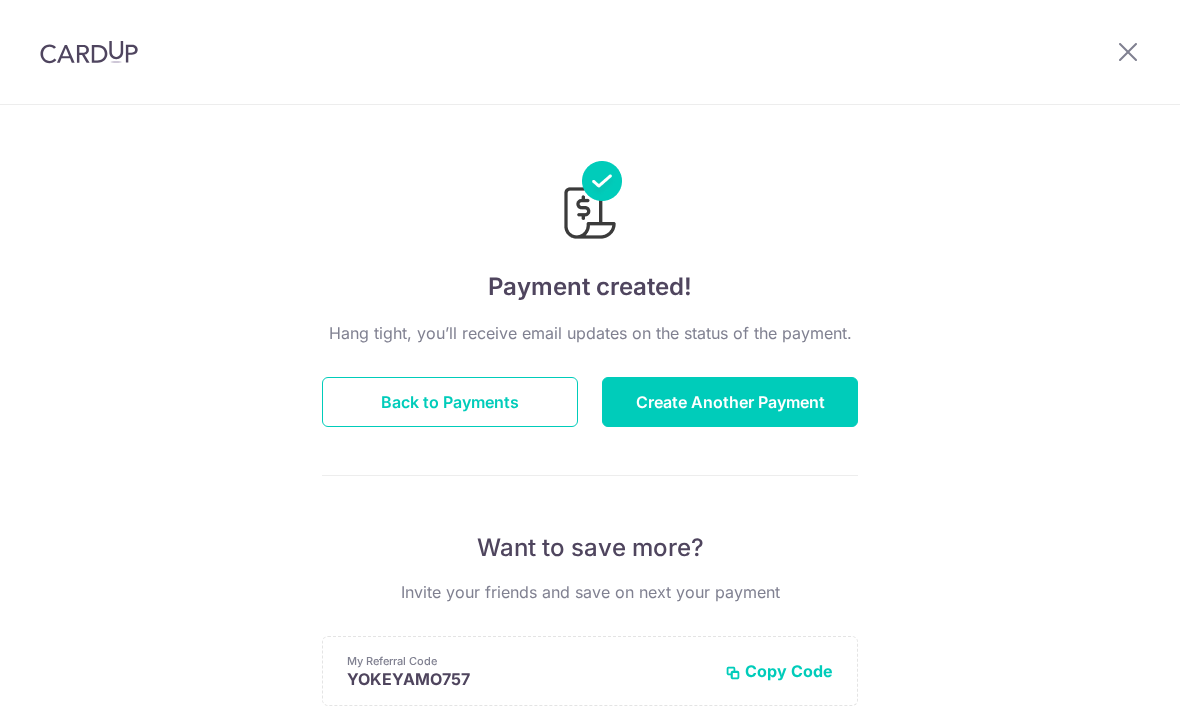 scroll, scrollTop: 0, scrollLeft: 0, axis: both 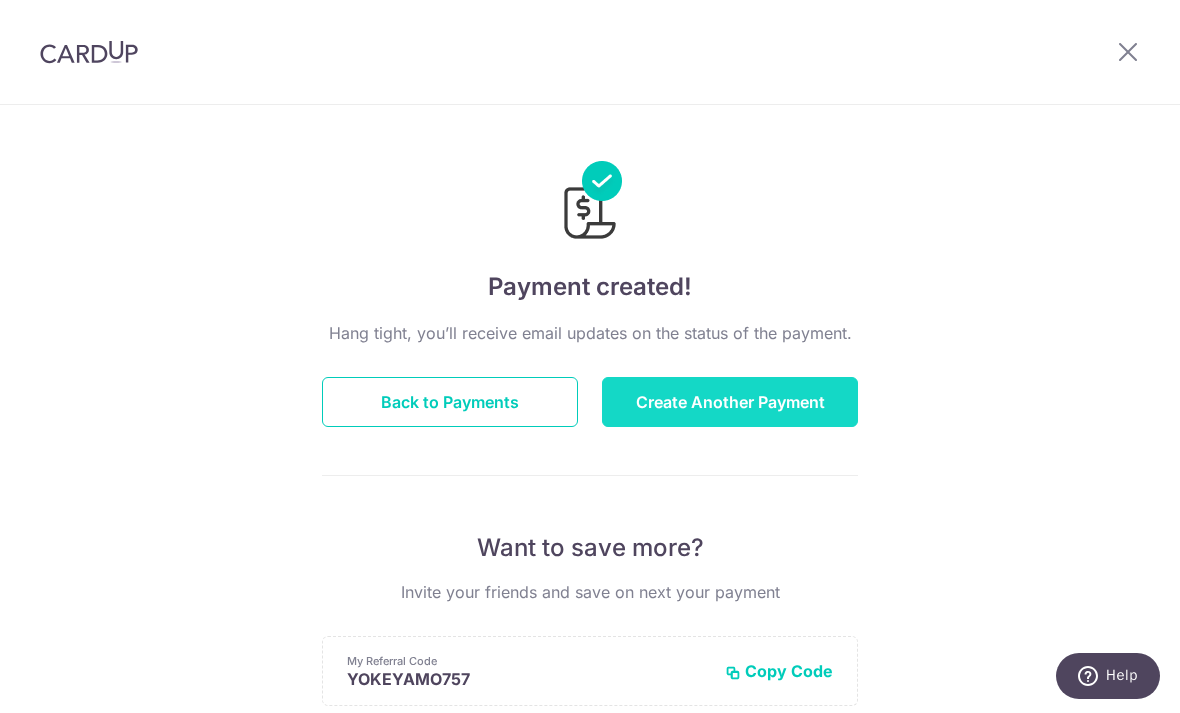 click on "Create Another Payment" at bounding box center [730, 402] 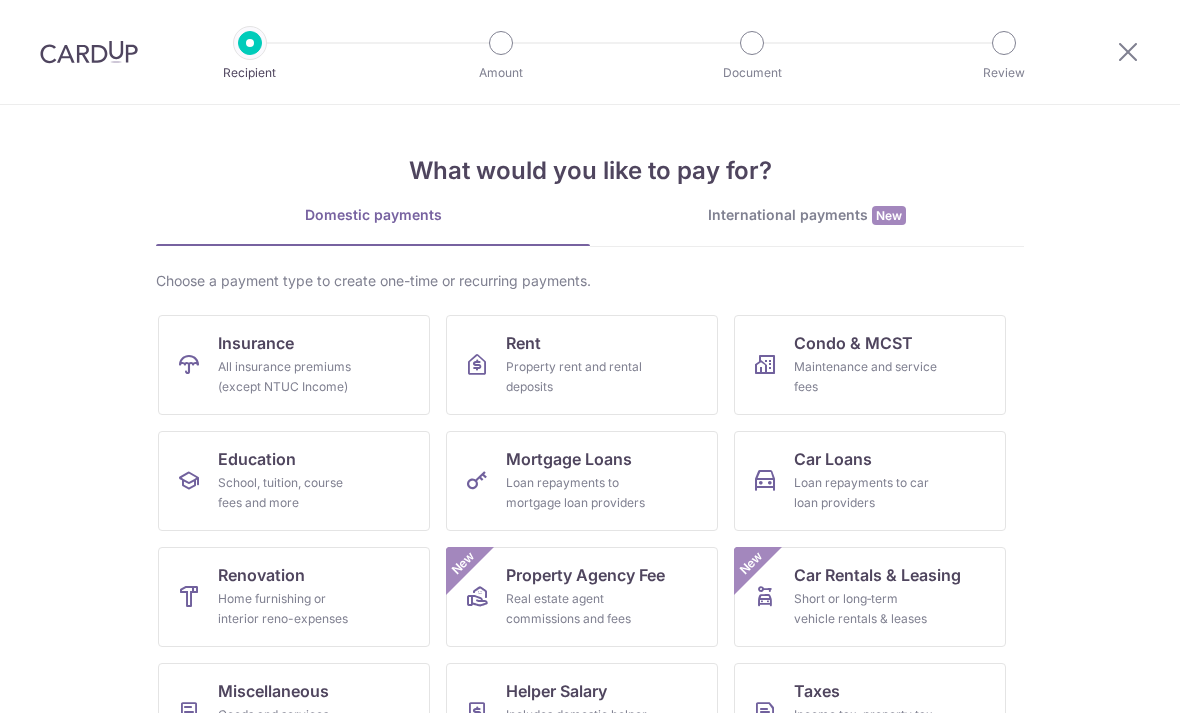 scroll, scrollTop: 0, scrollLeft: 0, axis: both 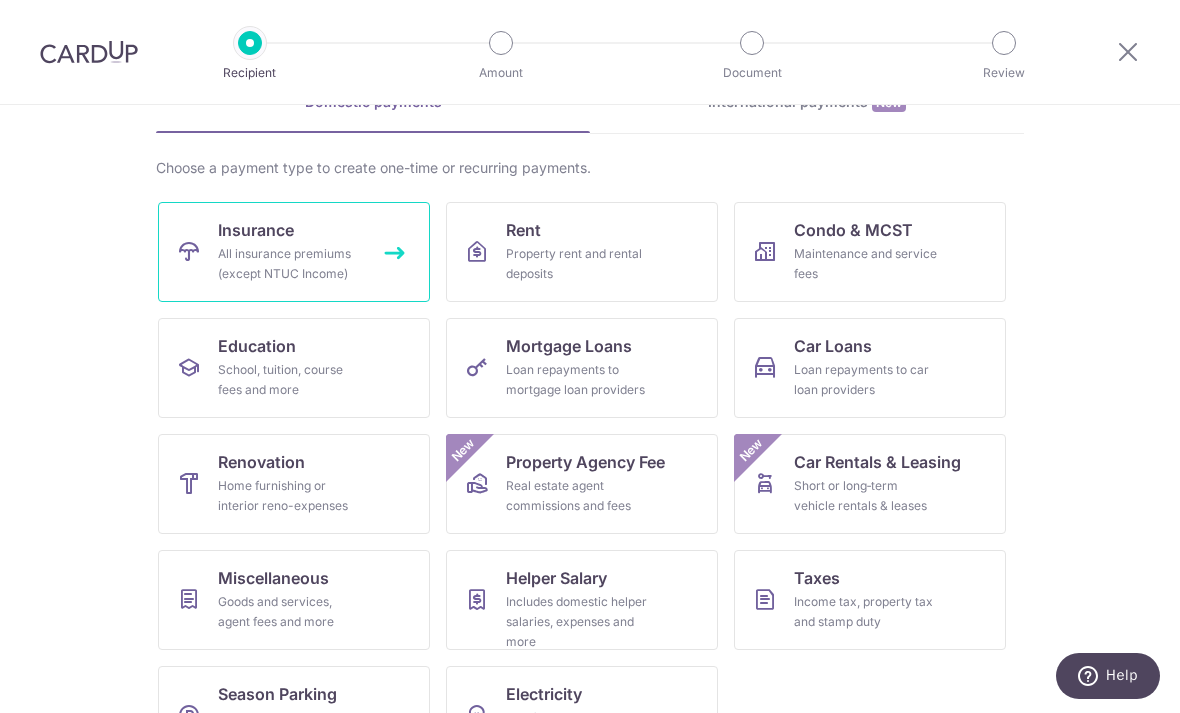 click on "All insurance premiums (except NTUC Income)" at bounding box center [290, 264] 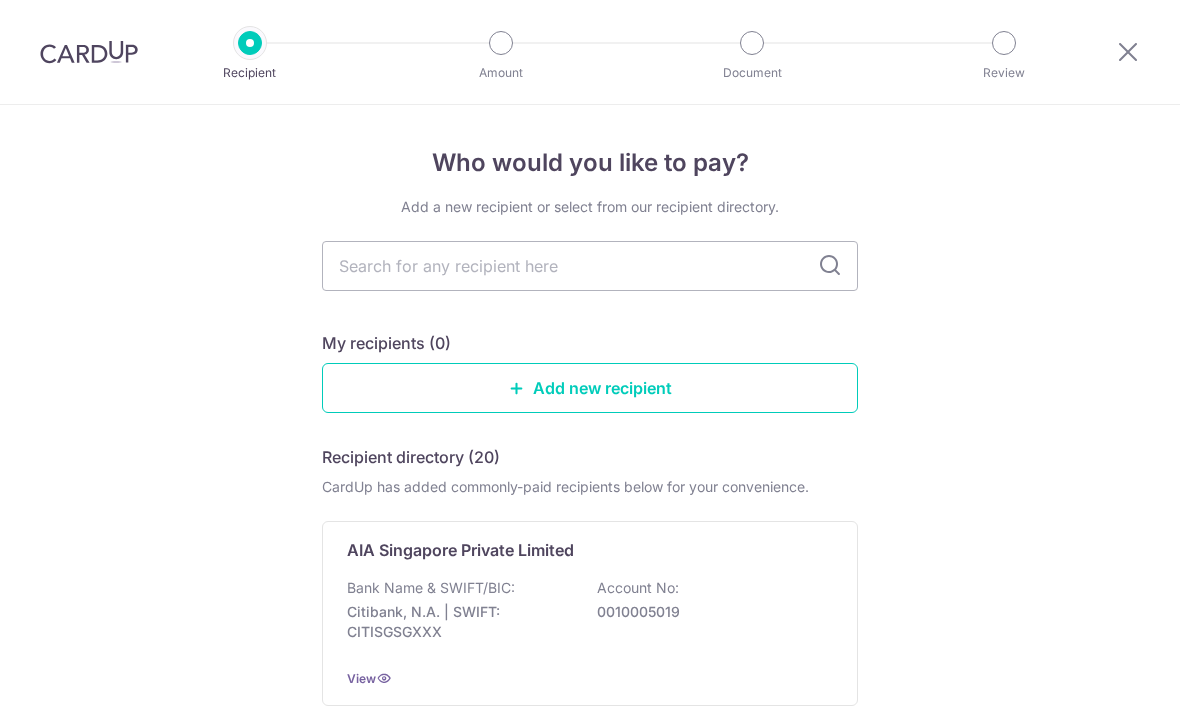 scroll, scrollTop: 0, scrollLeft: 0, axis: both 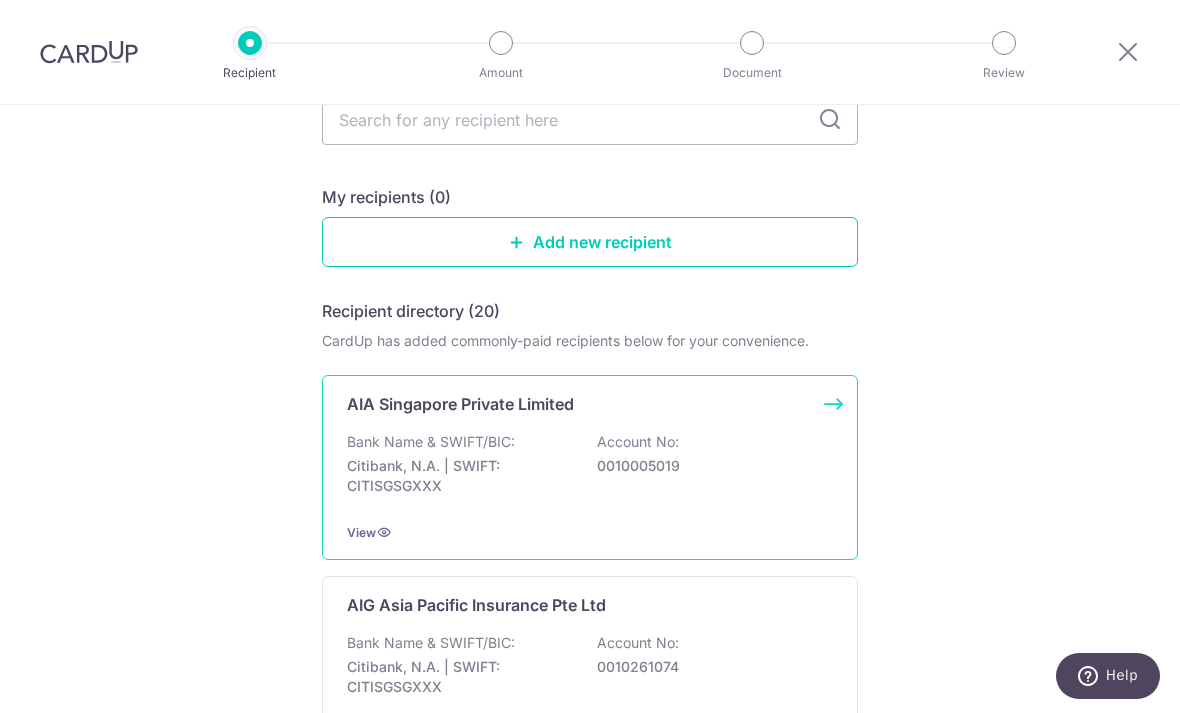 click on "Bank Name & SWIFT/BIC:
Citibank, N.A. | SWIFT: CITISGSGXXX
Account No:
0010005019" at bounding box center (590, 469) 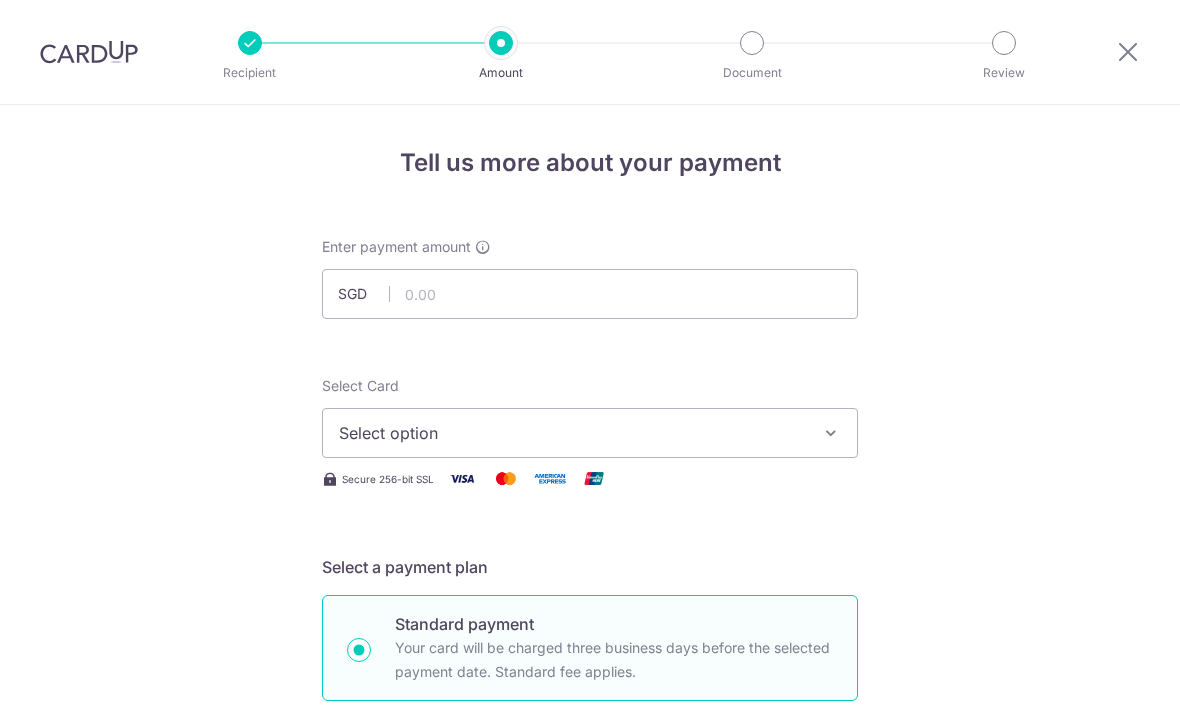 scroll, scrollTop: 0, scrollLeft: 0, axis: both 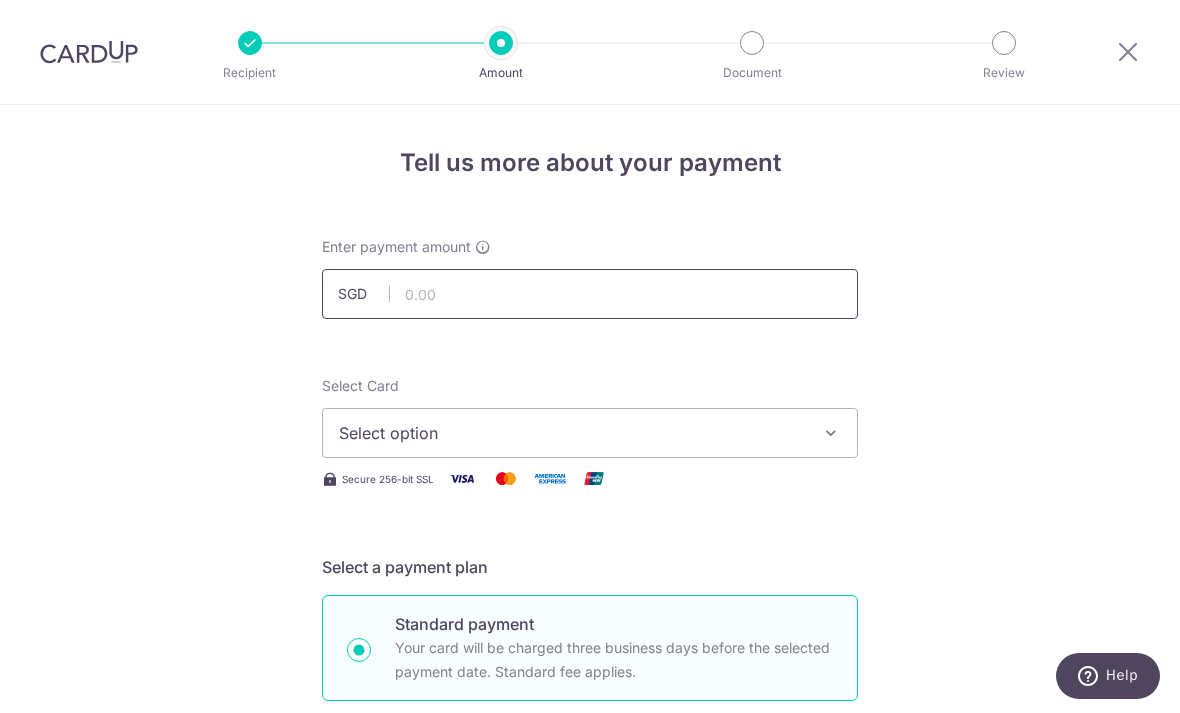 click at bounding box center [590, 294] 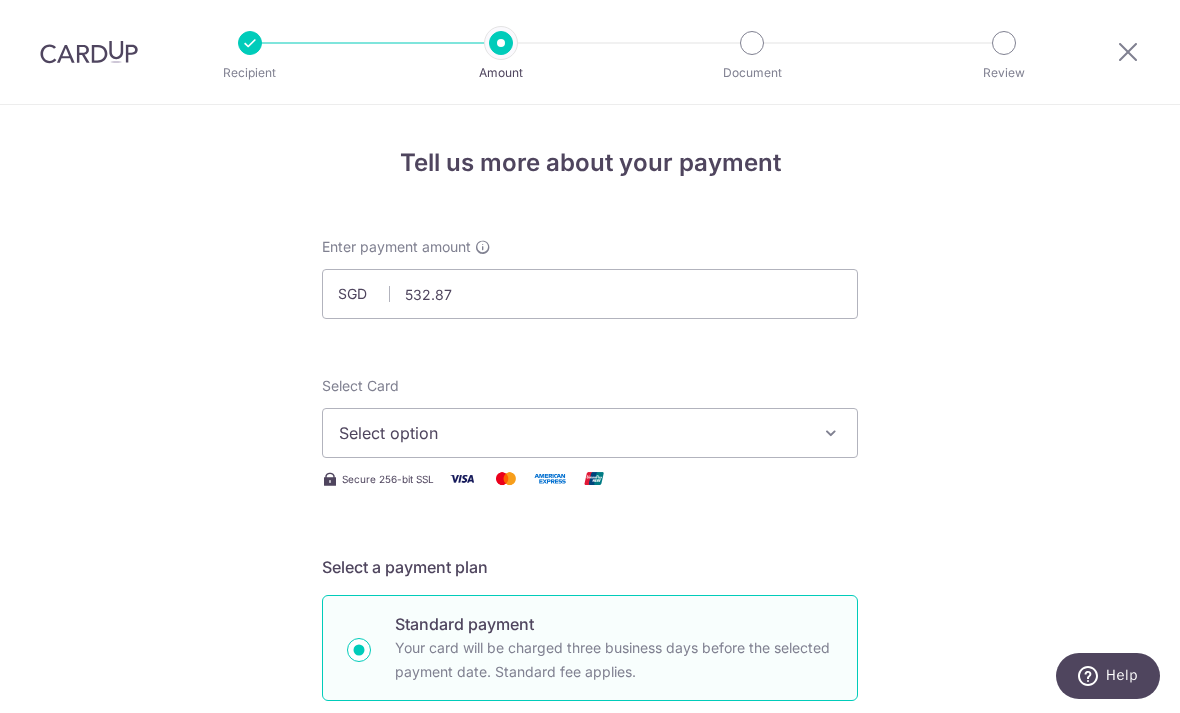 click on "Select option" at bounding box center [572, 433] 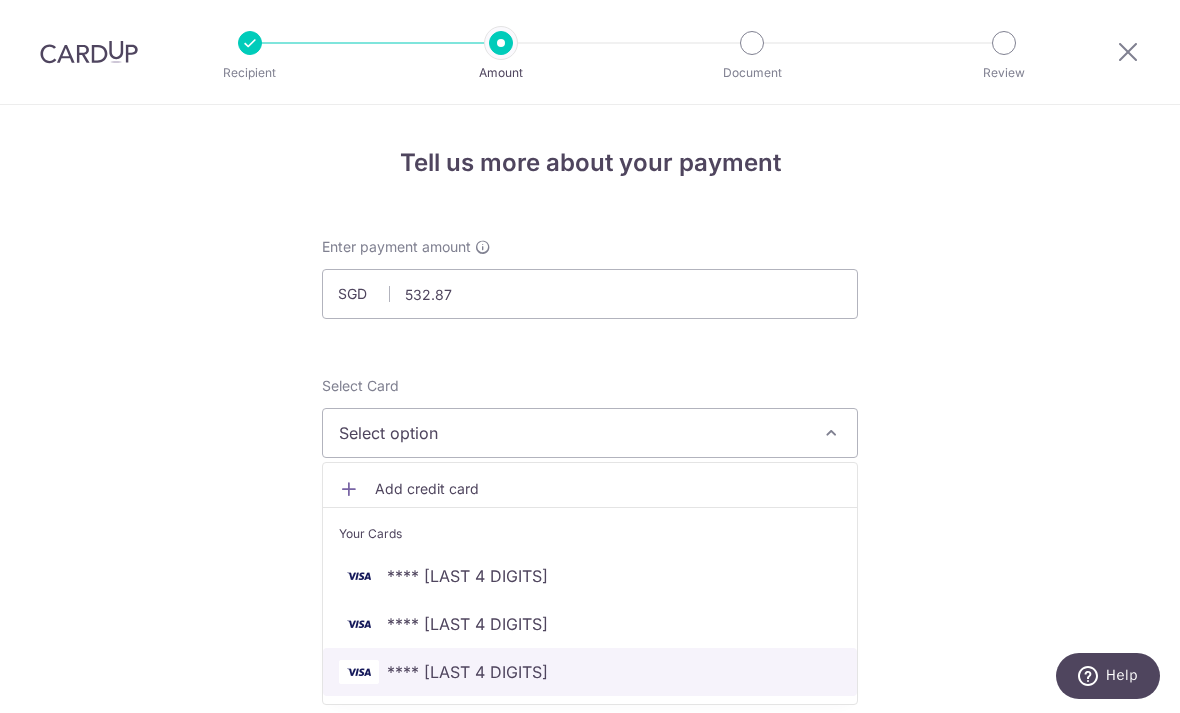 click on "**** 4076" at bounding box center [590, 672] 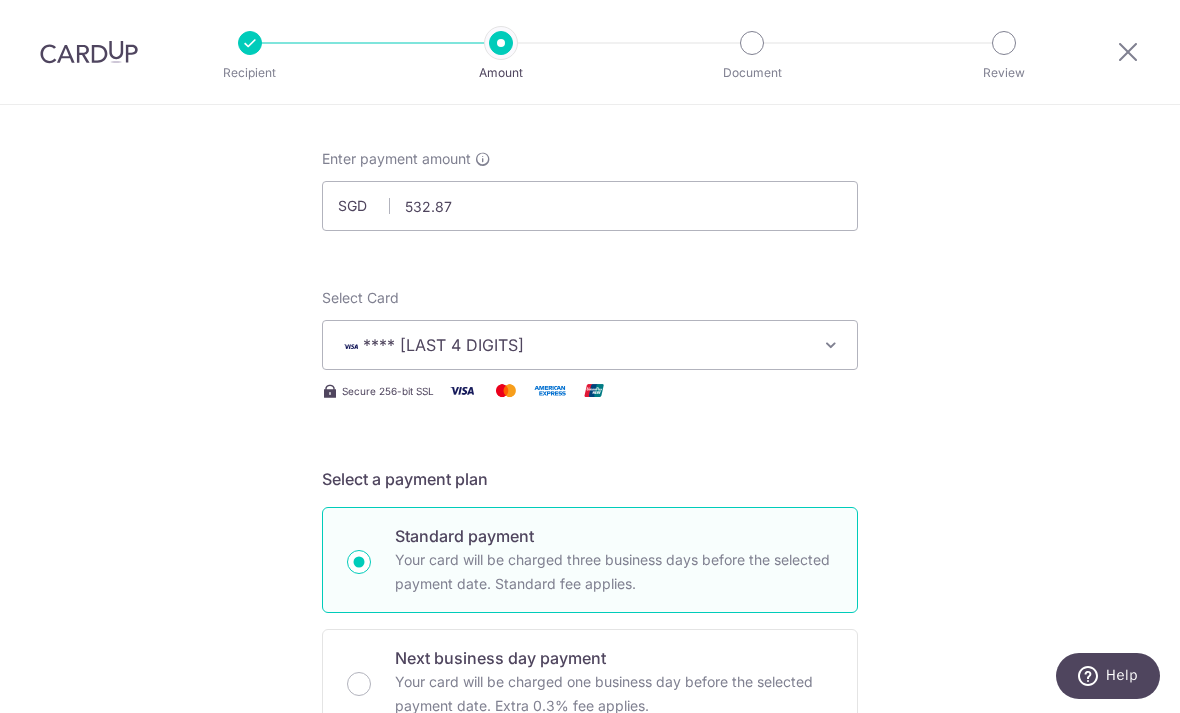 scroll, scrollTop: 89, scrollLeft: 0, axis: vertical 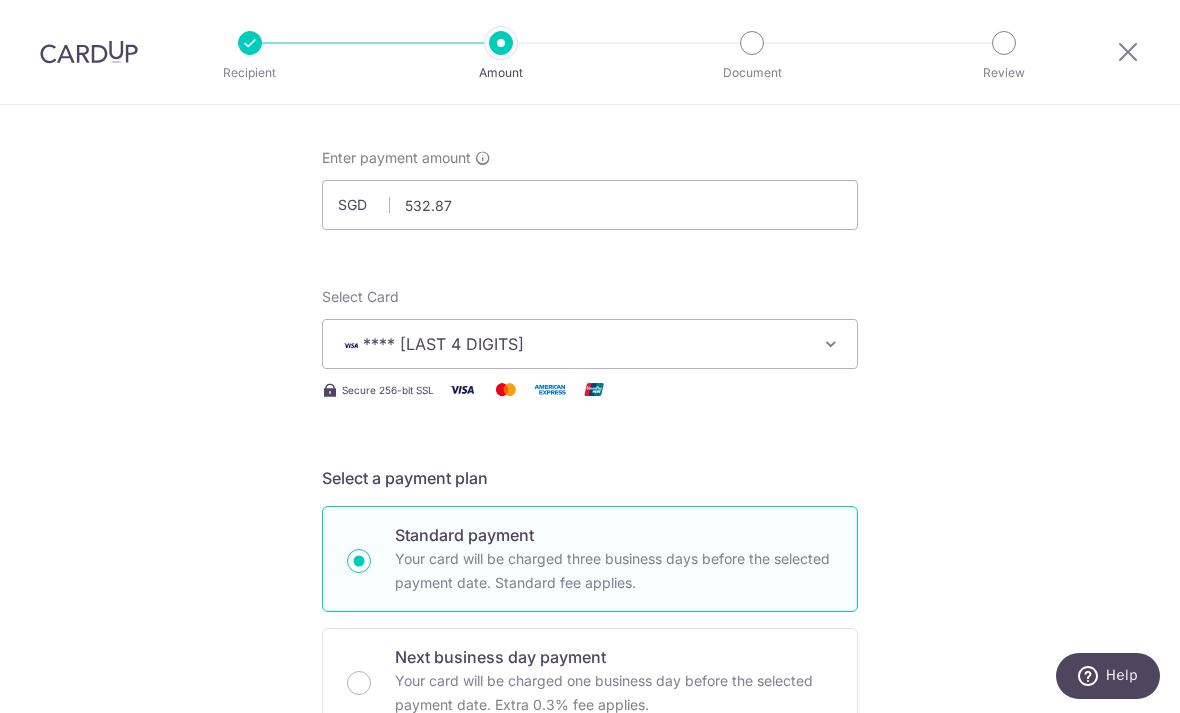 click on "Tell us more about your payment
Enter payment amount
SGD
532.87
532.87
Select Card
**** 4076
Add credit card
Your Cards
**** 3746
**** 1318
**** 4076
Secure 256-bit SSL
Text
New card details
Card" at bounding box center (590, 920) 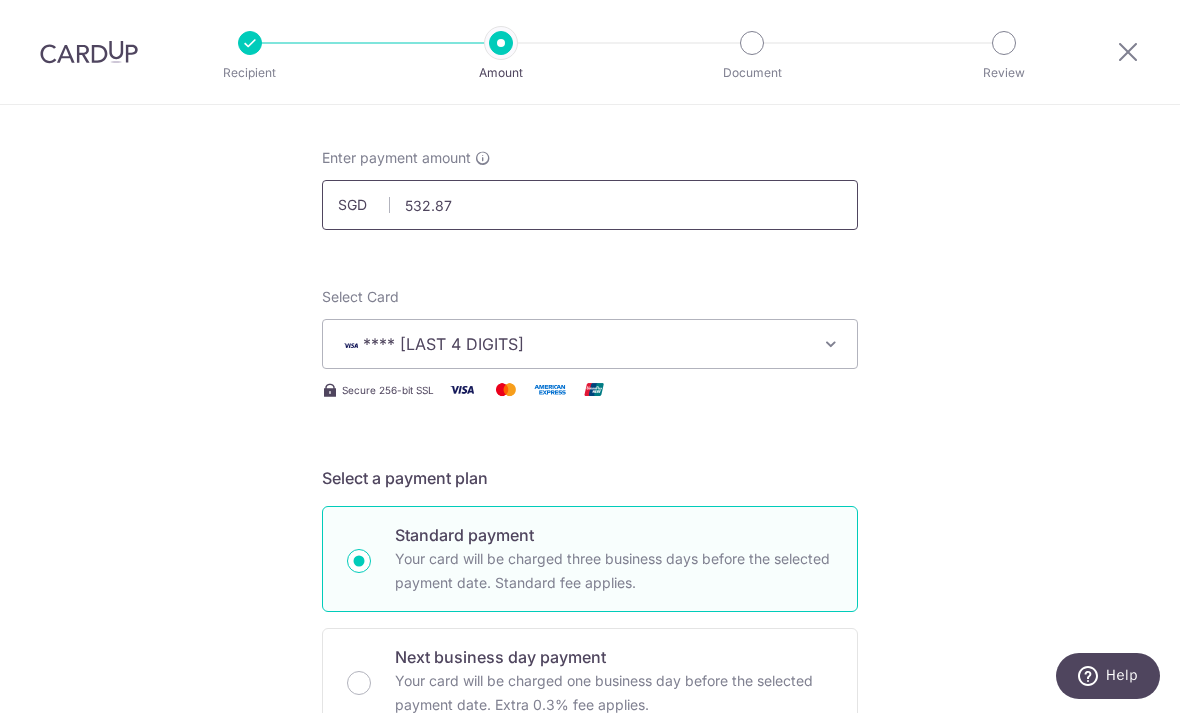 click on "532.87" at bounding box center (590, 205) 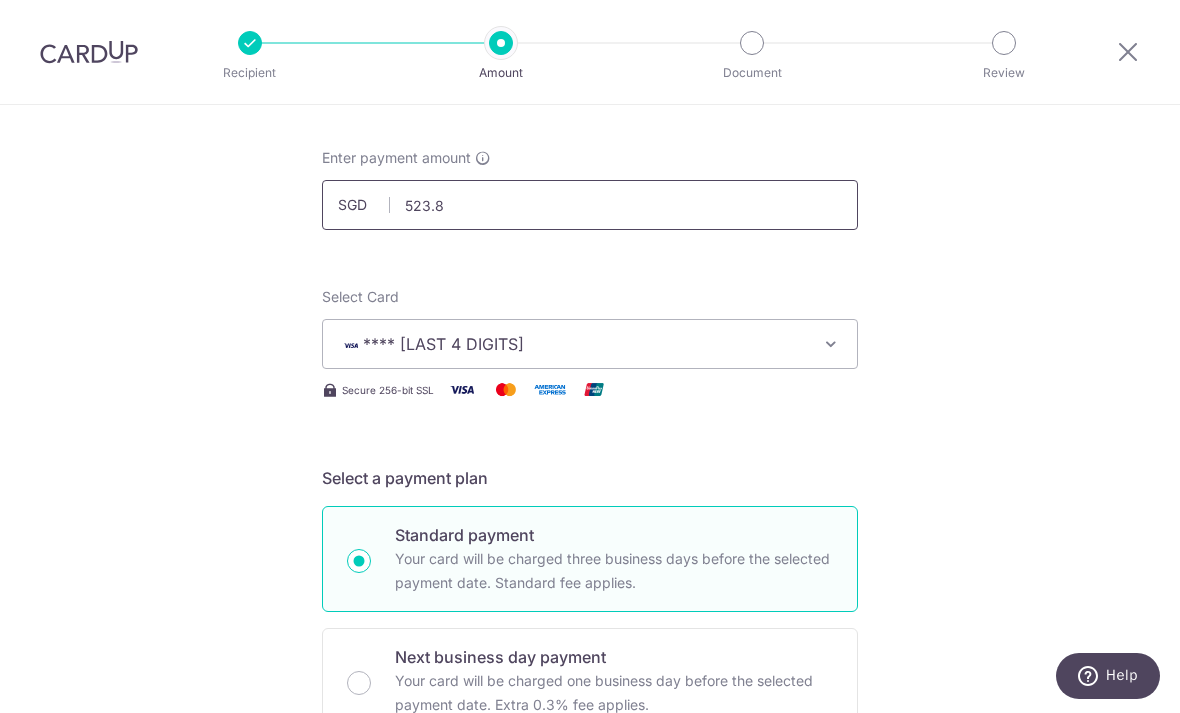 type on "523.87" 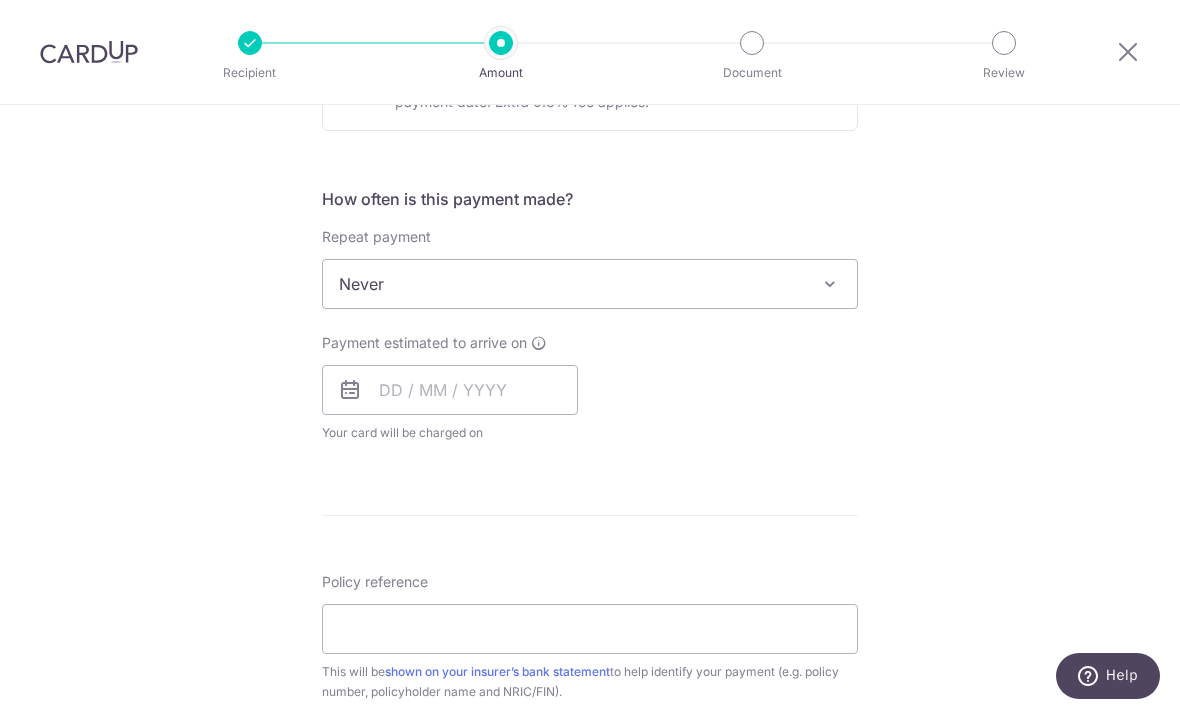 scroll, scrollTop: 693, scrollLeft: 0, axis: vertical 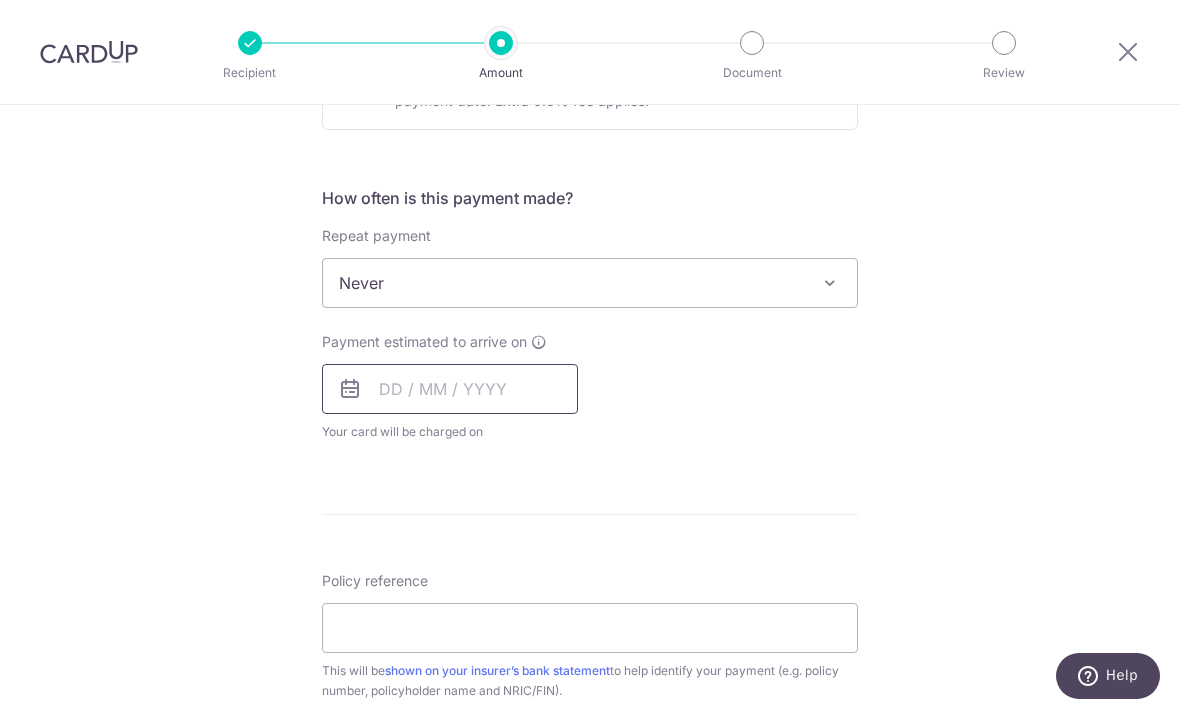 click at bounding box center [450, 389] 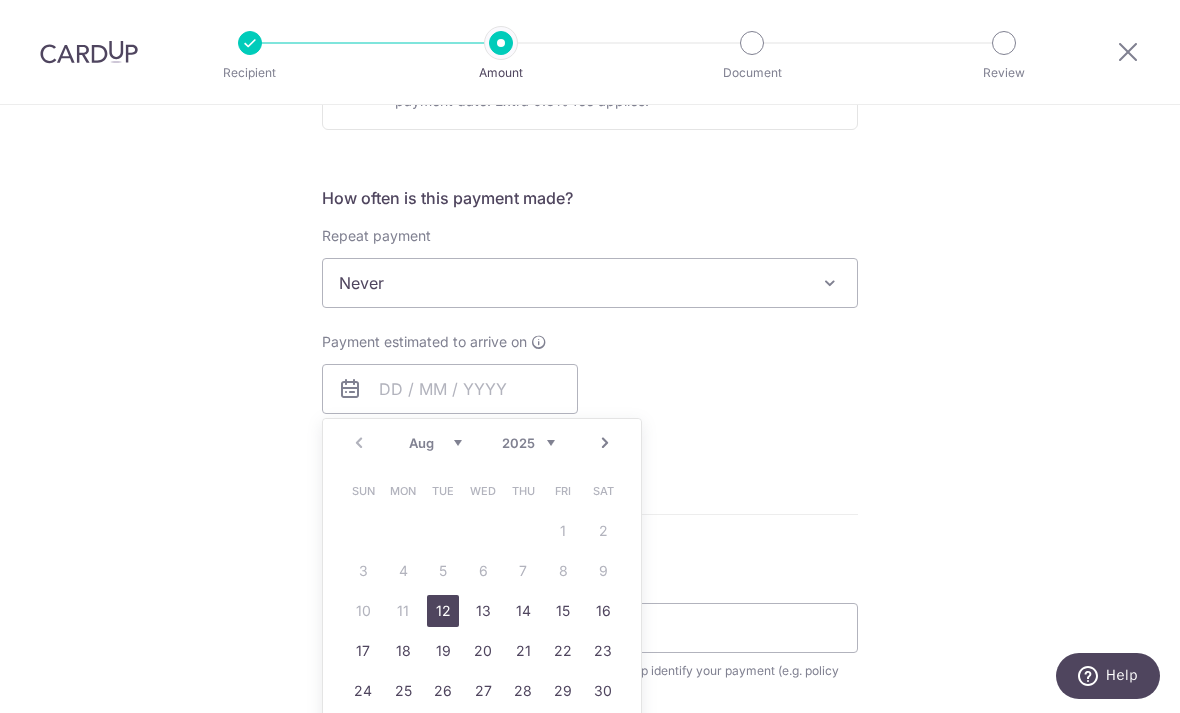 click on "12" at bounding box center [443, 611] 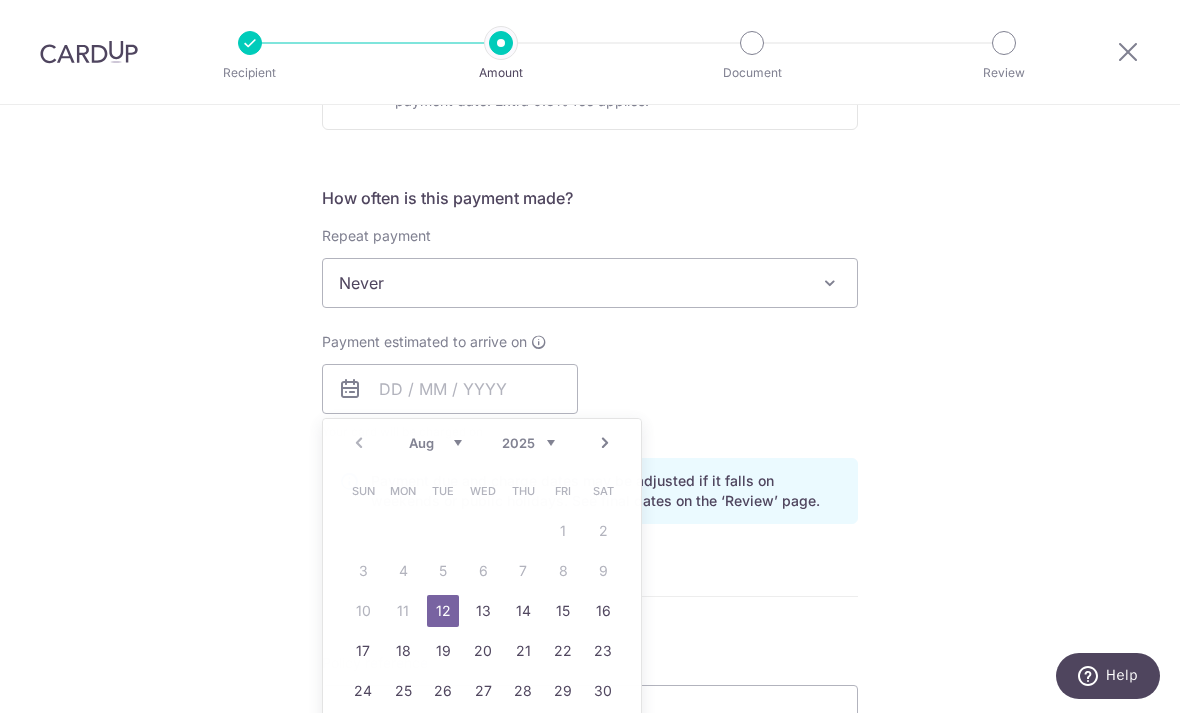 type on "12/08/2025" 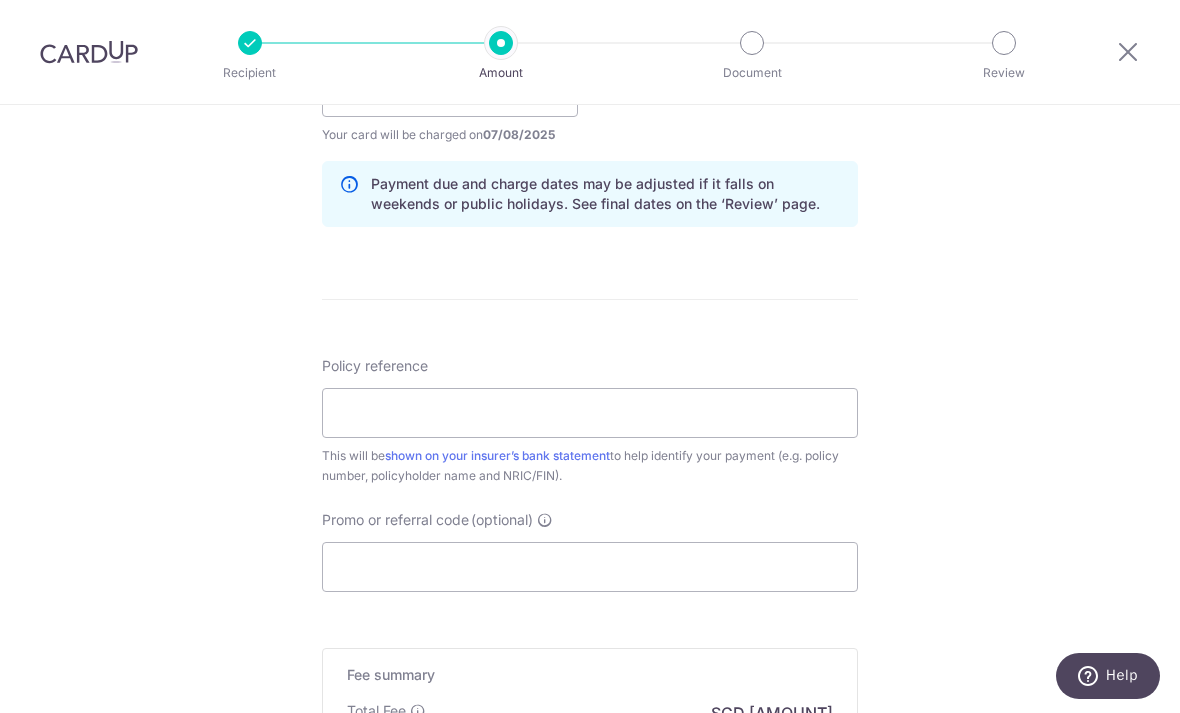 scroll, scrollTop: 989, scrollLeft: 0, axis: vertical 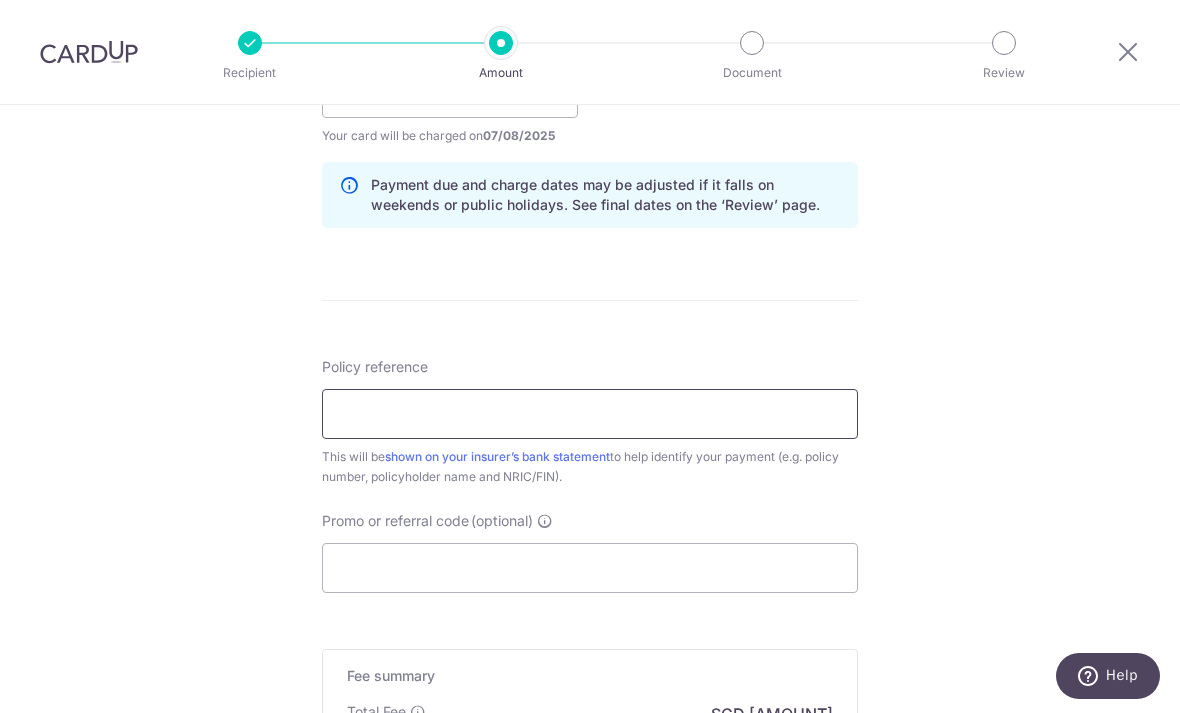 click on "Policy reference" at bounding box center (590, 414) 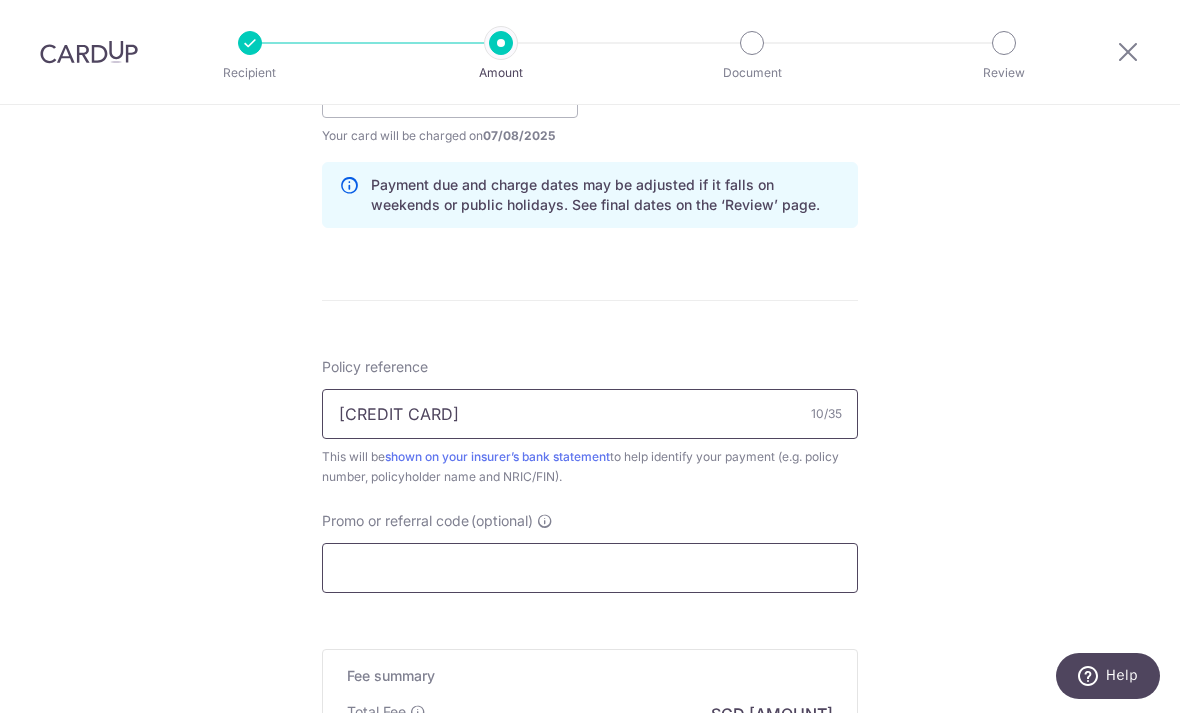 type on "P559022254" 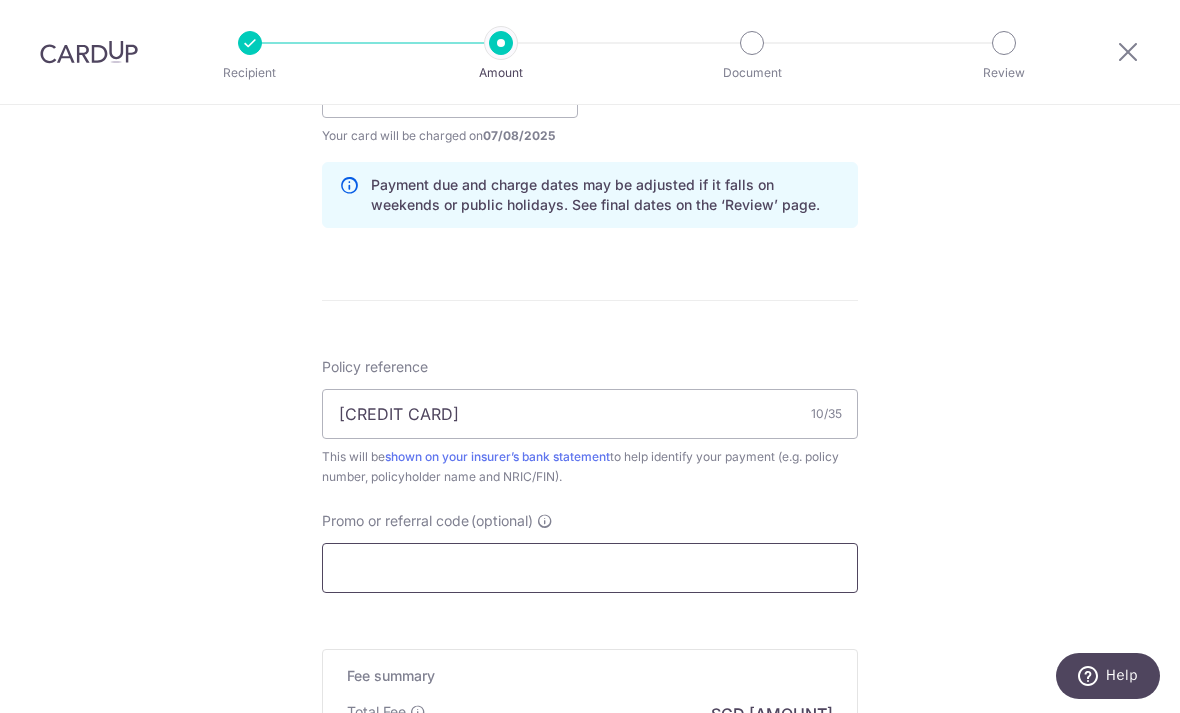 click on "Promo or referral code
(optional)" at bounding box center (590, 568) 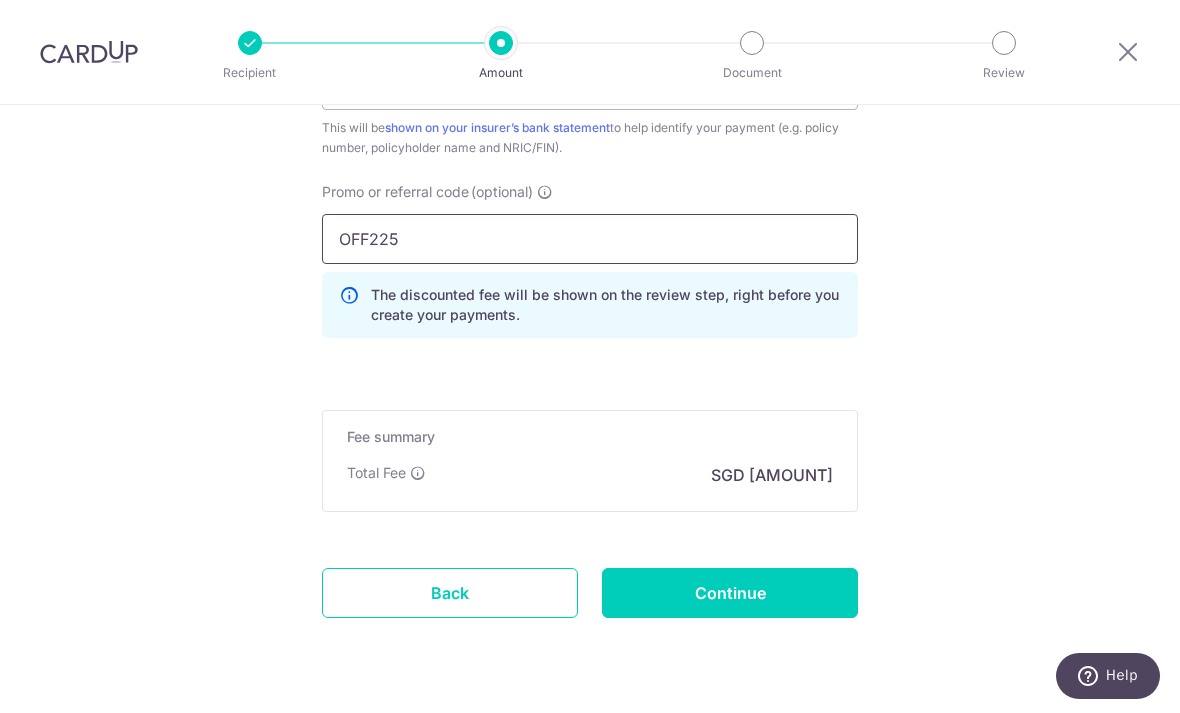 scroll, scrollTop: 1317, scrollLeft: 0, axis: vertical 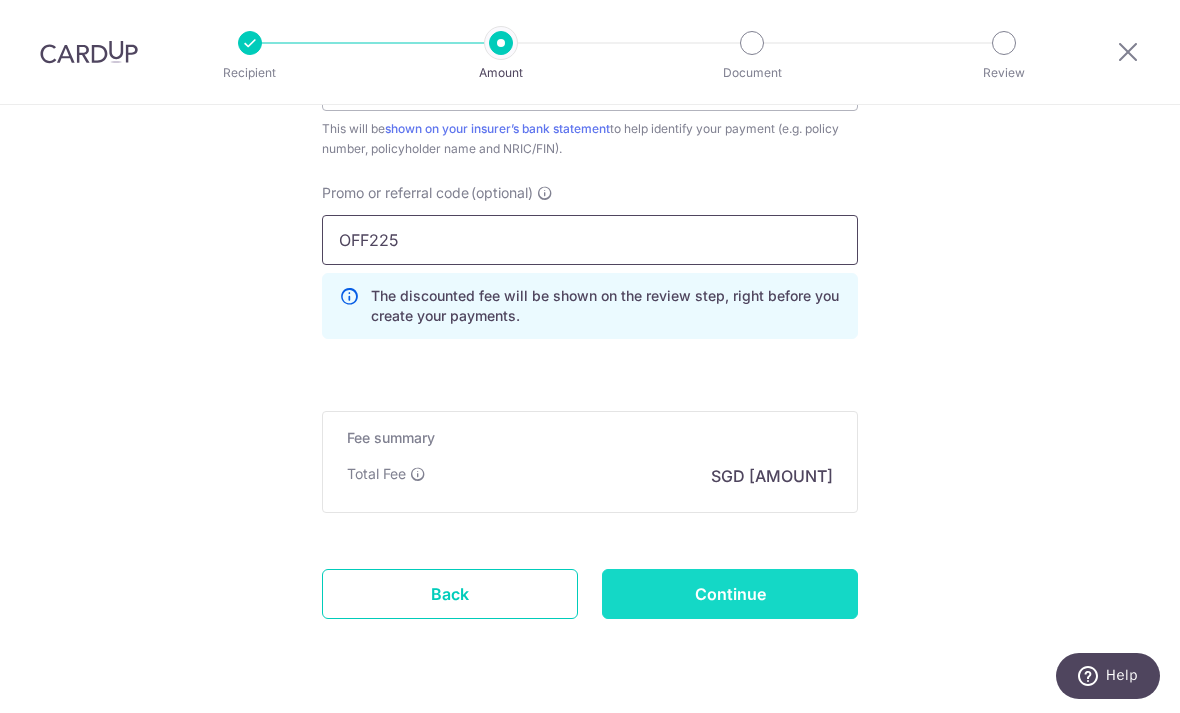 type on "OFF225" 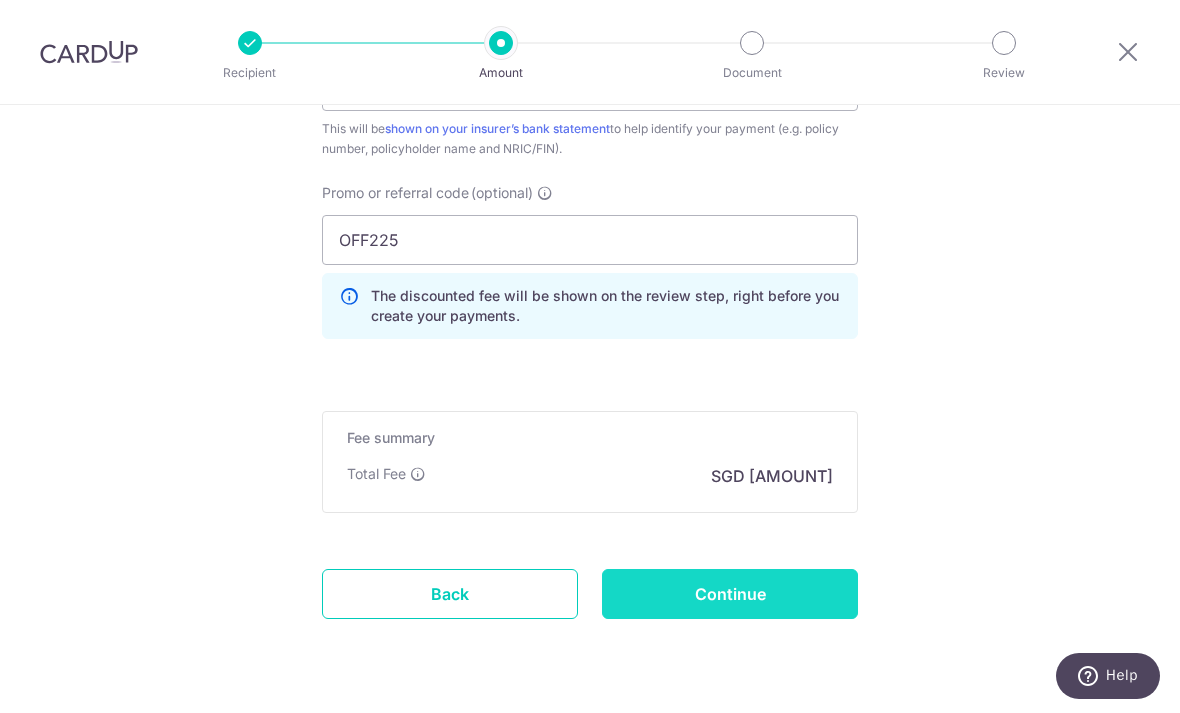 click on "Continue" at bounding box center (730, 594) 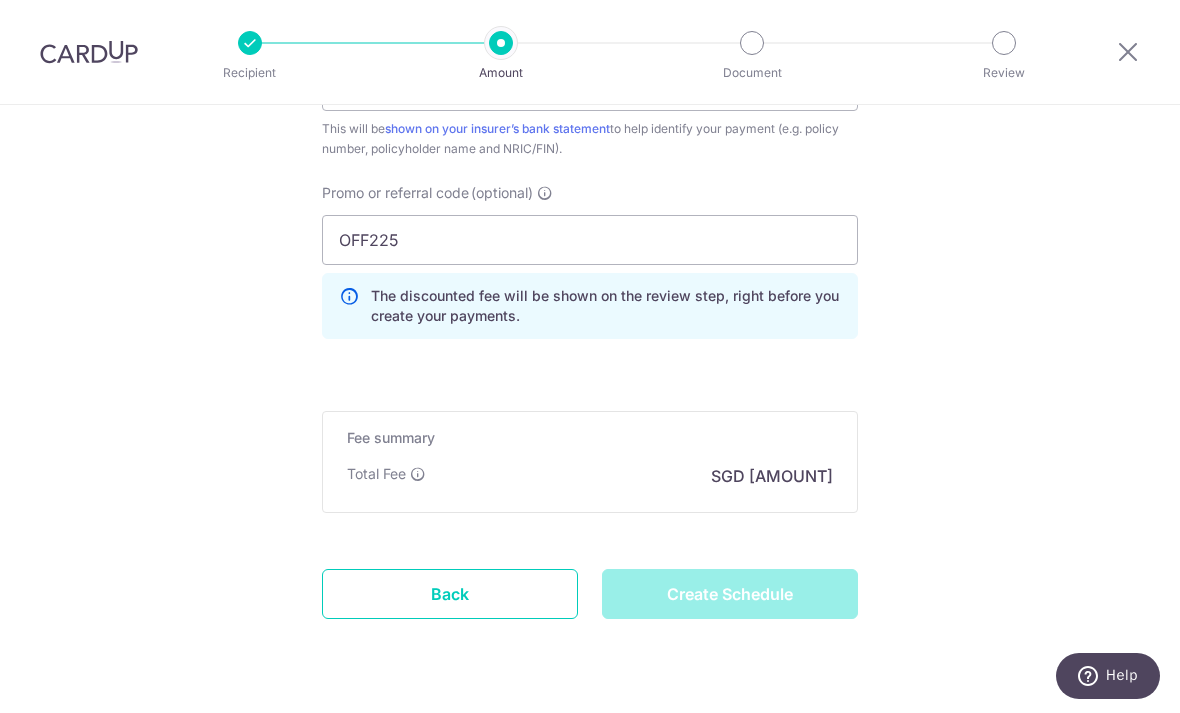 click on "Create Schedule" at bounding box center [730, 594] 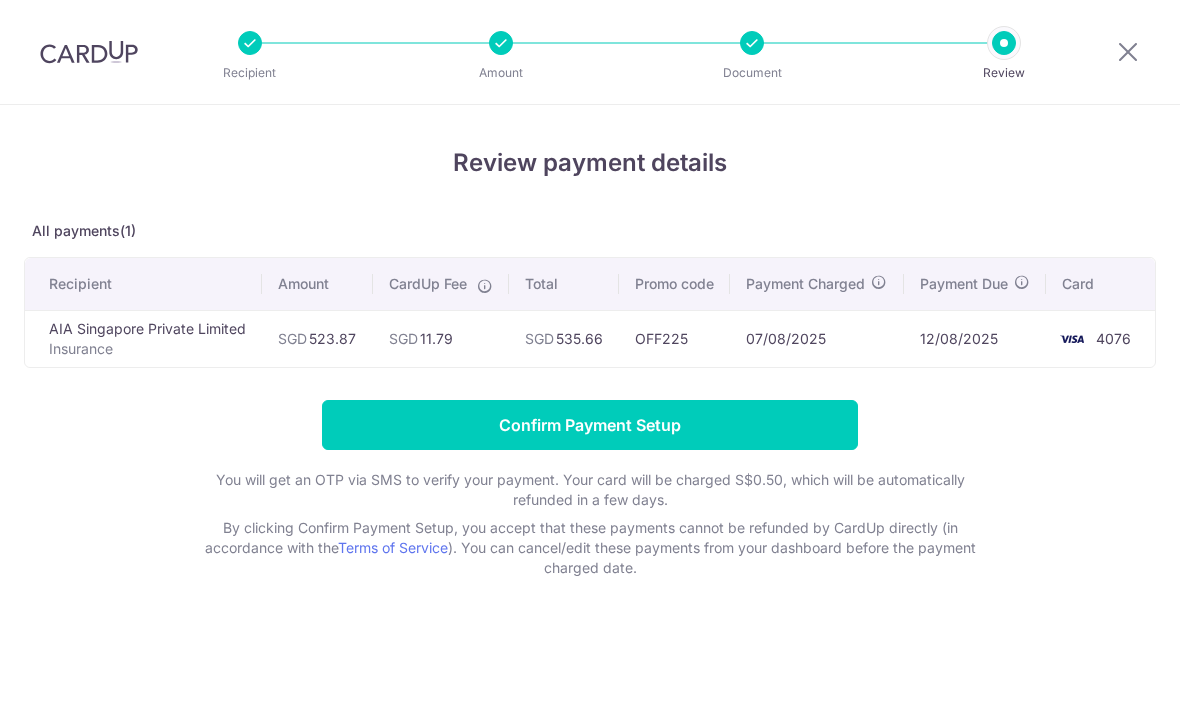 scroll, scrollTop: 0, scrollLeft: 0, axis: both 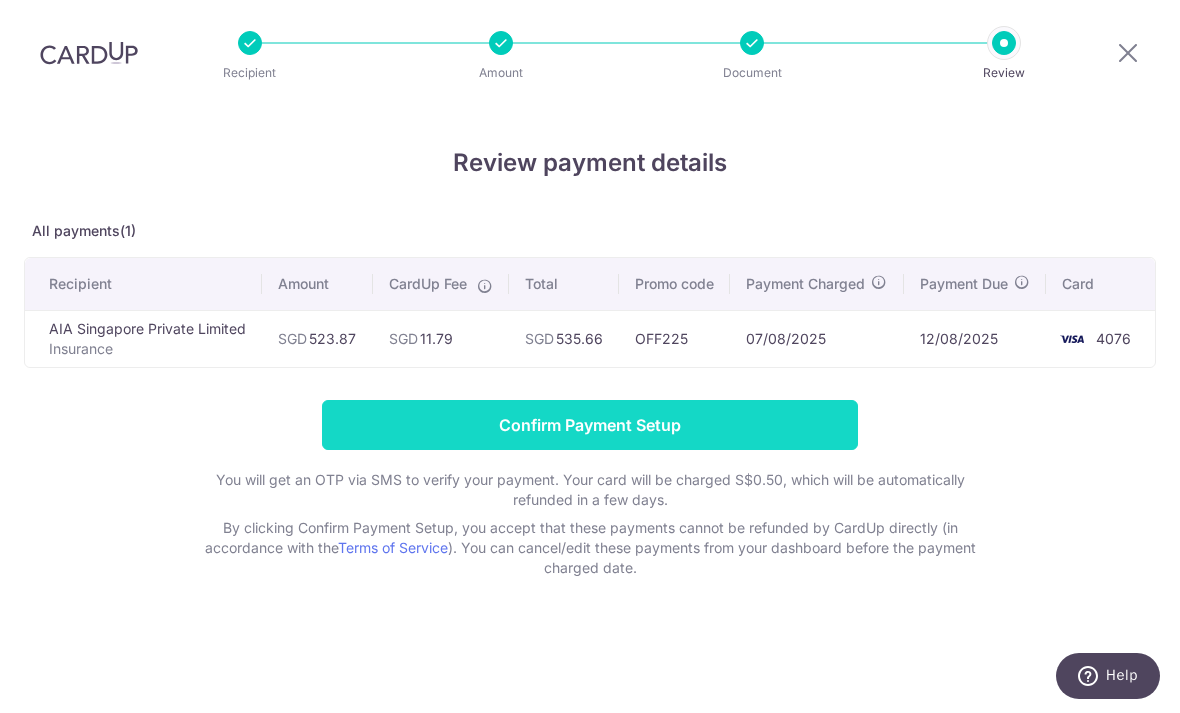 click on "Confirm Payment Setup" at bounding box center (590, 425) 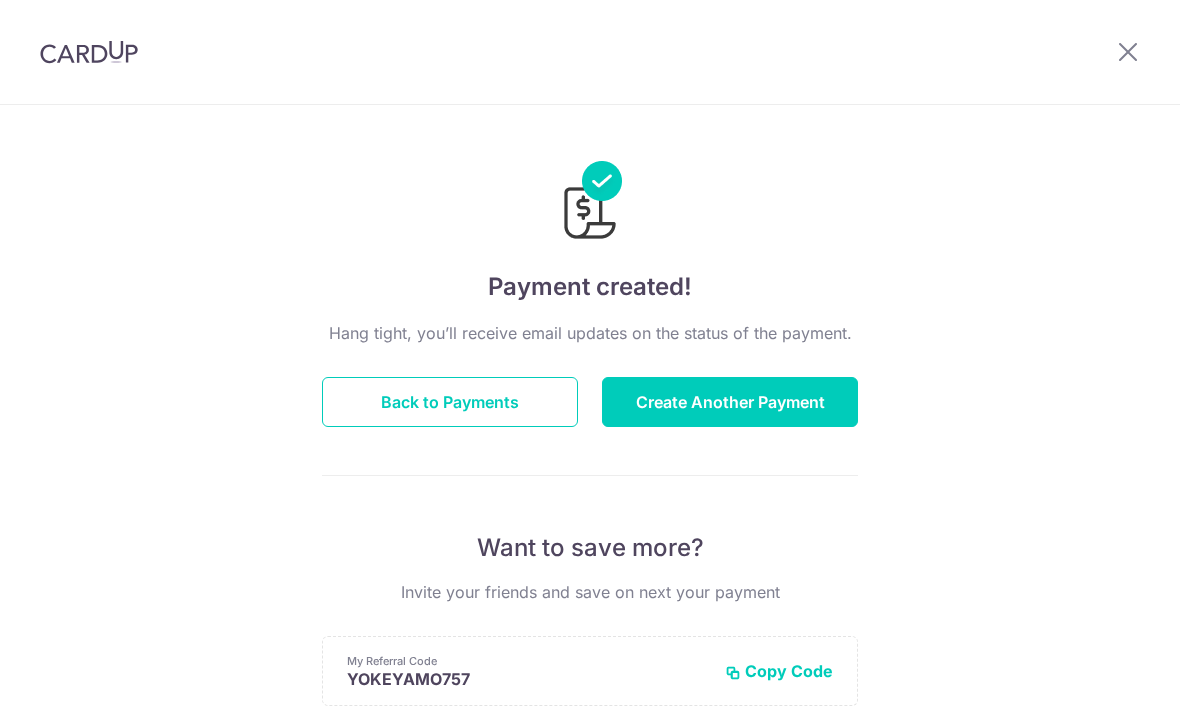 scroll, scrollTop: 0, scrollLeft: 0, axis: both 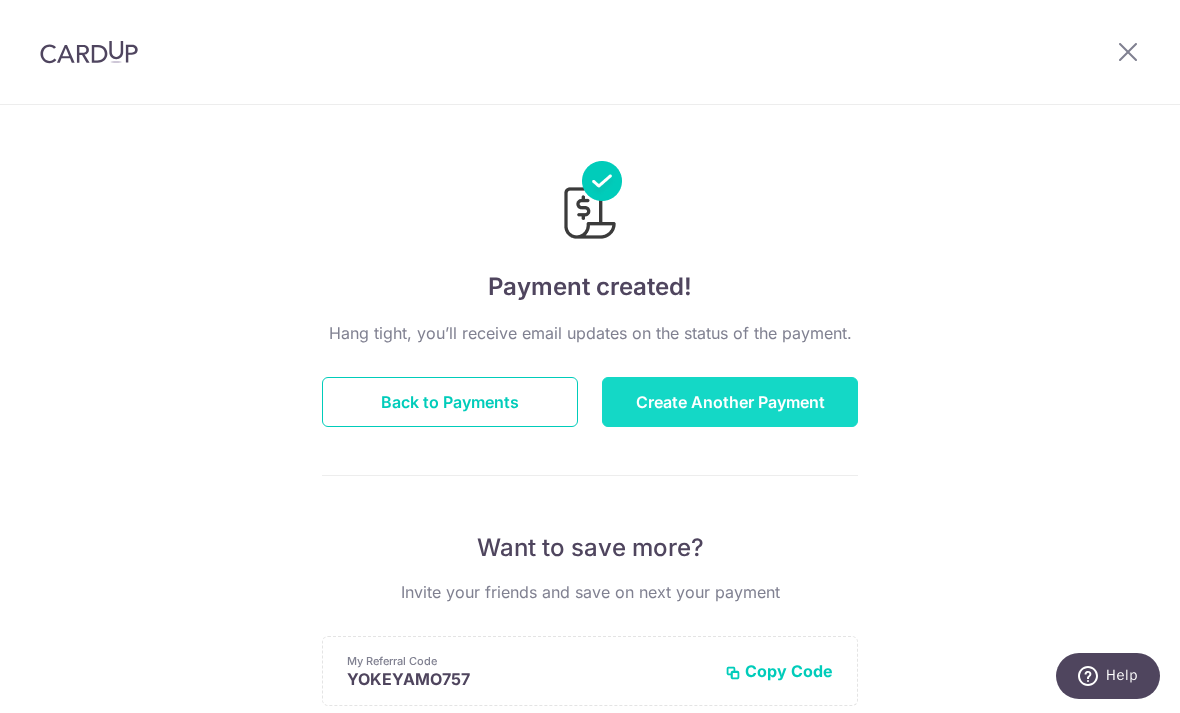 click on "Create Another Payment" at bounding box center (730, 402) 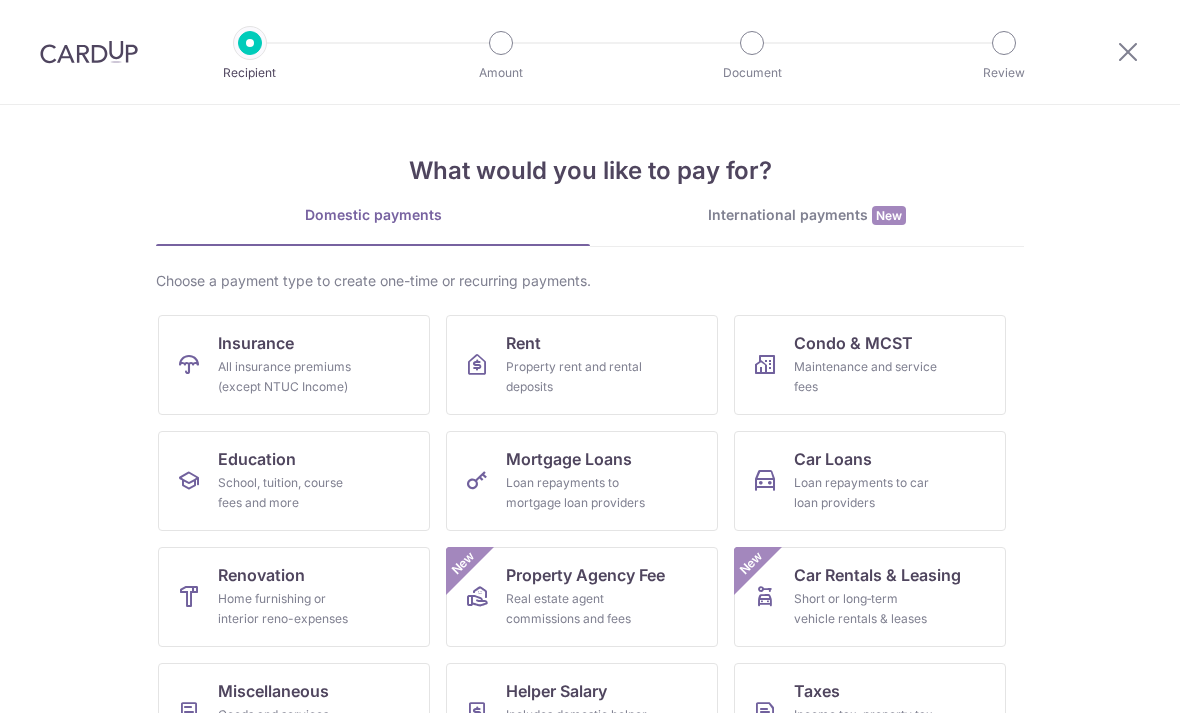 scroll, scrollTop: 0, scrollLeft: 0, axis: both 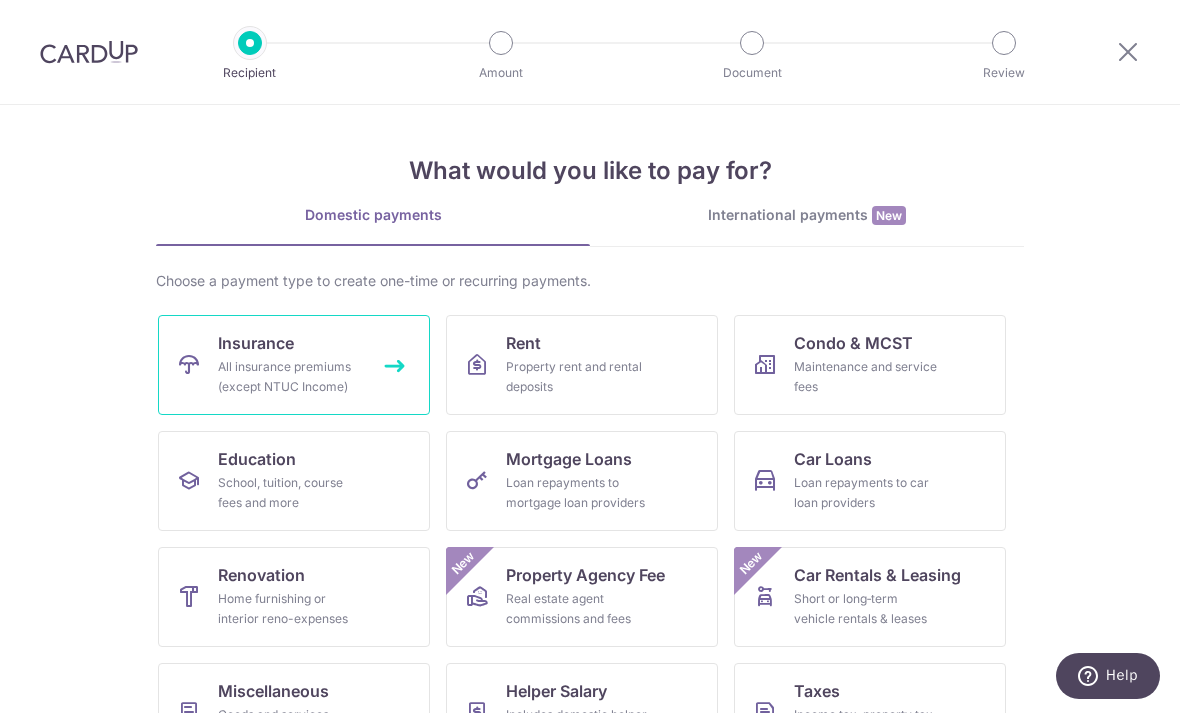 click on "All insurance premiums (except NTUC Income)" at bounding box center [290, 377] 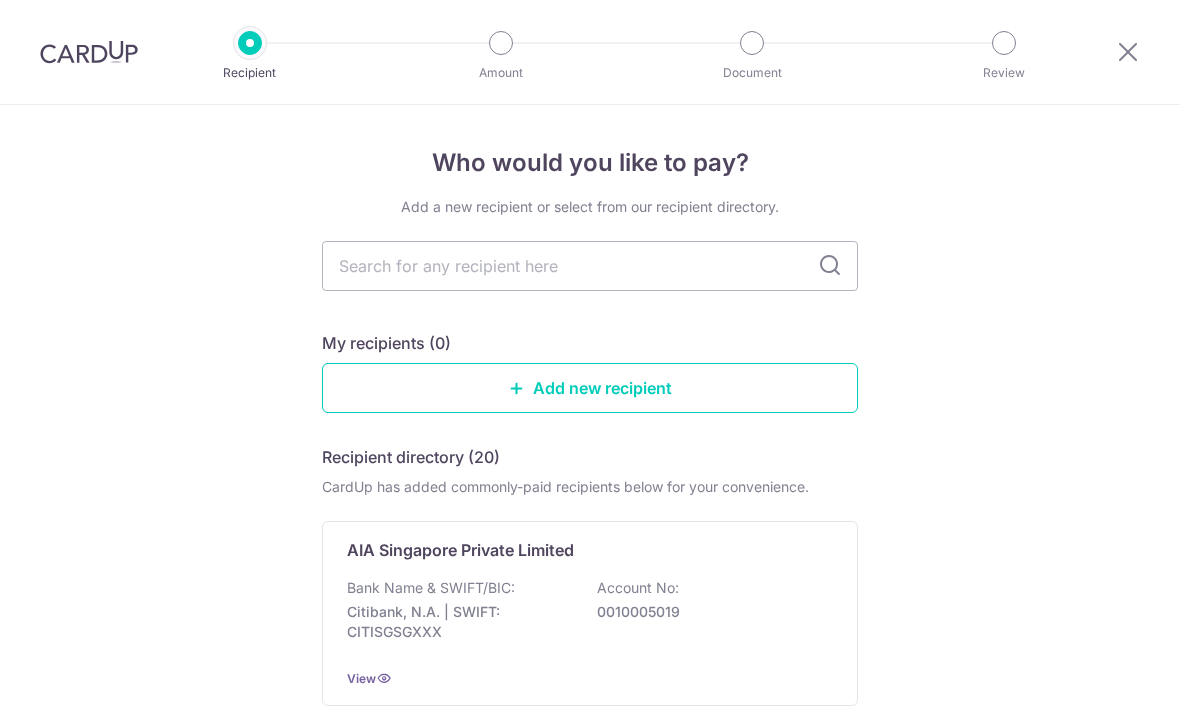 scroll, scrollTop: 0, scrollLeft: 0, axis: both 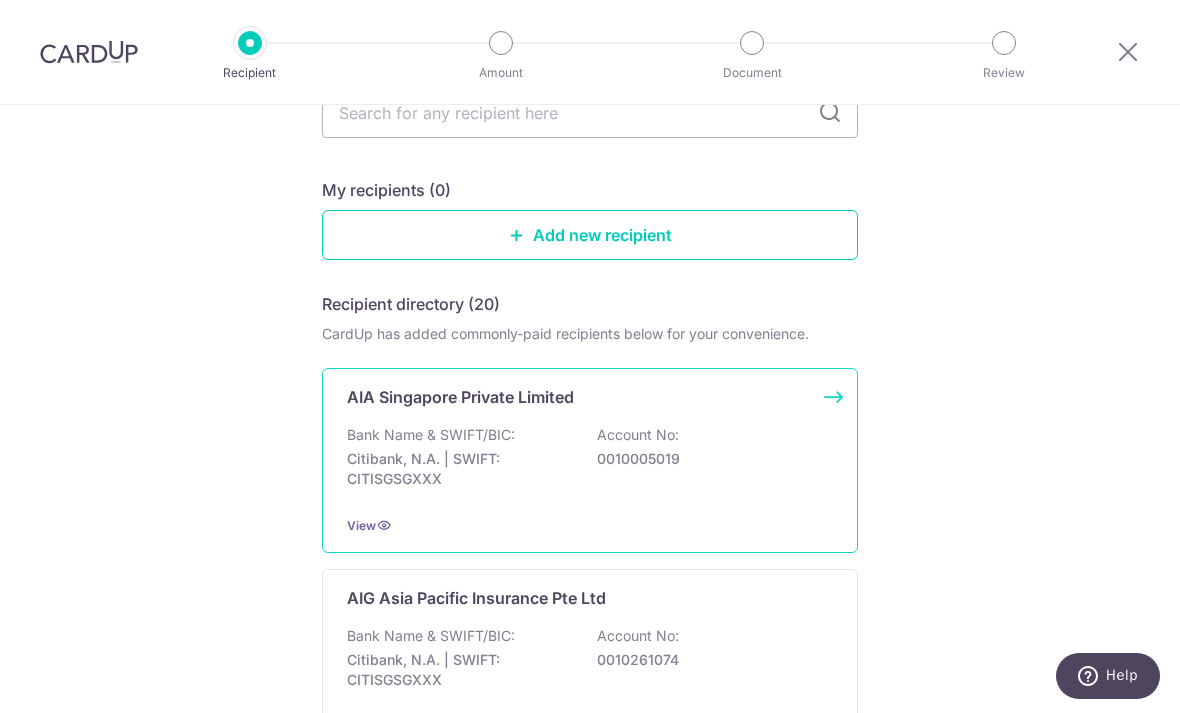 click on "AIA Singapore Private Limited
Bank Name & SWIFT/BIC:
Citibank, N.A. | SWIFT: CITISGSGXXX
Account No:
0010005019
View" at bounding box center [590, 460] 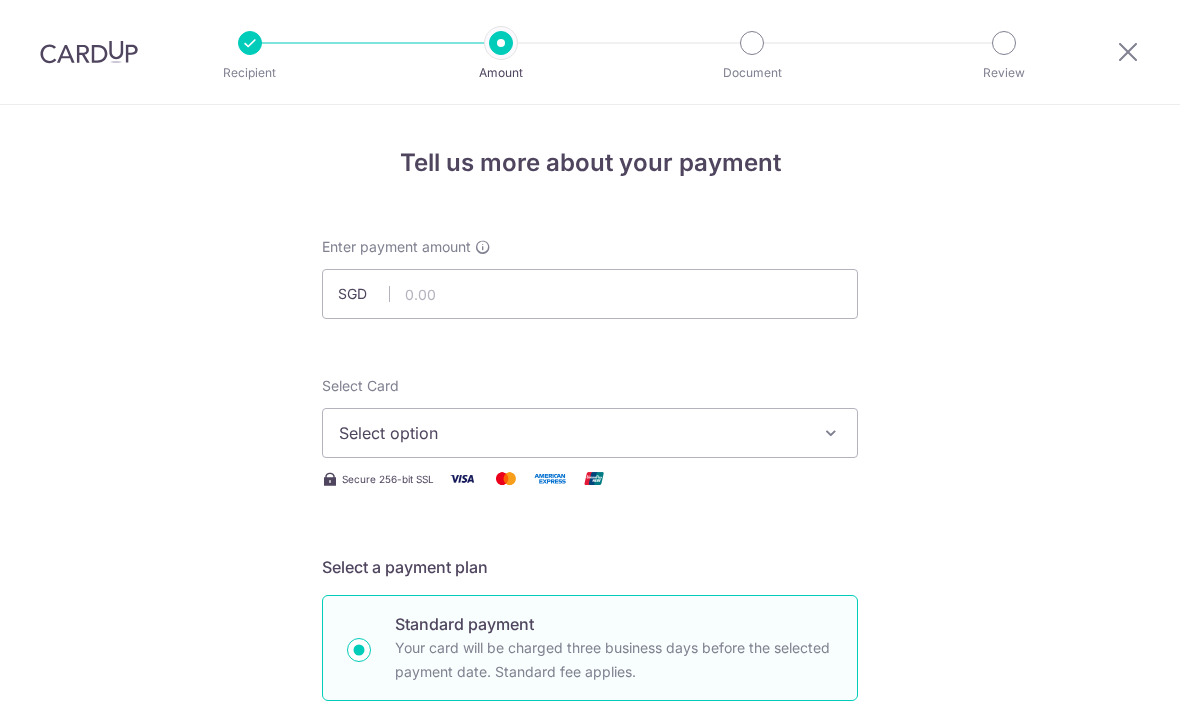 scroll, scrollTop: 0, scrollLeft: 0, axis: both 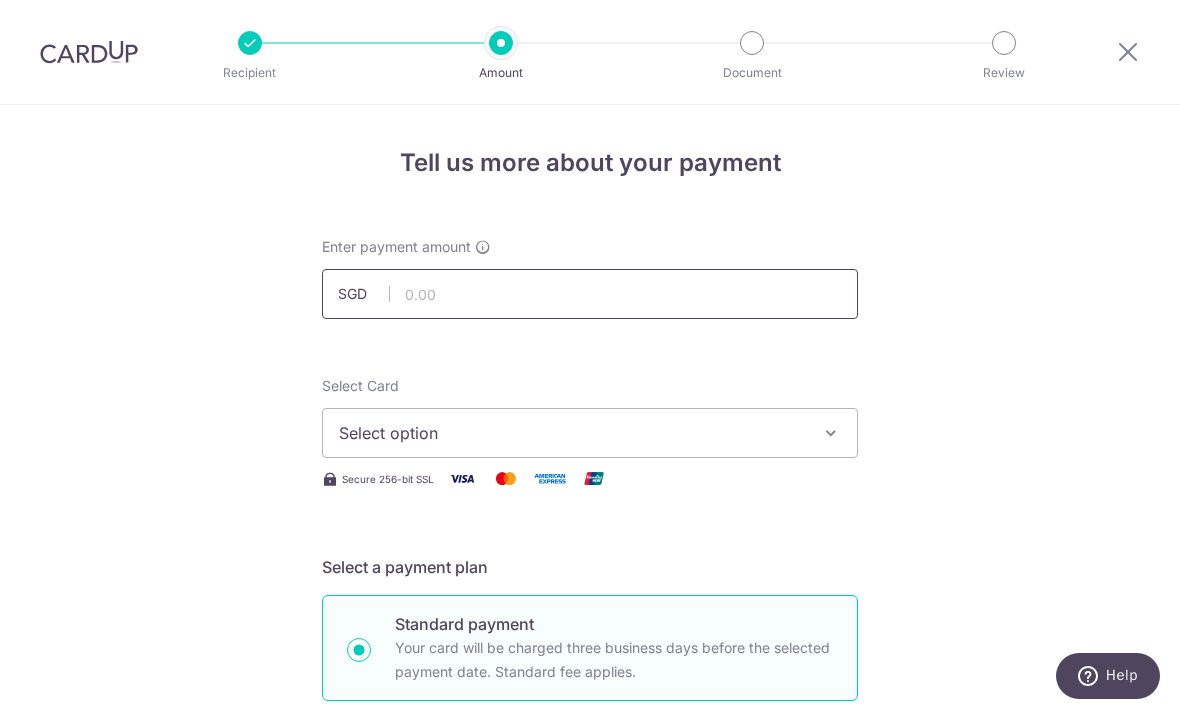 click at bounding box center [590, 294] 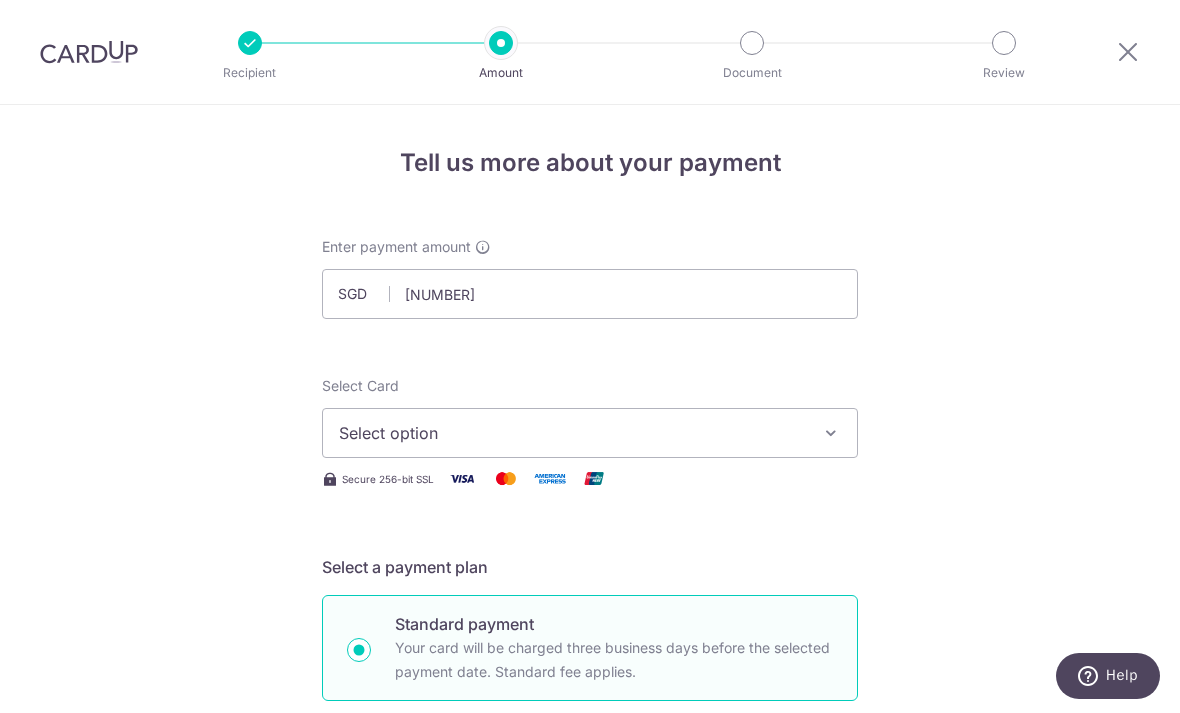 click on "Select option" at bounding box center (572, 433) 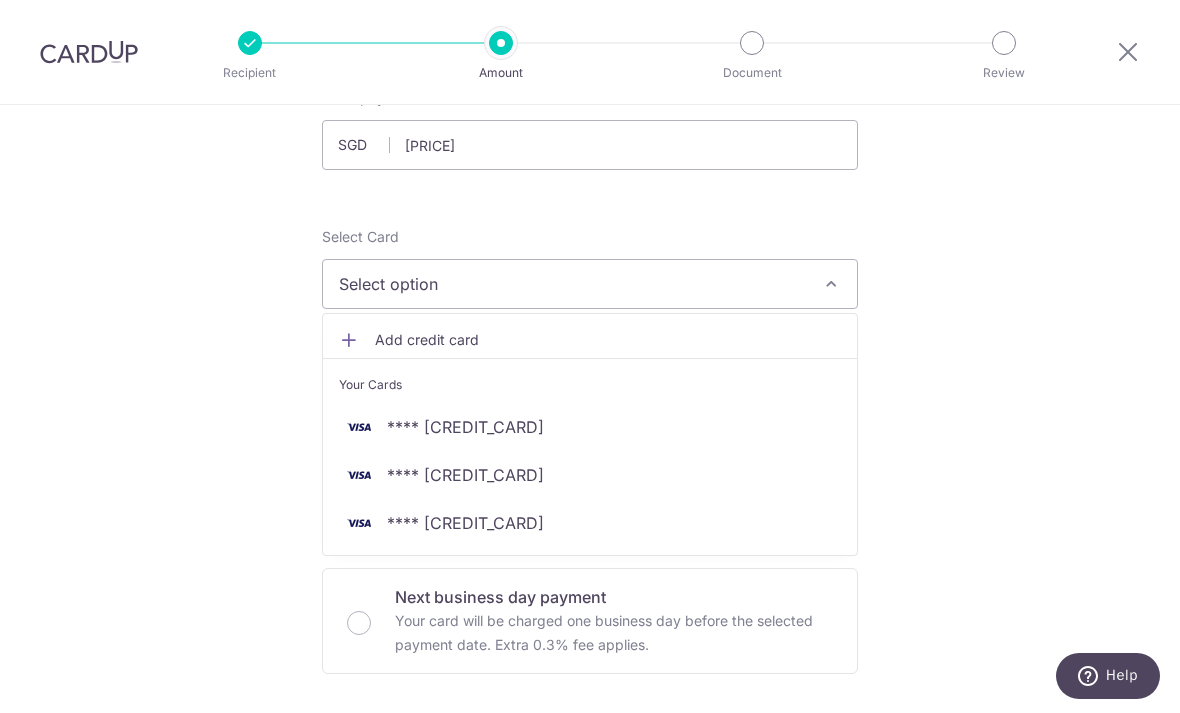 scroll, scrollTop: 147, scrollLeft: 0, axis: vertical 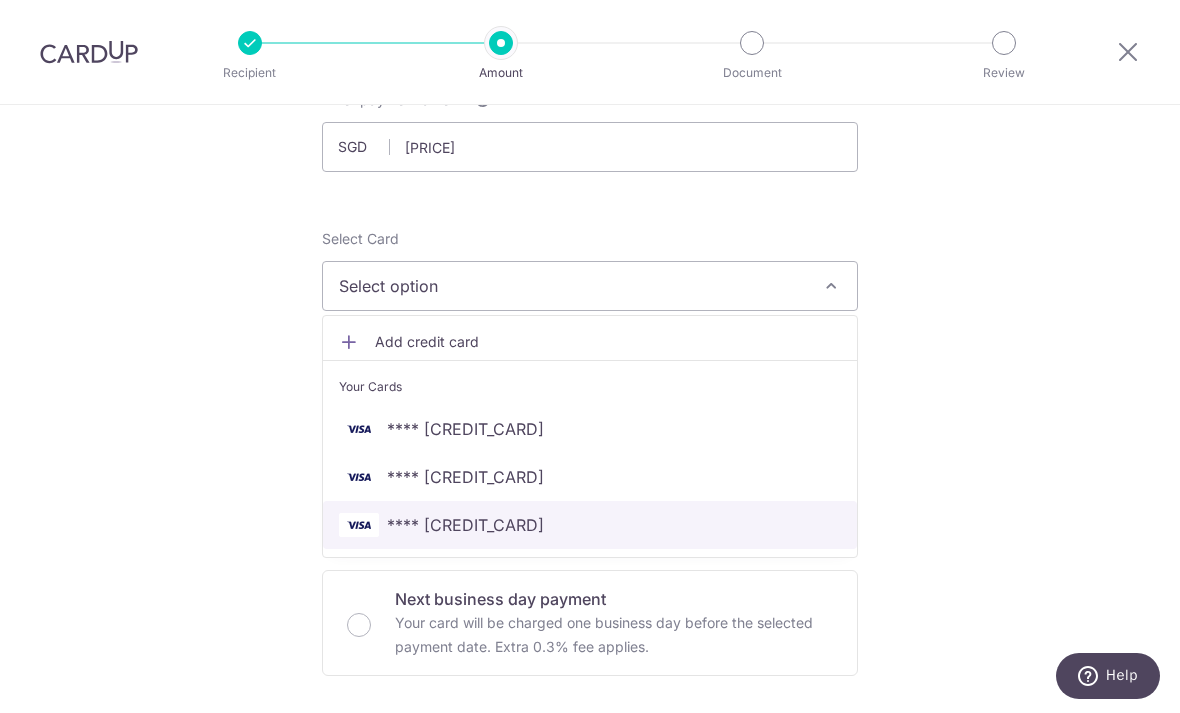 click on "**** 4076" at bounding box center (590, 525) 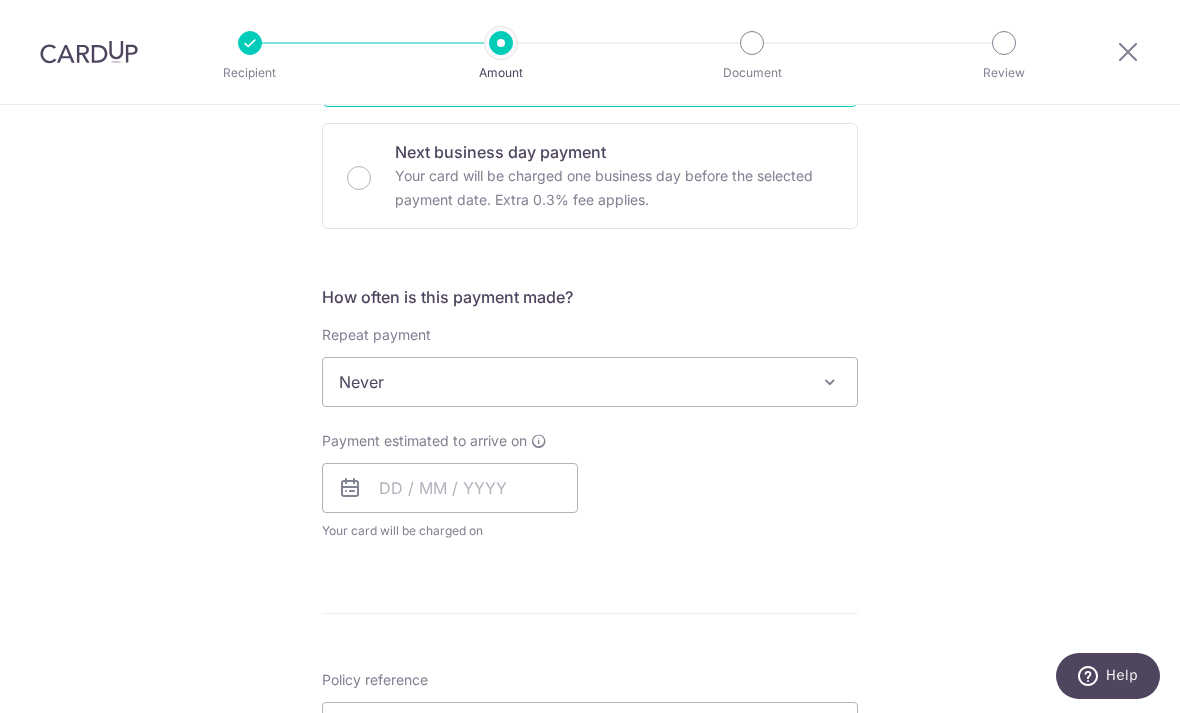 scroll, scrollTop: 601, scrollLeft: 0, axis: vertical 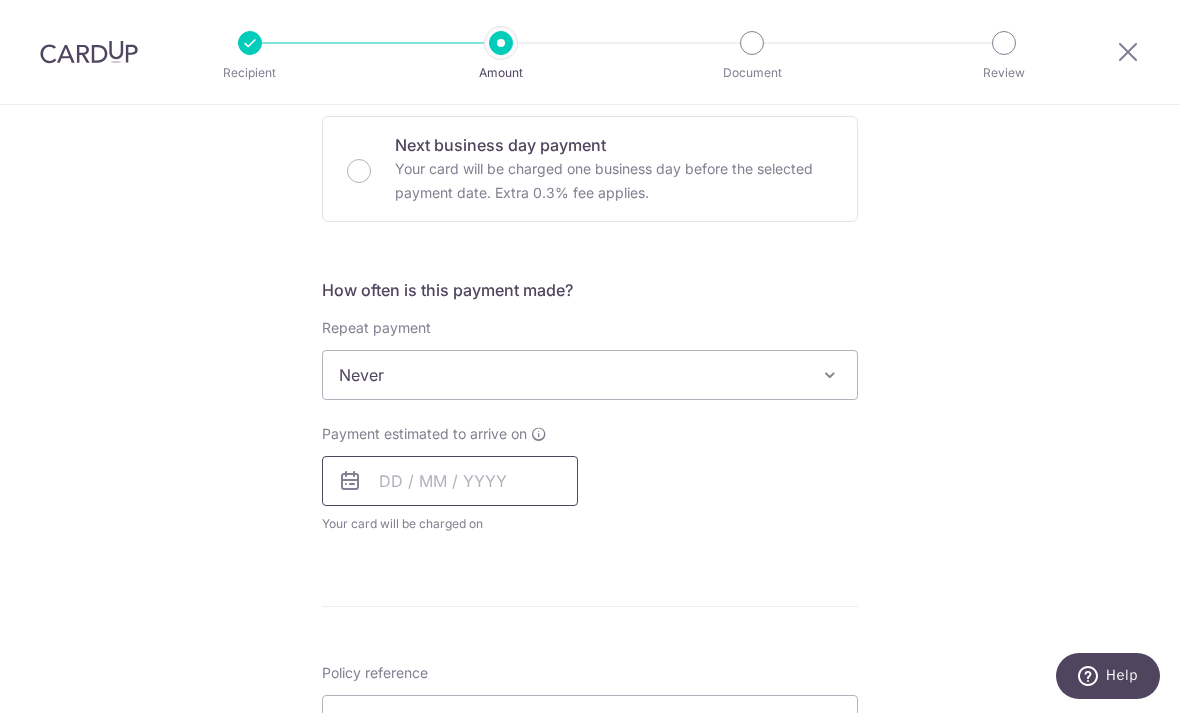 click at bounding box center [450, 481] 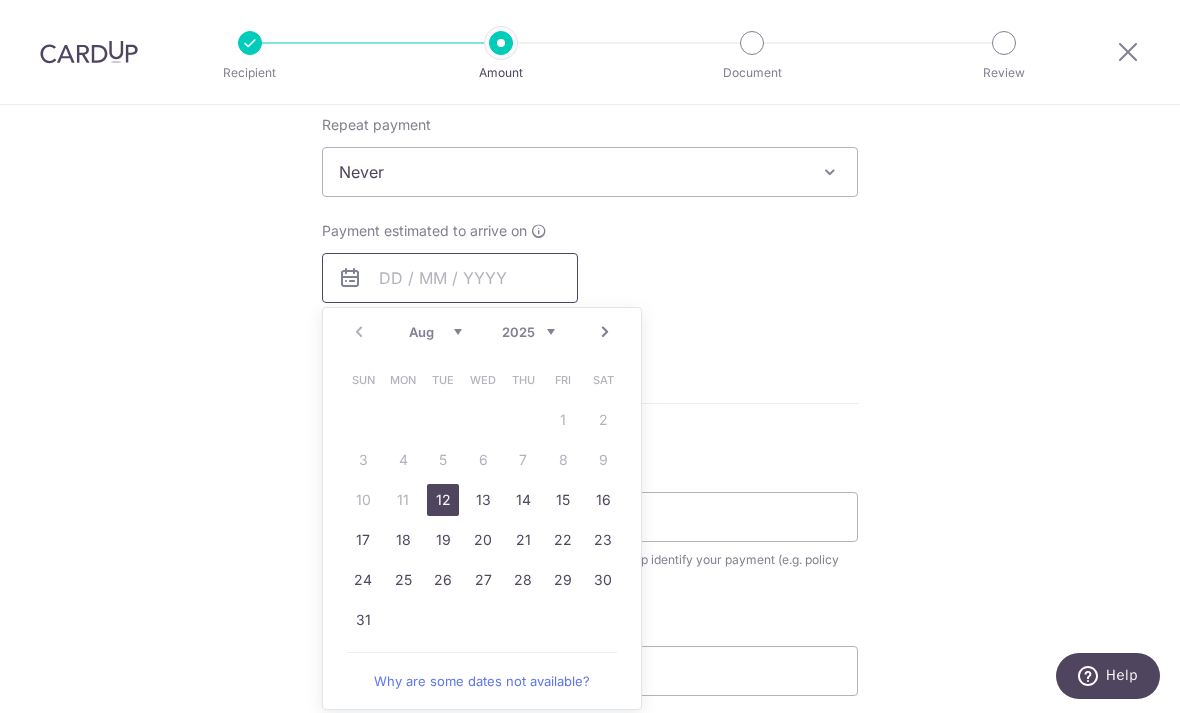 scroll, scrollTop: 803, scrollLeft: 0, axis: vertical 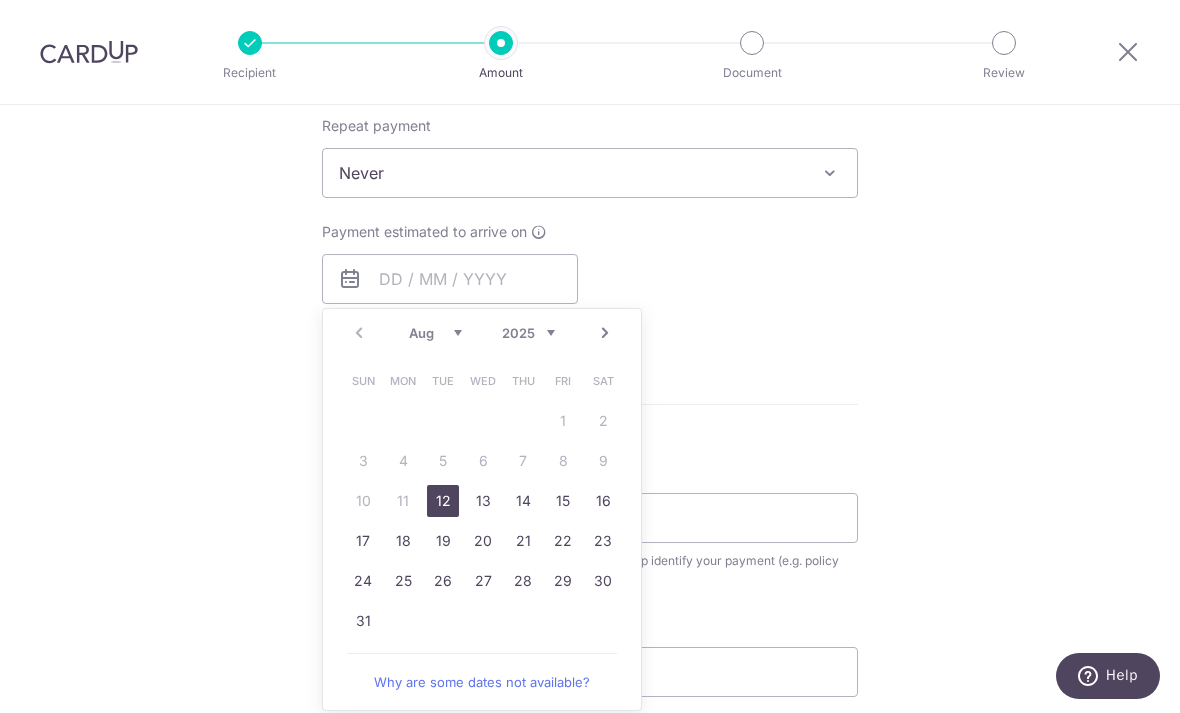 click on "12" at bounding box center (443, 501) 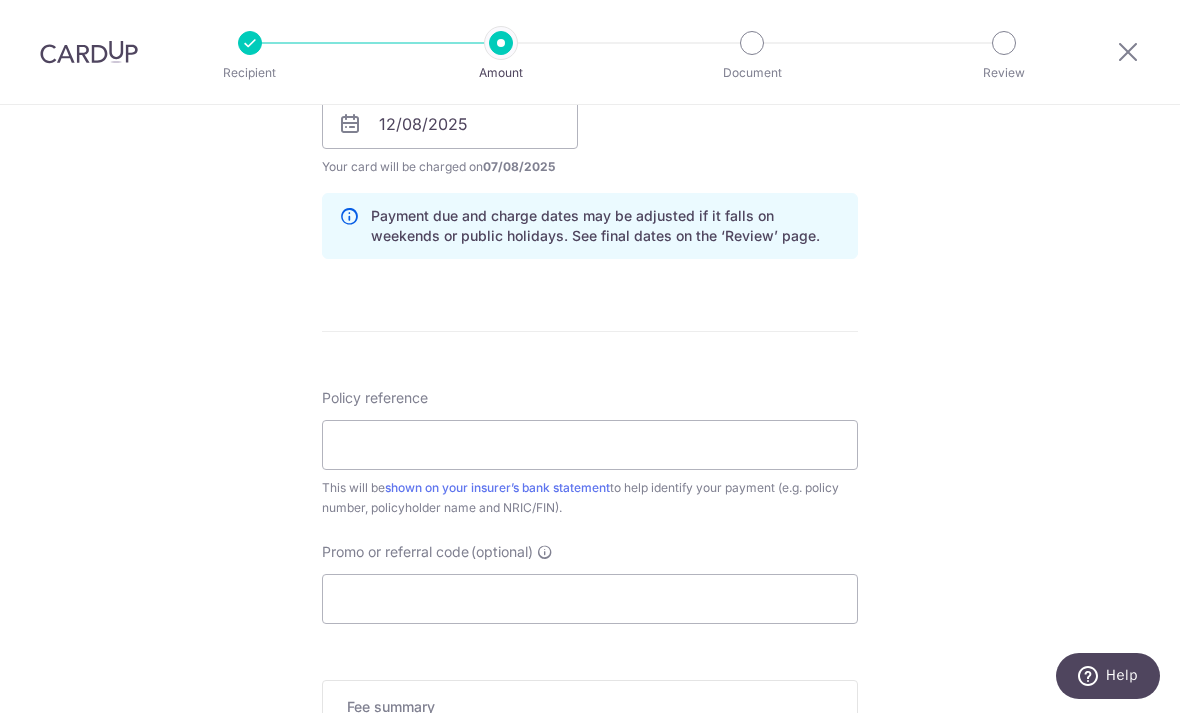 scroll, scrollTop: 959, scrollLeft: 0, axis: vertical 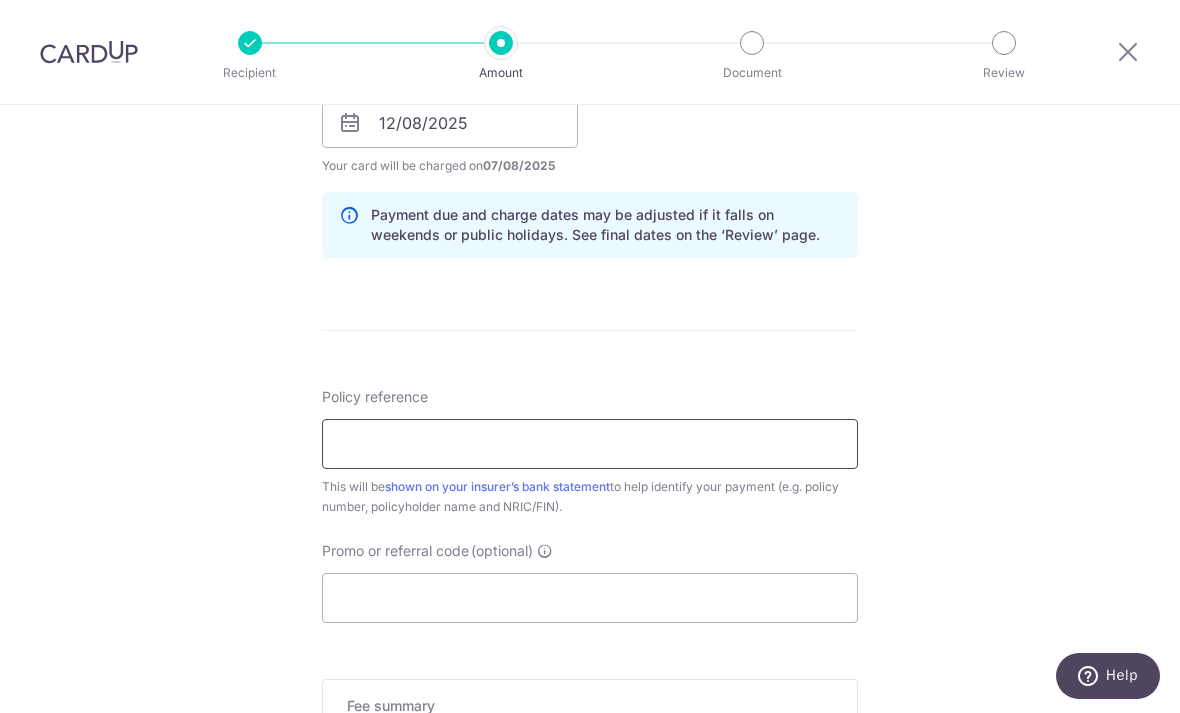 click on "Policy reference" at bounding box center [590, 444] 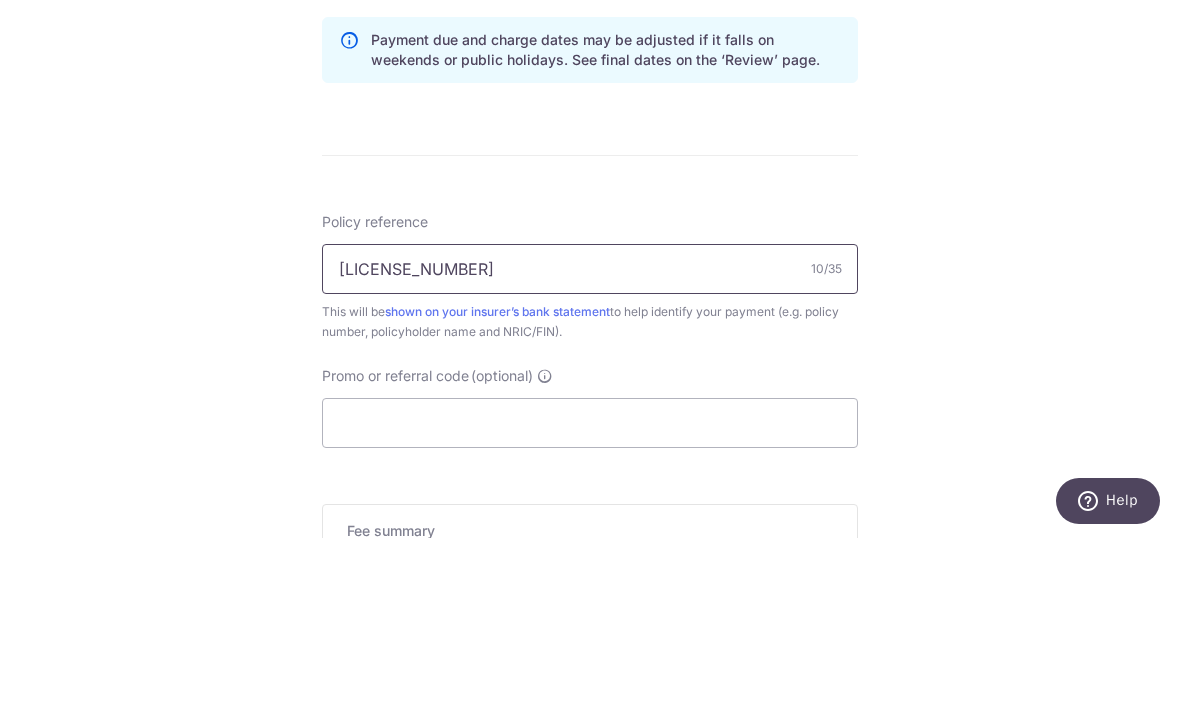 scroll, scrollTop: 64, scrollLeft: 0, axis: vertical 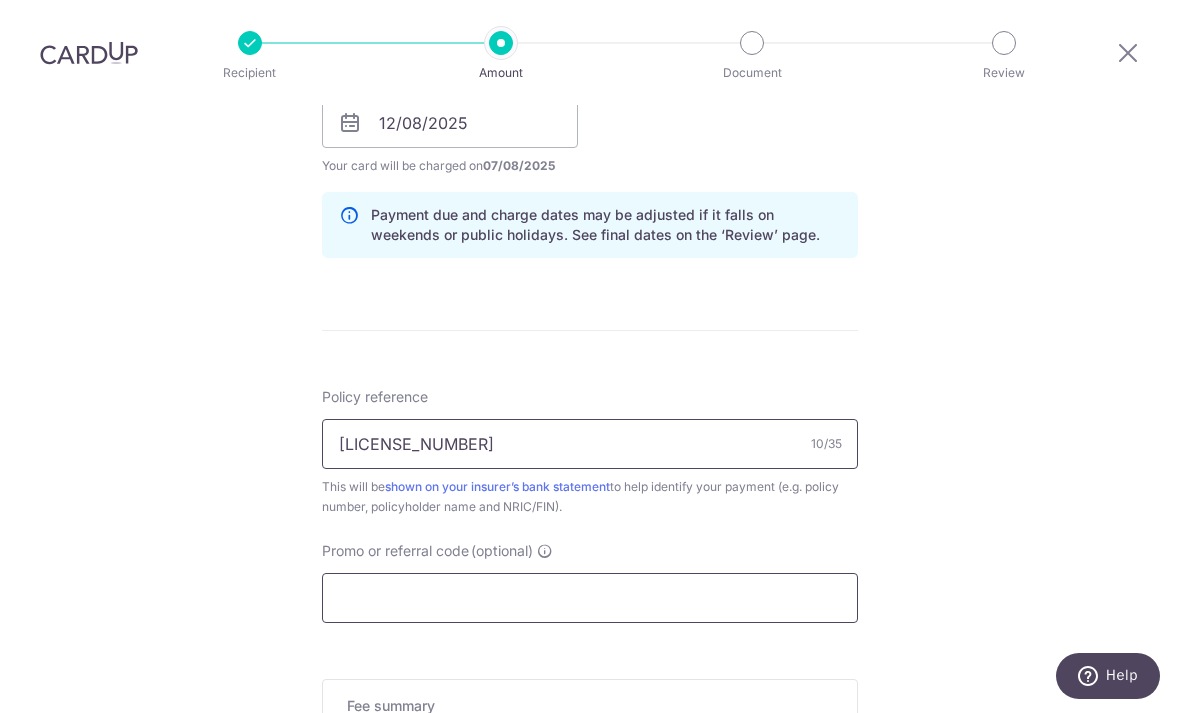 type on "L546483097" 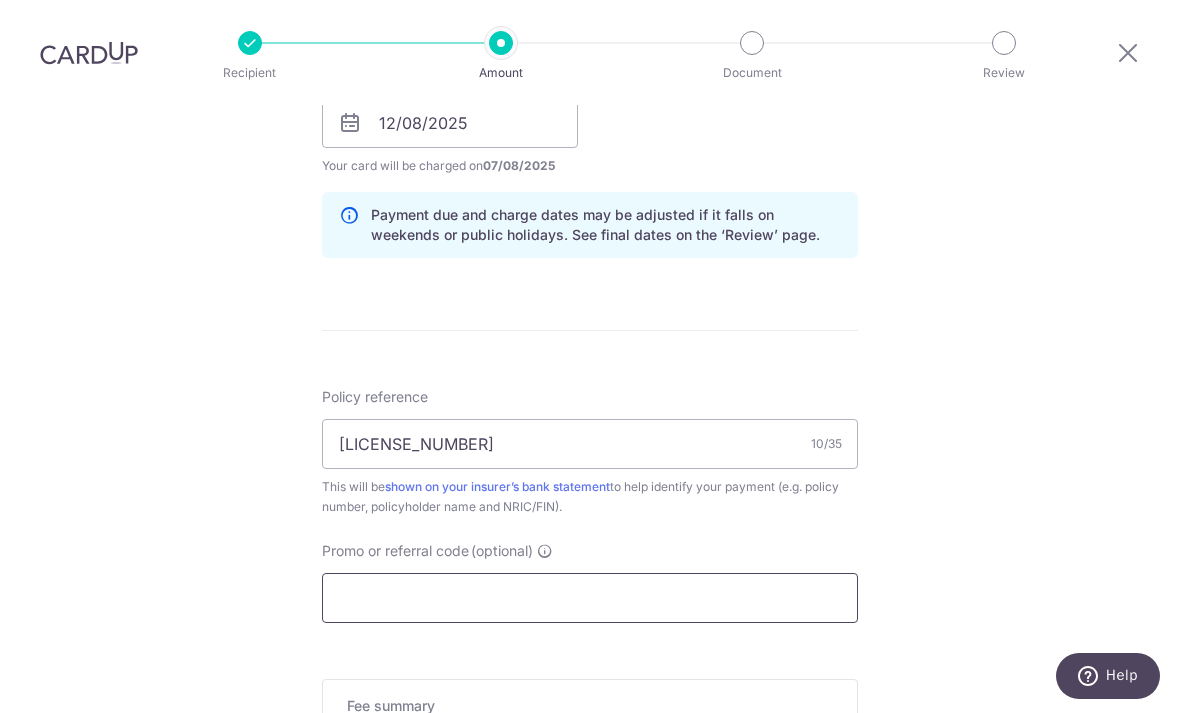 click on "Promo or referral code
(optional)" at bounding box center [590, 598] 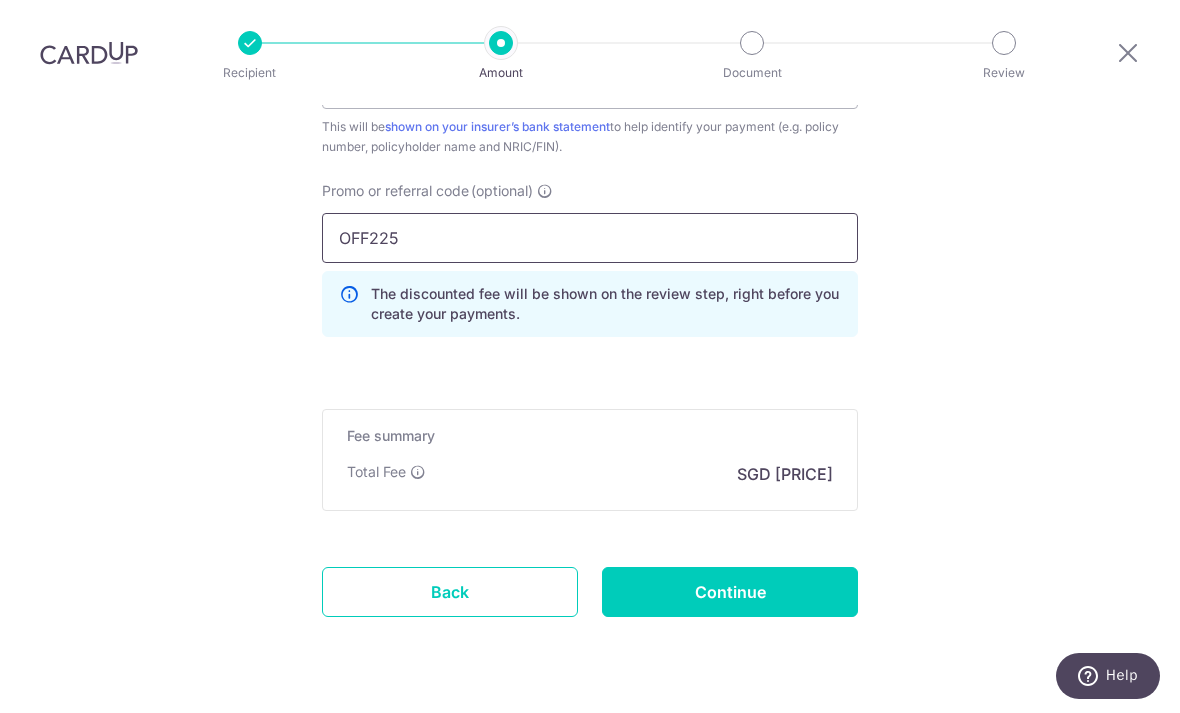 scroll, scrollTop: 1317, scrollLeft: 0, axis: vertical 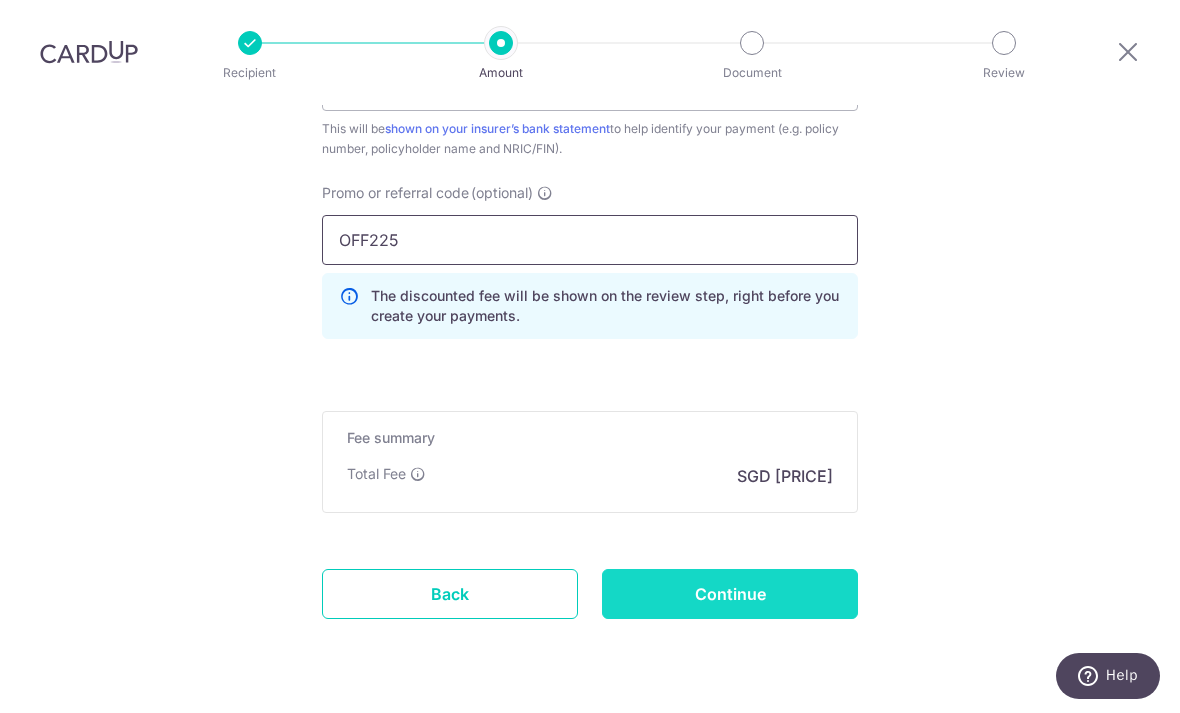 type on "OFF225" 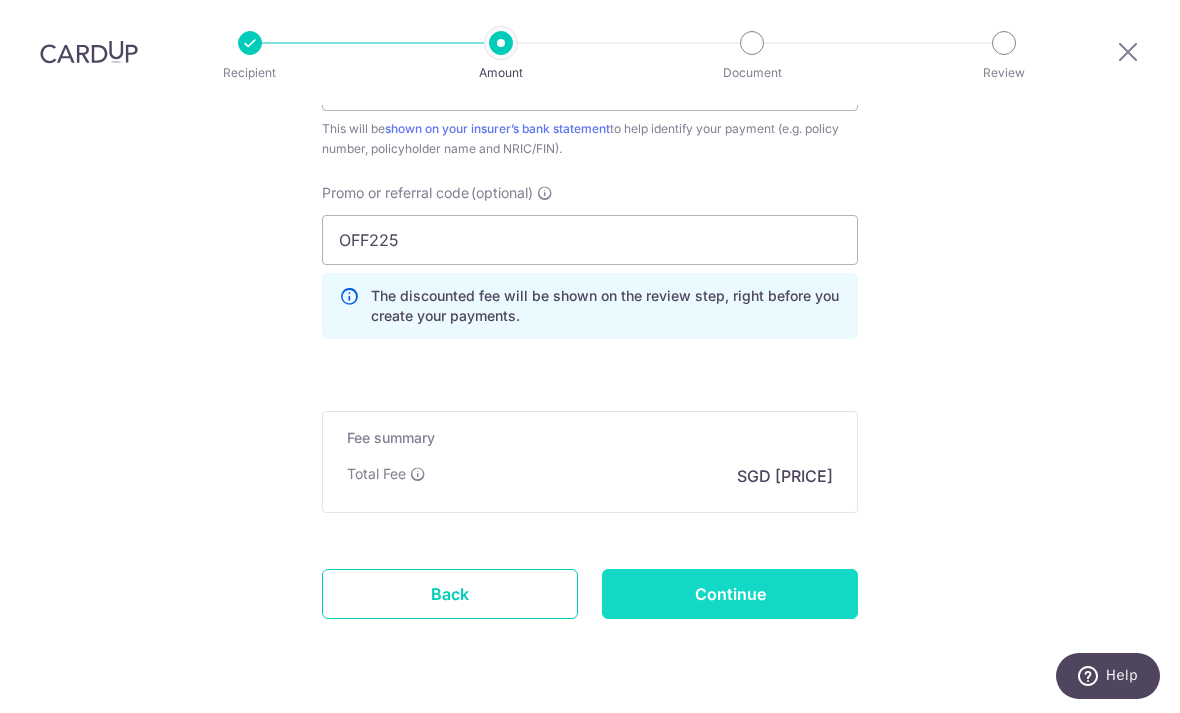 click on "Continue" at bounding box center (730, 594) 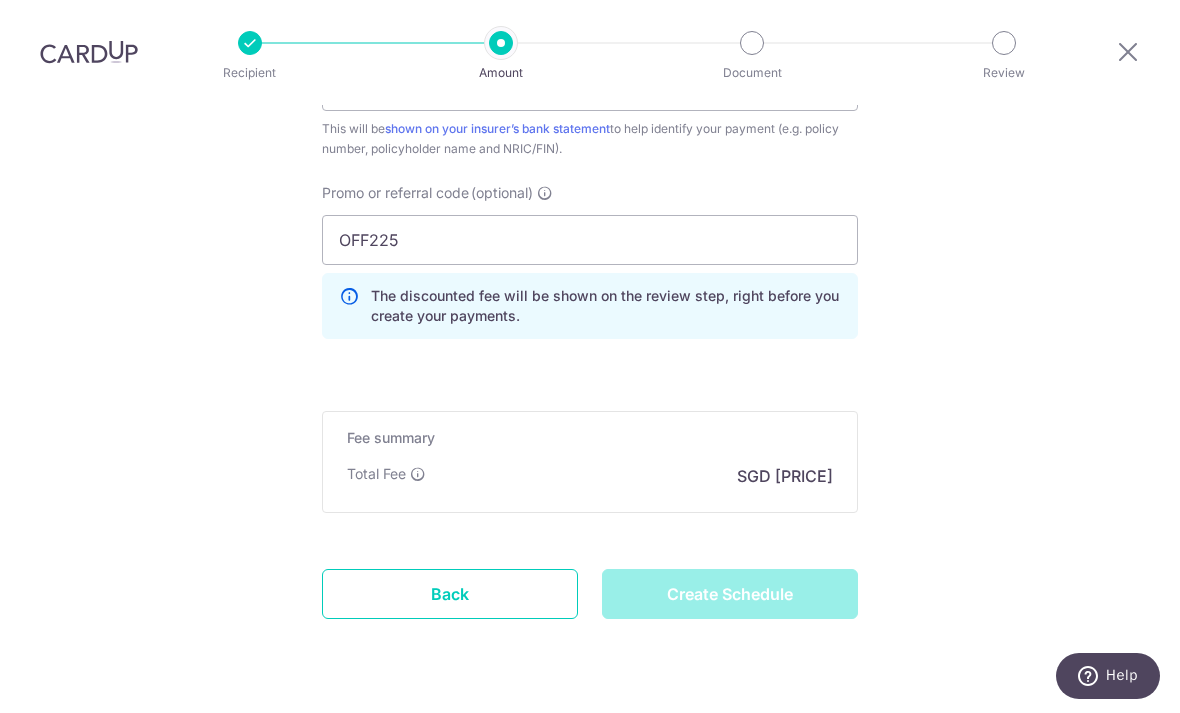 click on "Create Schedule" at bounding box center [730, 594] 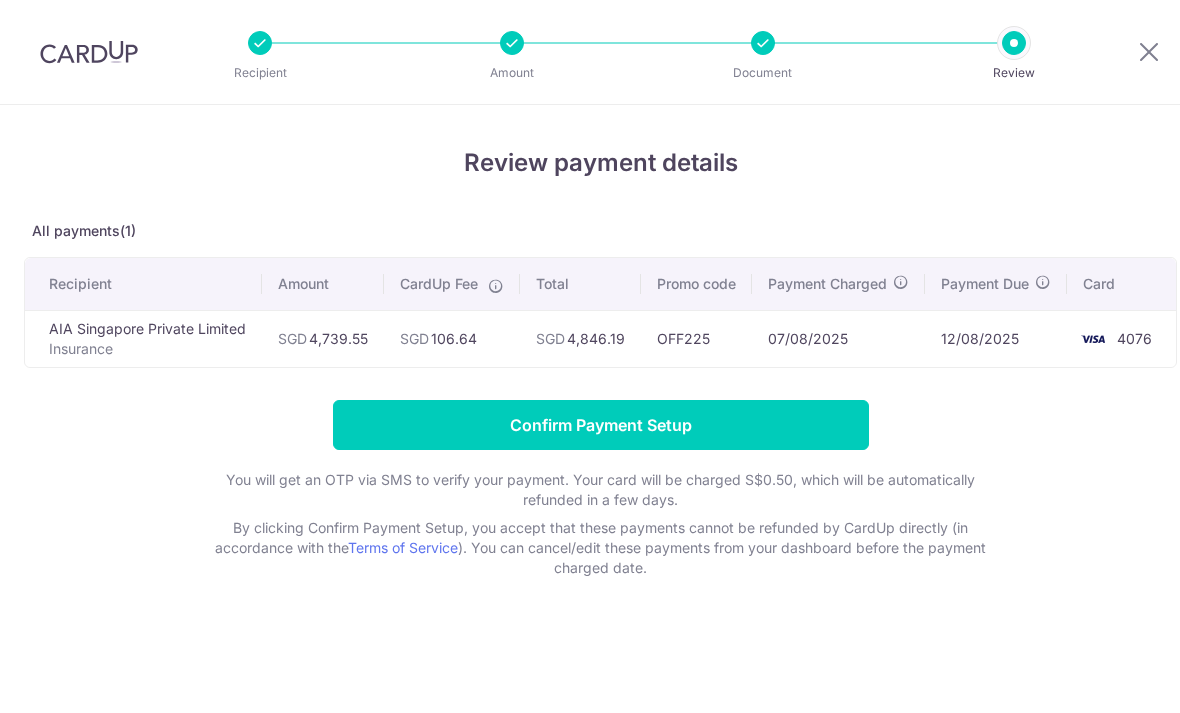 scroll, scrollTop: 0, scrollLeft: 0, axis: both 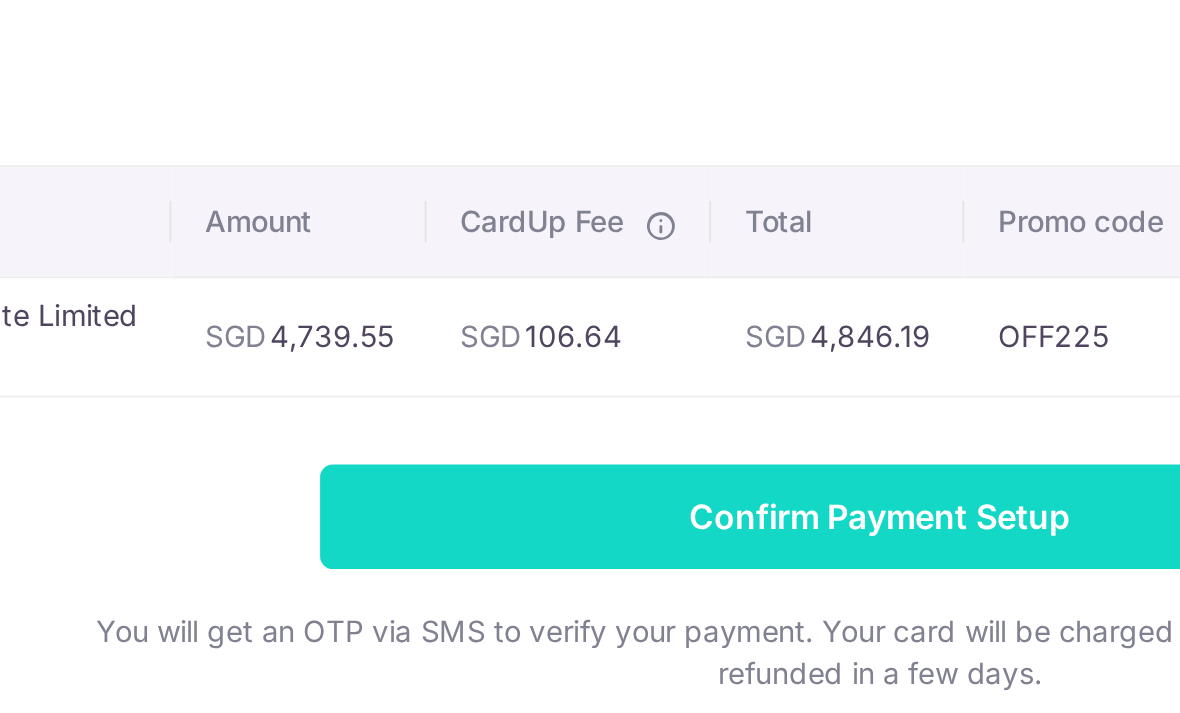 click on "Confirm Payment Setup" at bounding box center [601, 425] 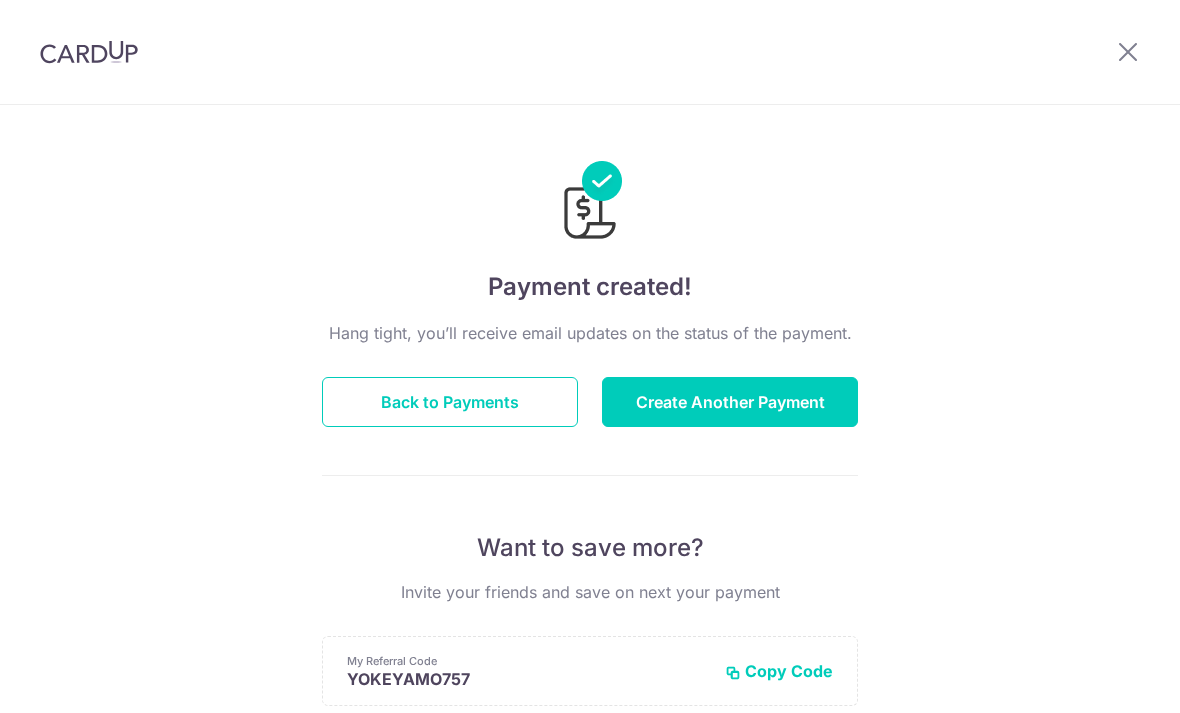 scroll, scrollTop: 0, scrollLeft: 0, axis: both 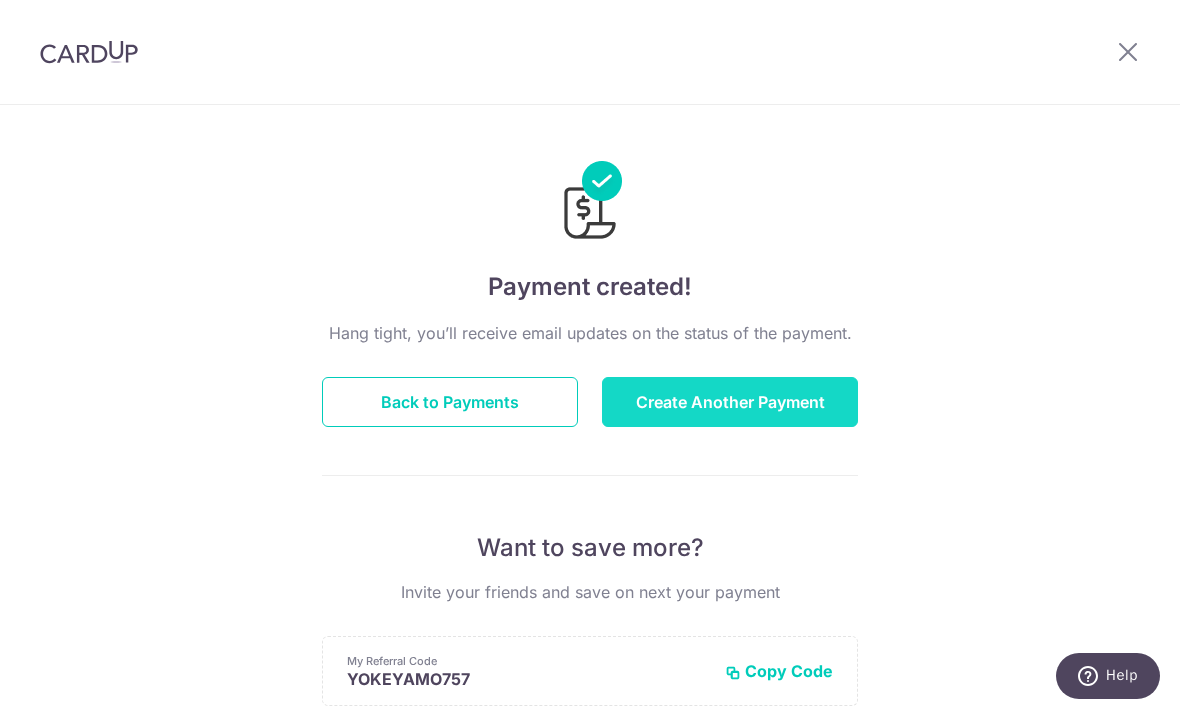click on "Create Another Payment" at bounding box center [730, 402] 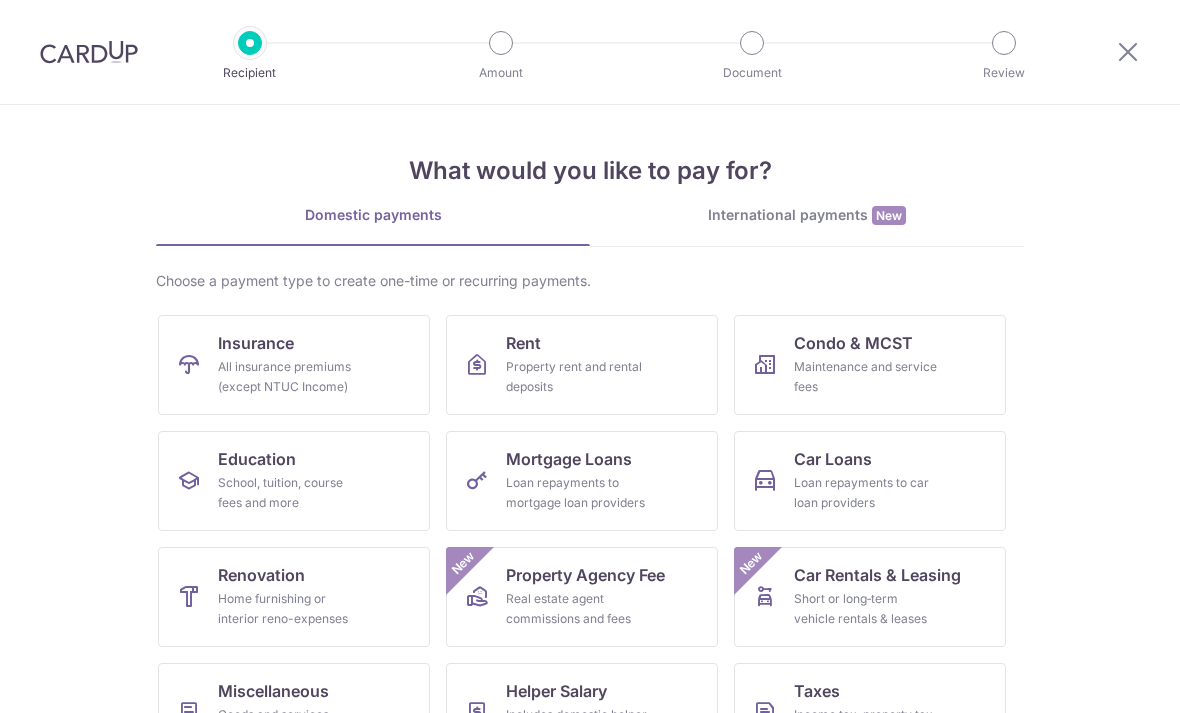 scroll, scrollTop: 0, scrollLeft: 0, axis: both 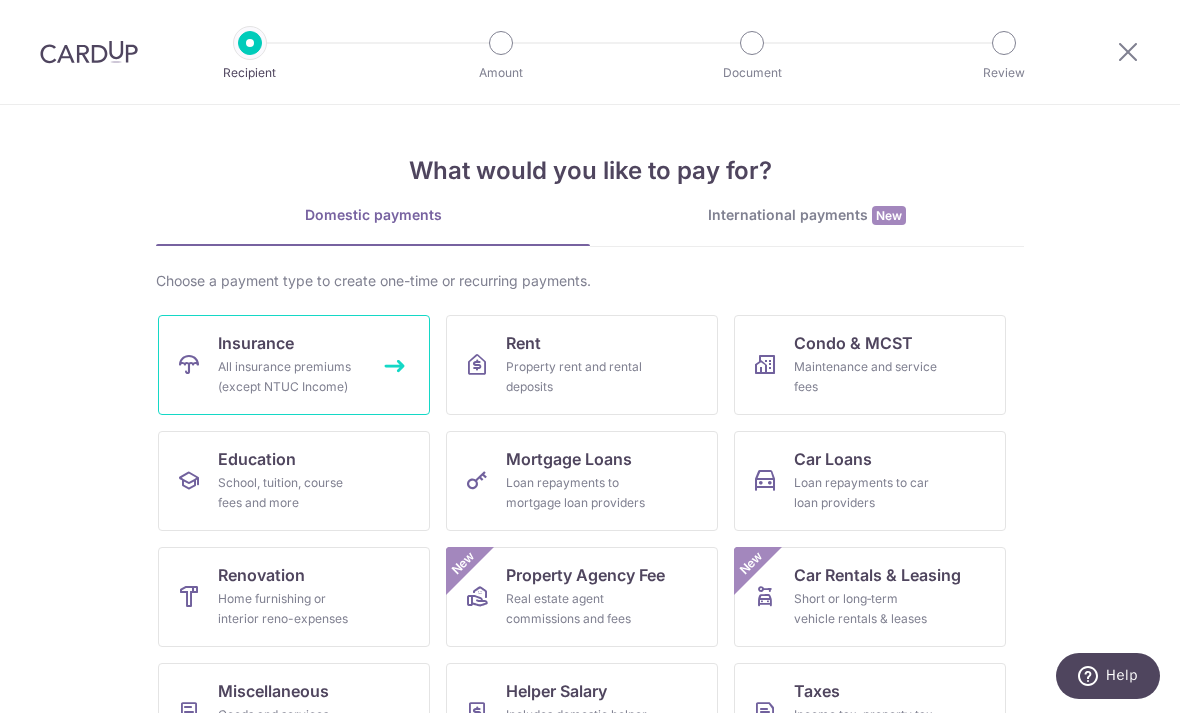 click on "Insurance All insurance premiums (except NTUC Income)" at bounding box center [294, 365] 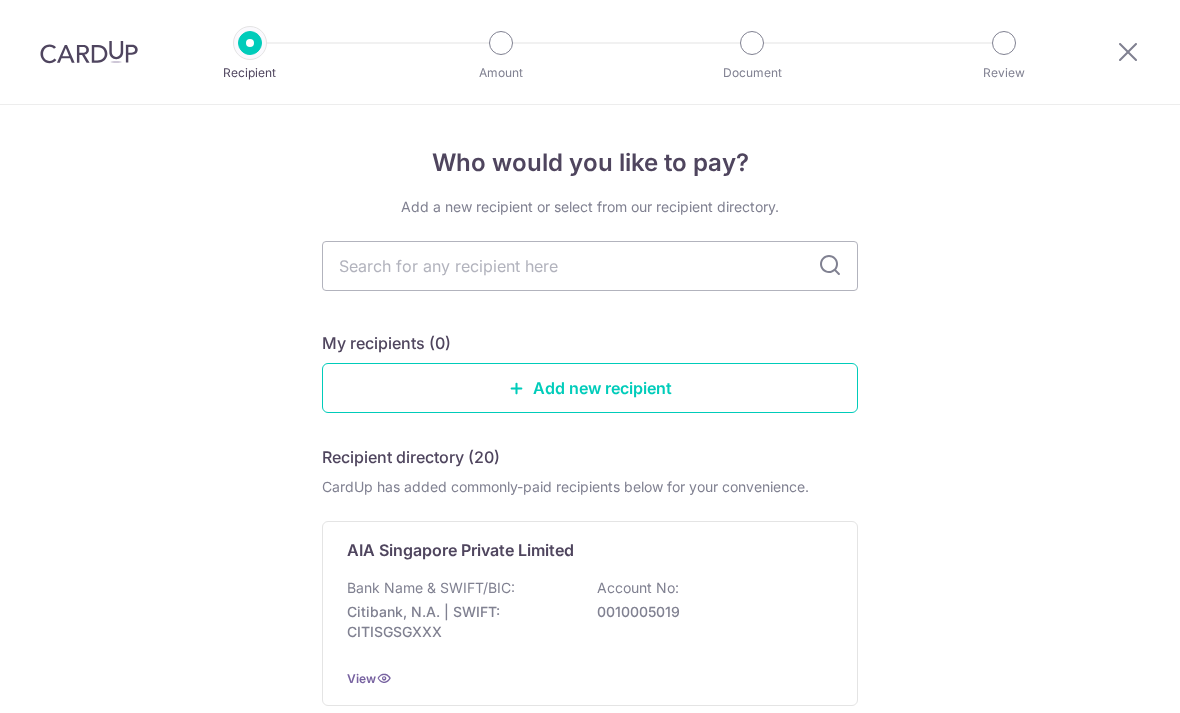scroll, scrollTop: 0, scrollLeft: 0, axis: both 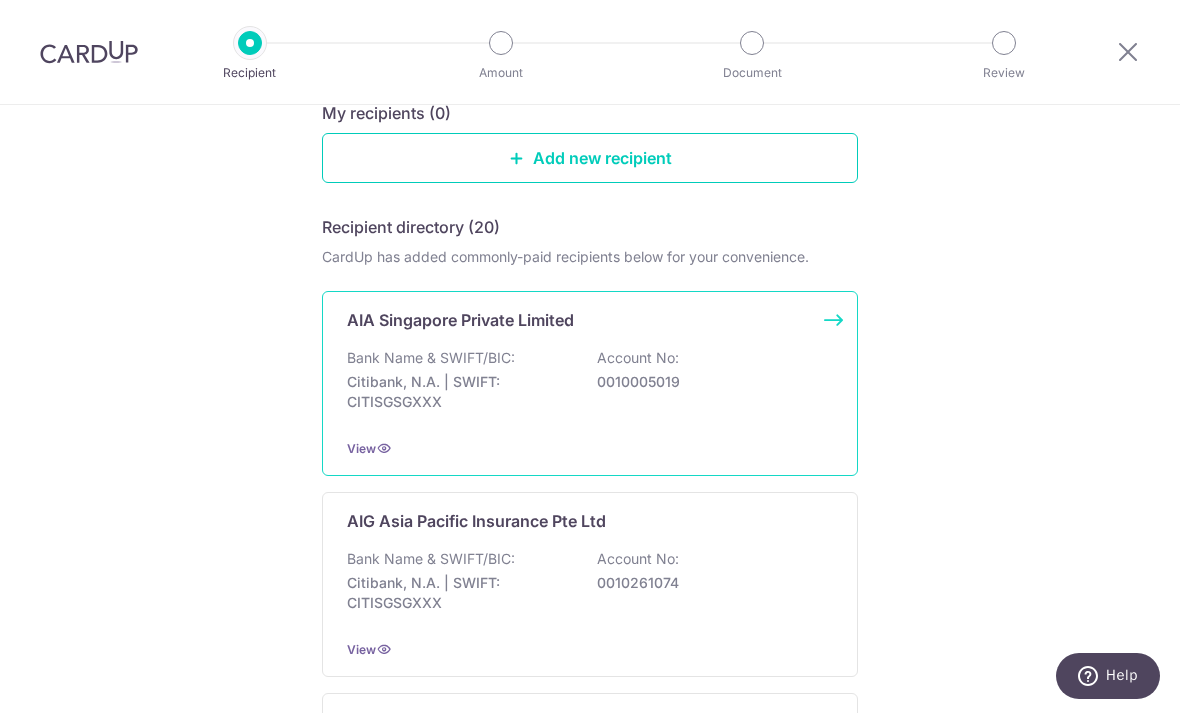 click on "0010005019" at bounding box center (709, 382) 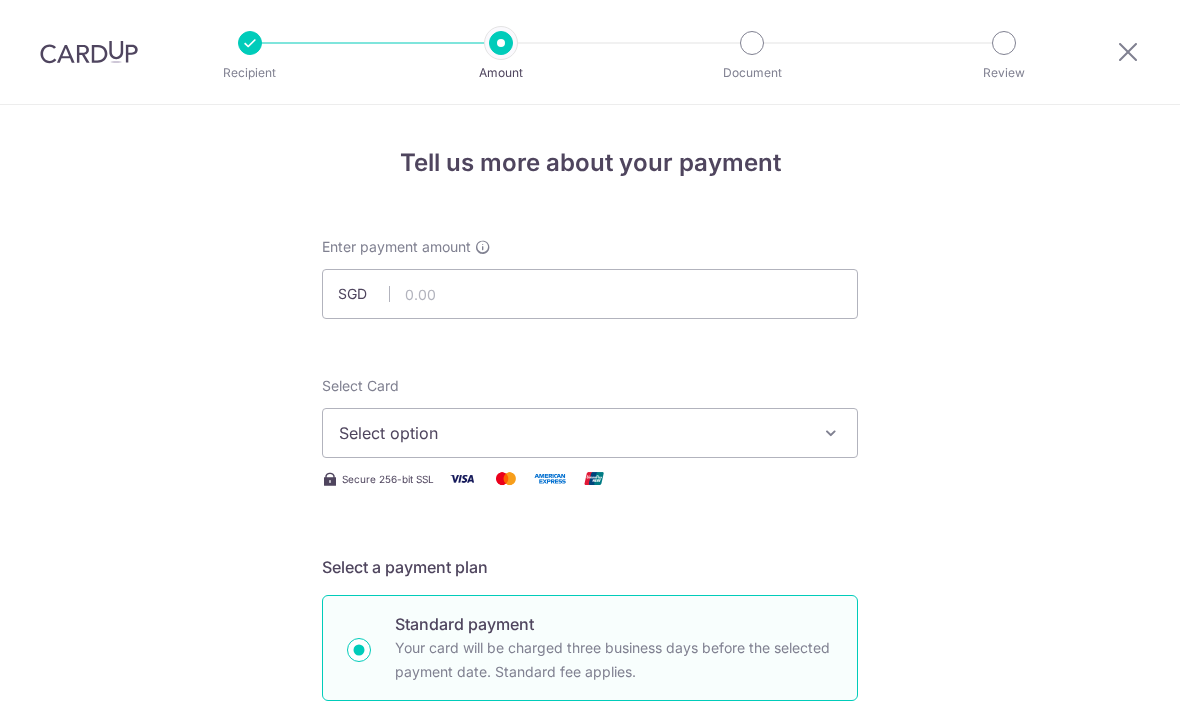 scroll, scrollTop: 0, scrollLeft: 0, axis: both 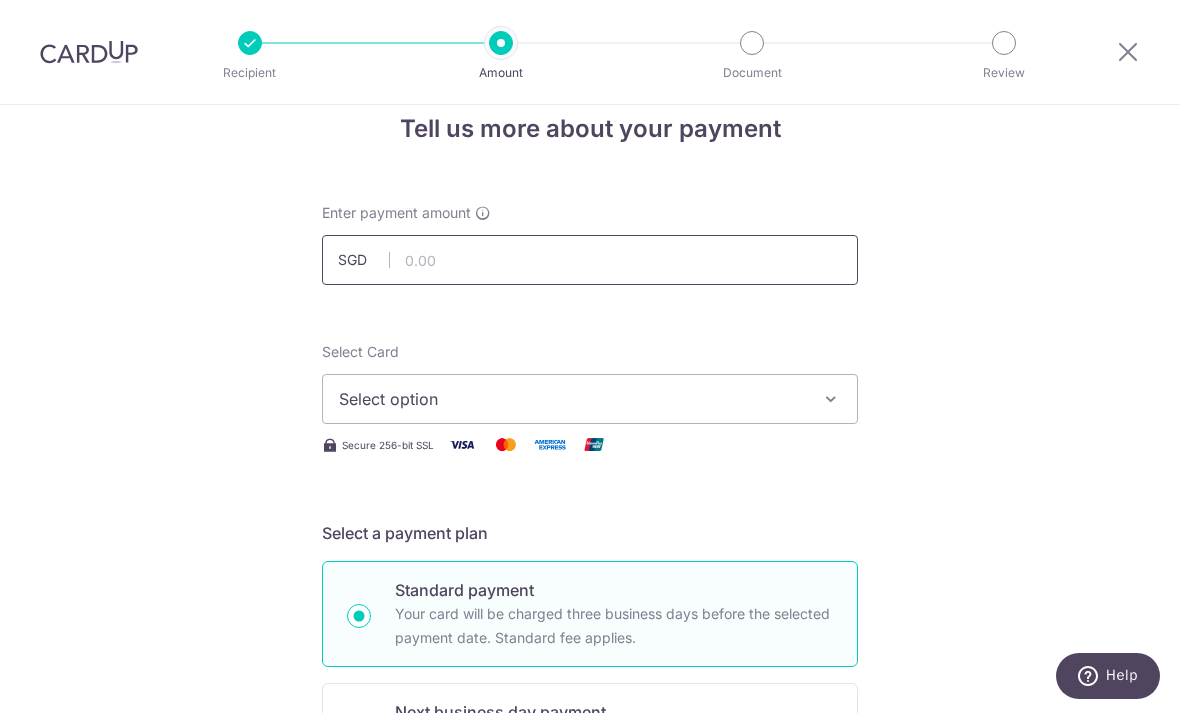 click at bounding box center [590, 260] 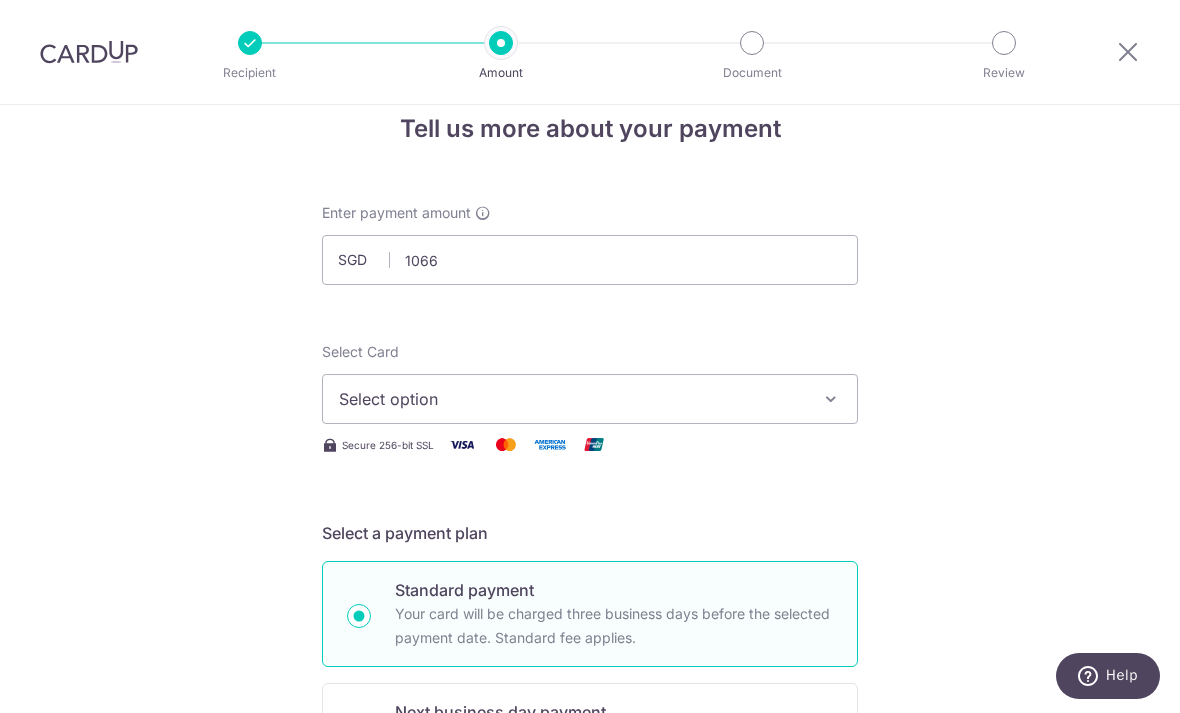 click on "Select option" at bounding box center (572, 399) 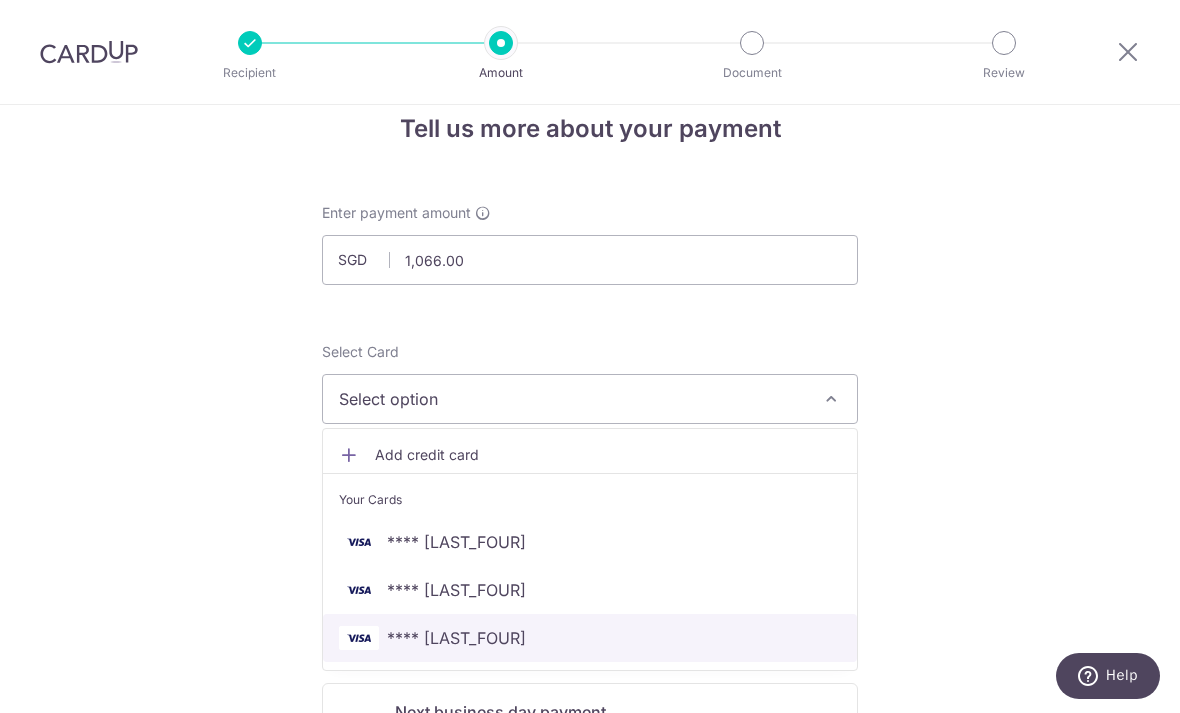 click on "**** [CARD]" at bounding box center [590, 638] 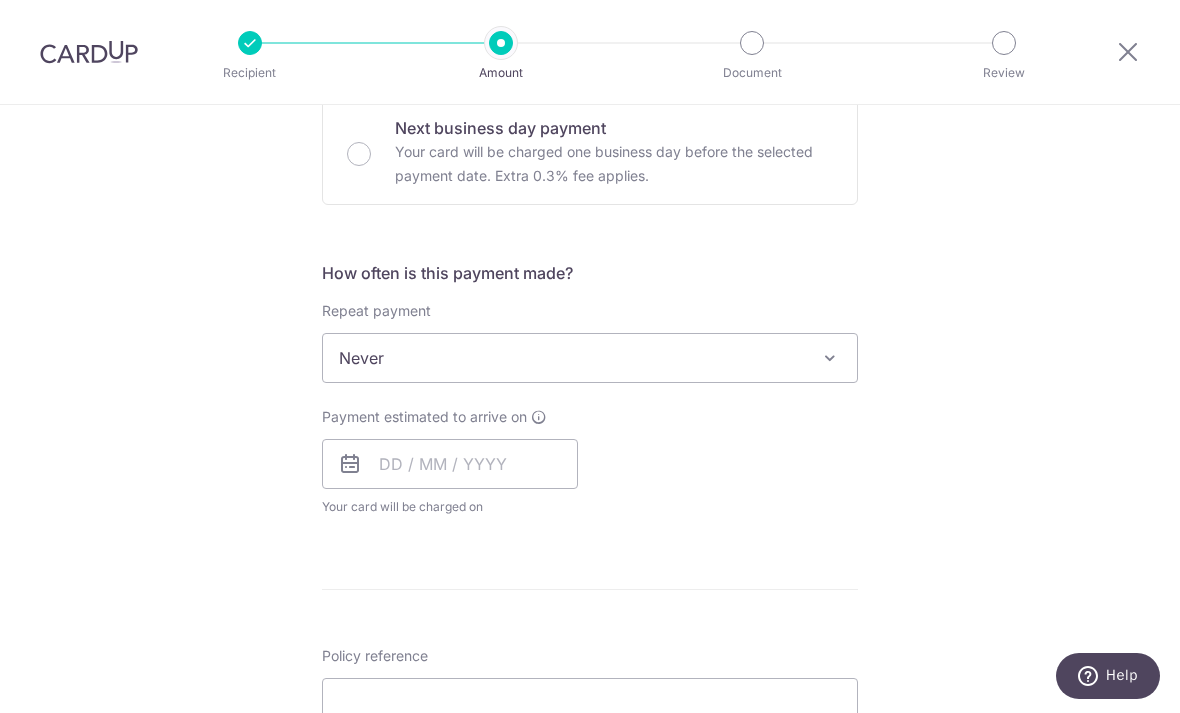 scroll, scrollTop: 642, scrollLeft: 0, axis: vertical 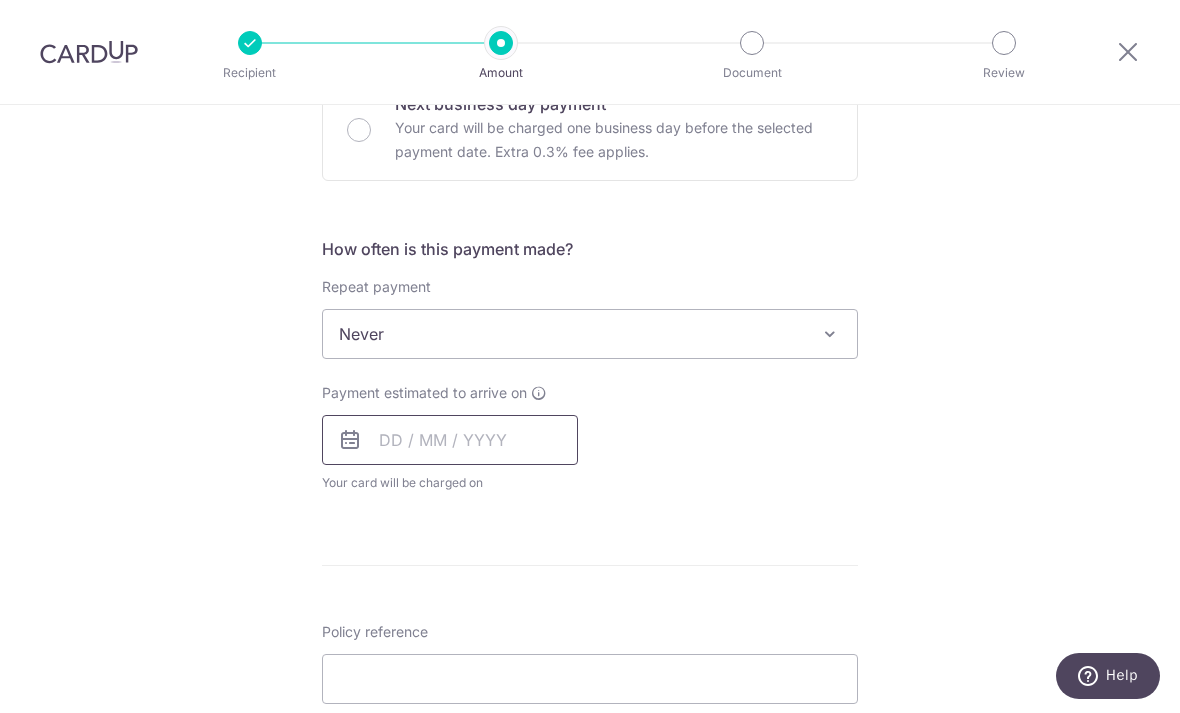 click at bounding box center (450, 440) 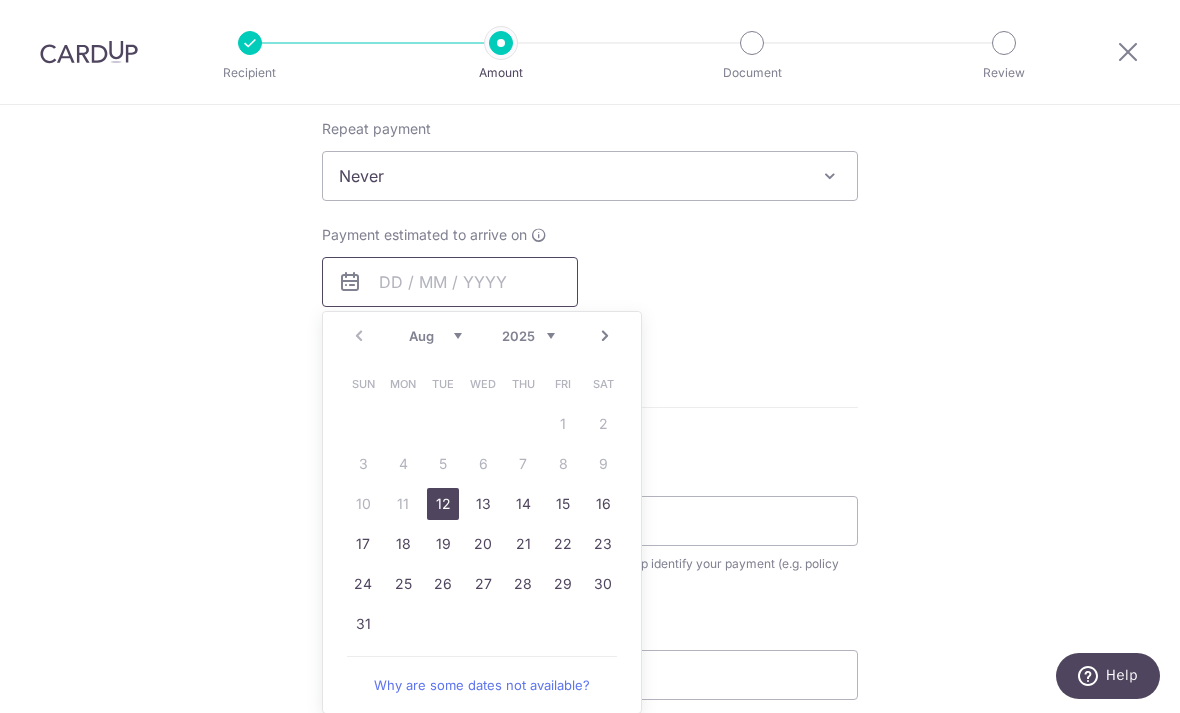 scroll, scrollTop: 823, scrollLeft: 0, axis: vertical 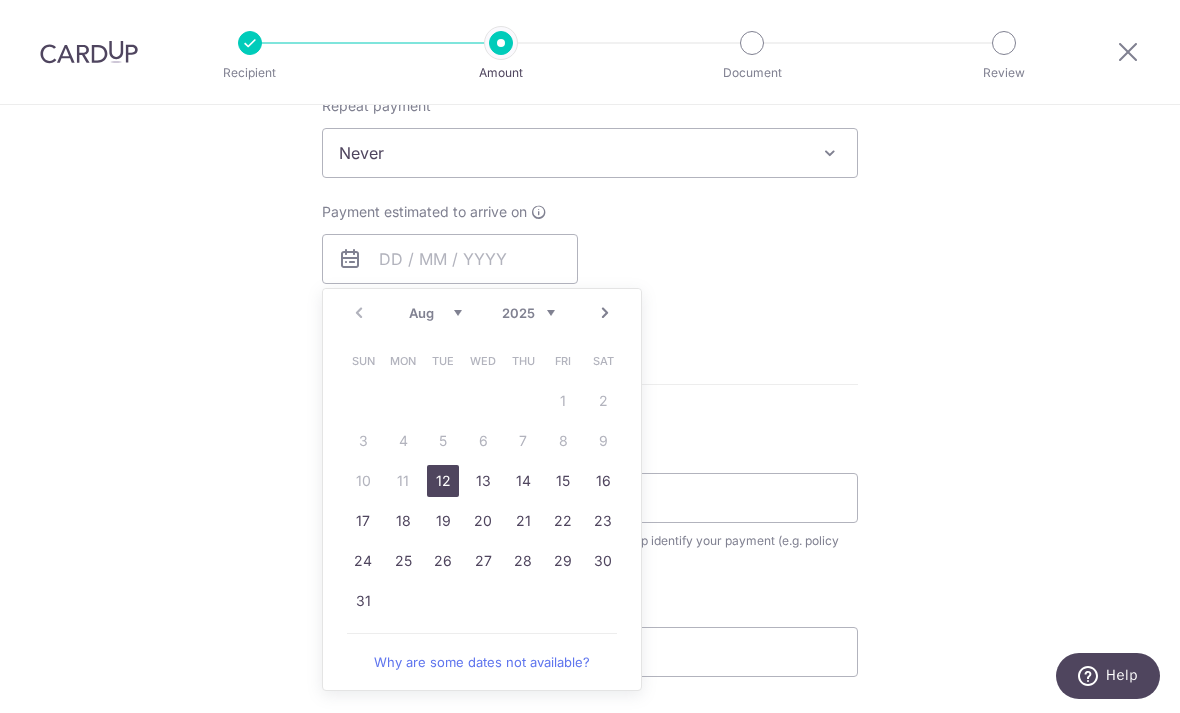 click on "12" at bounding box center [443, 481] 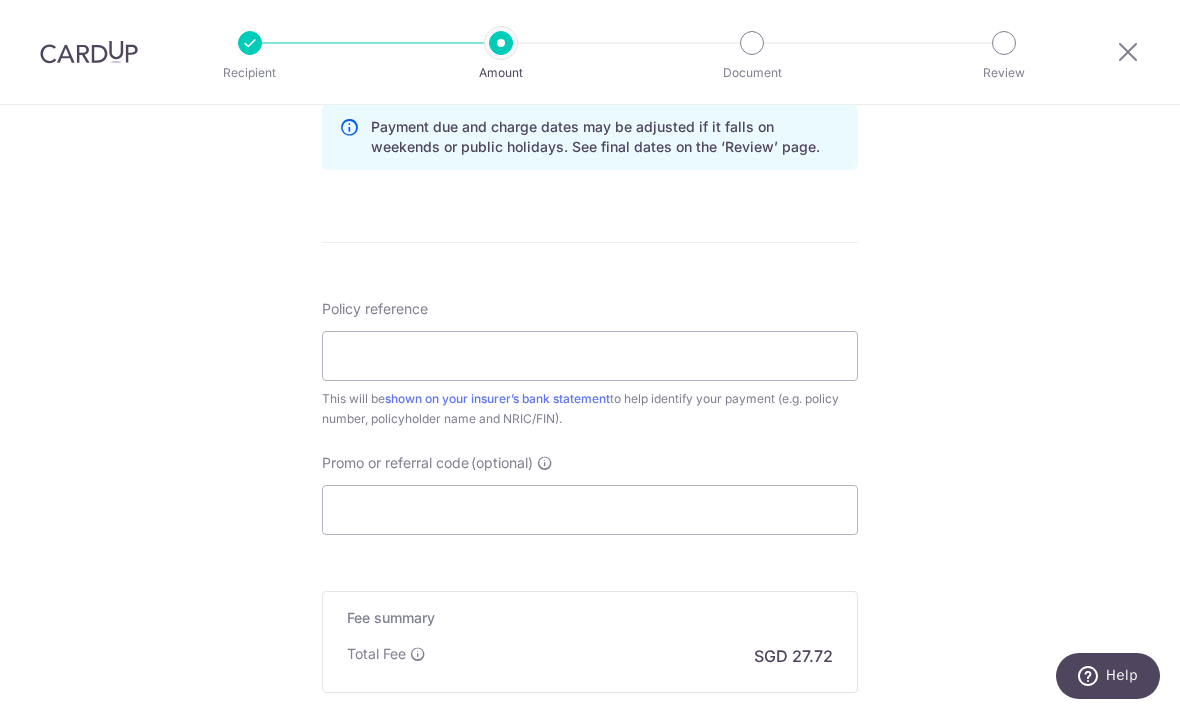 scroll, scrollTop: 1042, scrollLeft: 0, axis: vertical 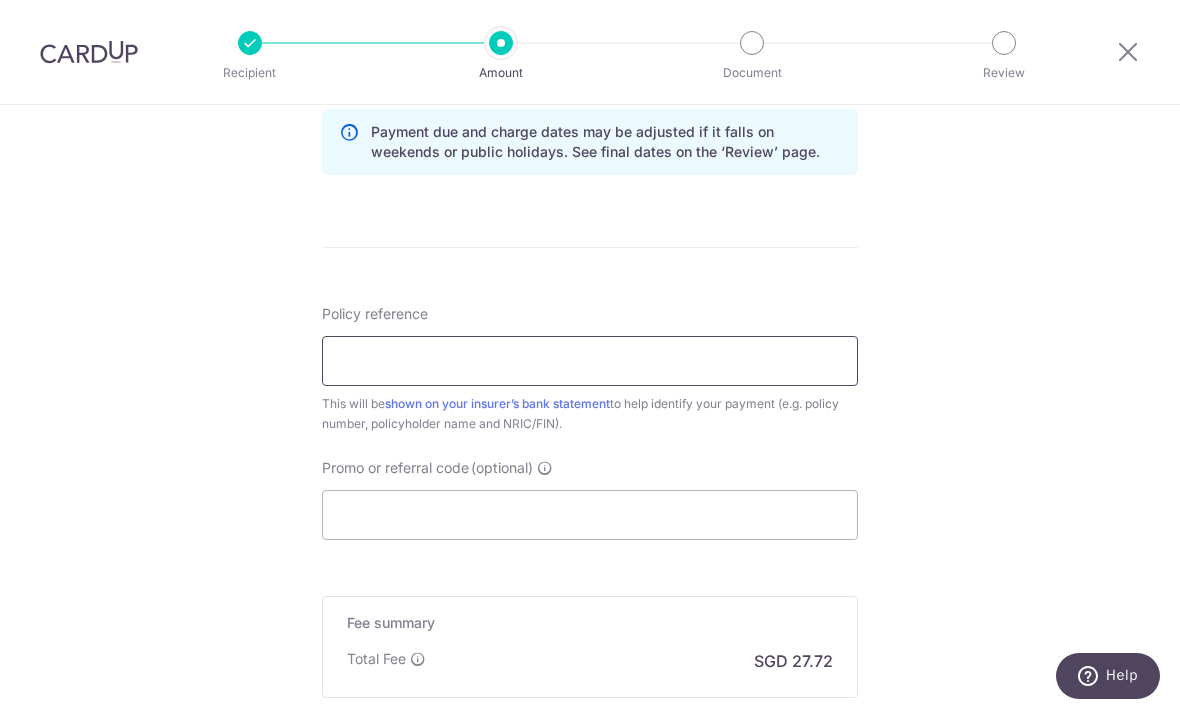 click on "Policy reference" at bounding box center (590, 361) 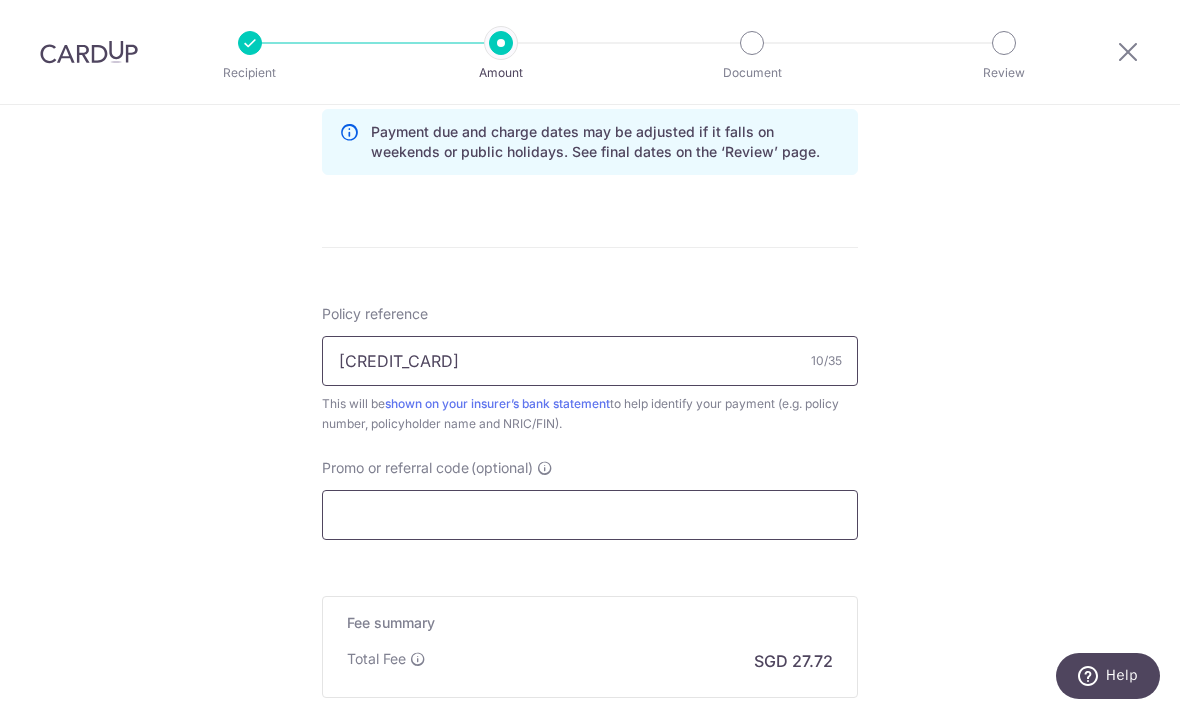 type on "L542835791" 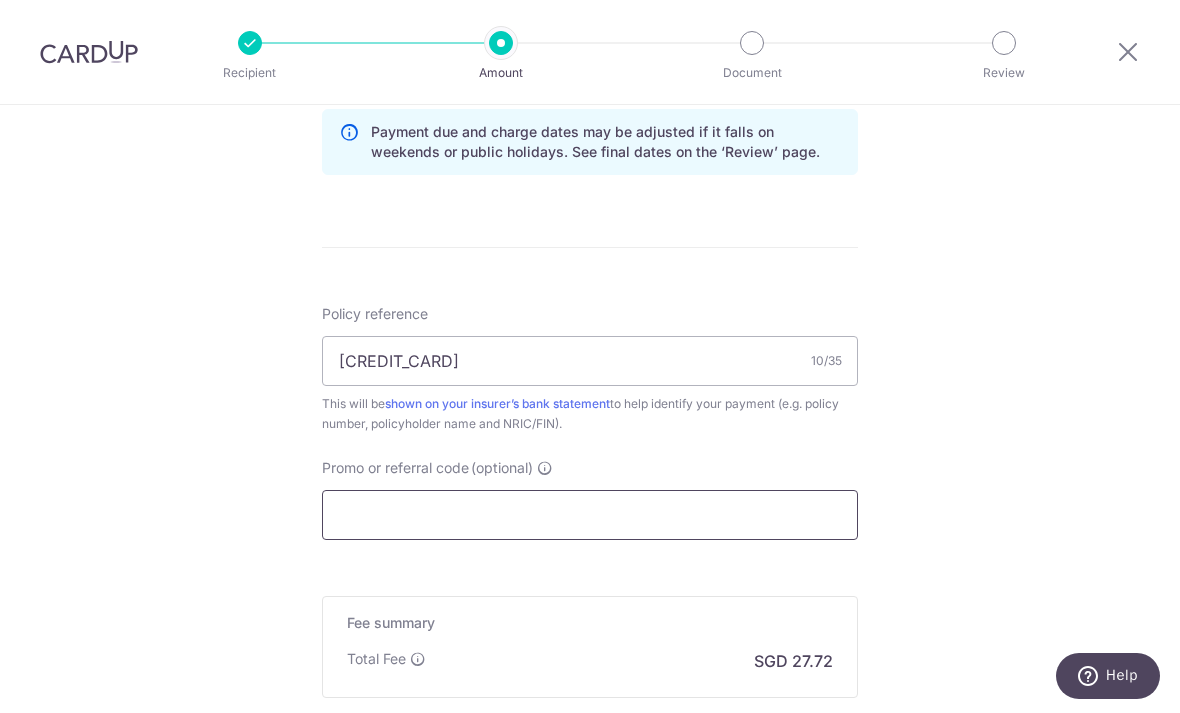 click on "Promo or referral code
(optional)" at bounding box center [590, 515] 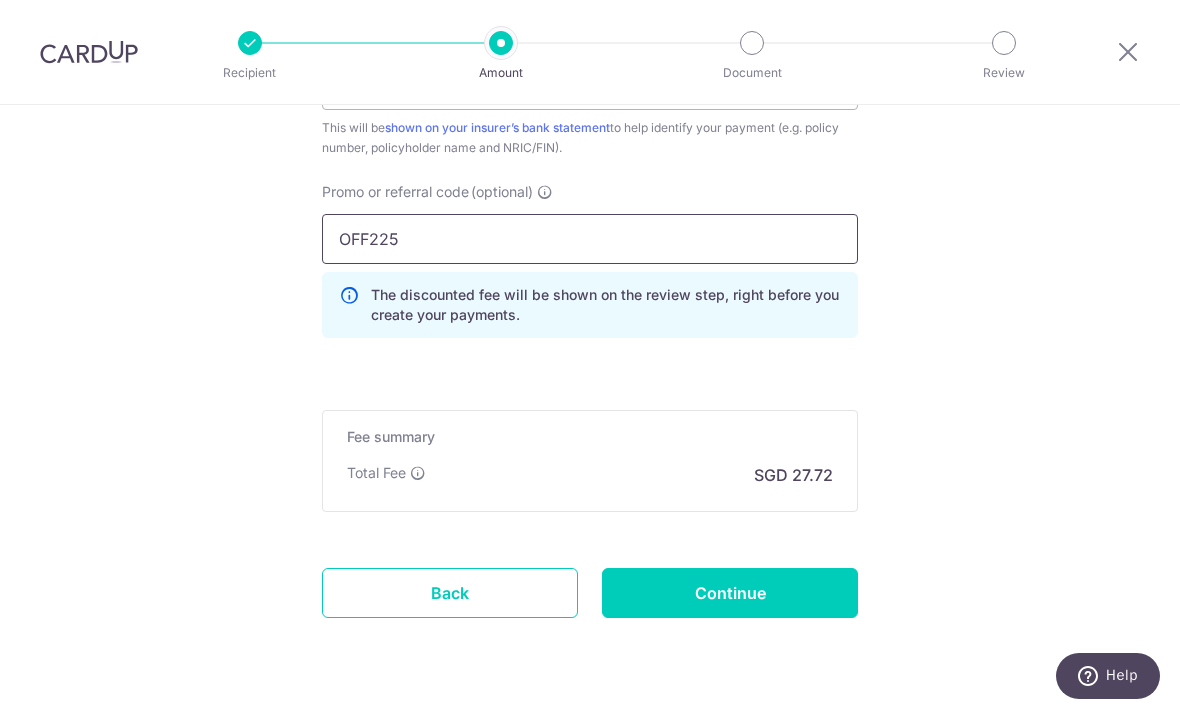 scroll, scrollTop: 1317, scrollLeft: 0, axis: vertical 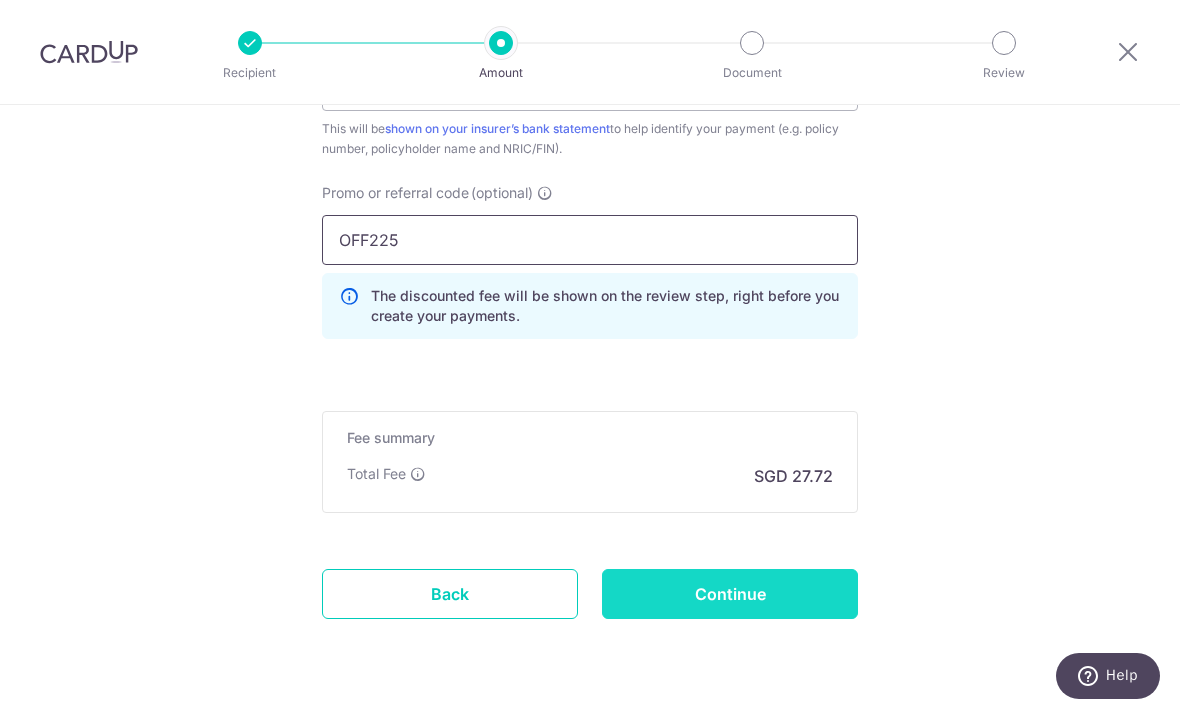 type on "OFF225" 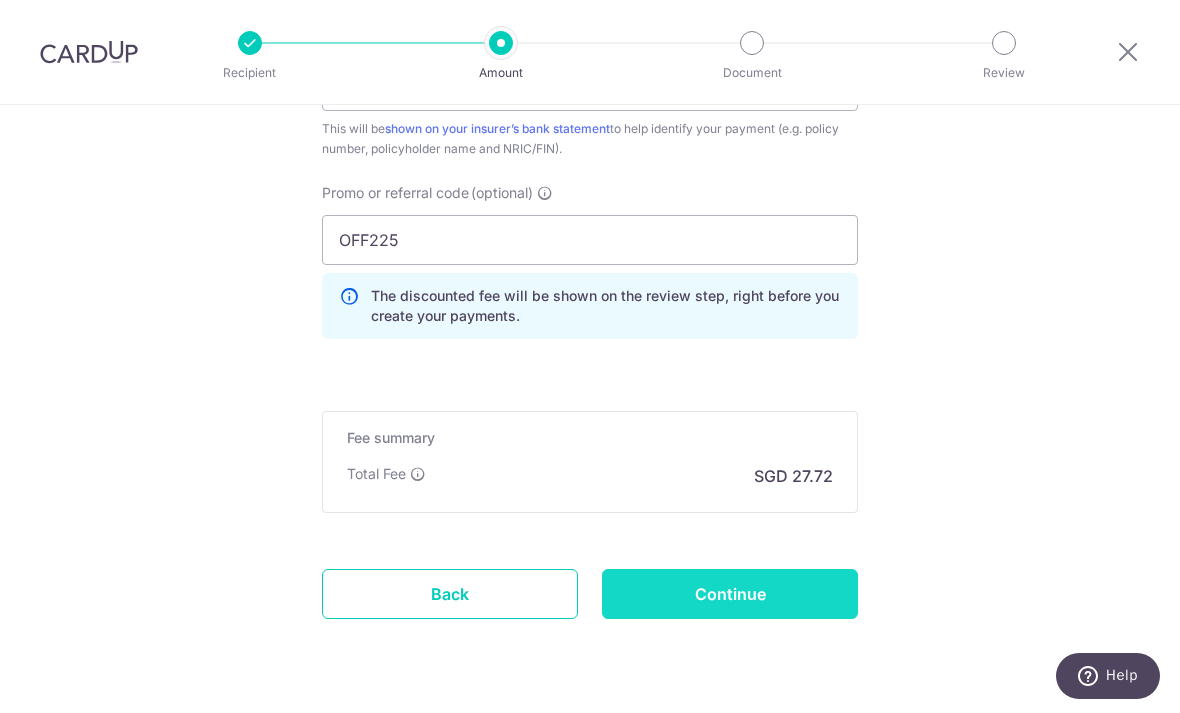 click on "Continue" at bounding box center (730, 594) 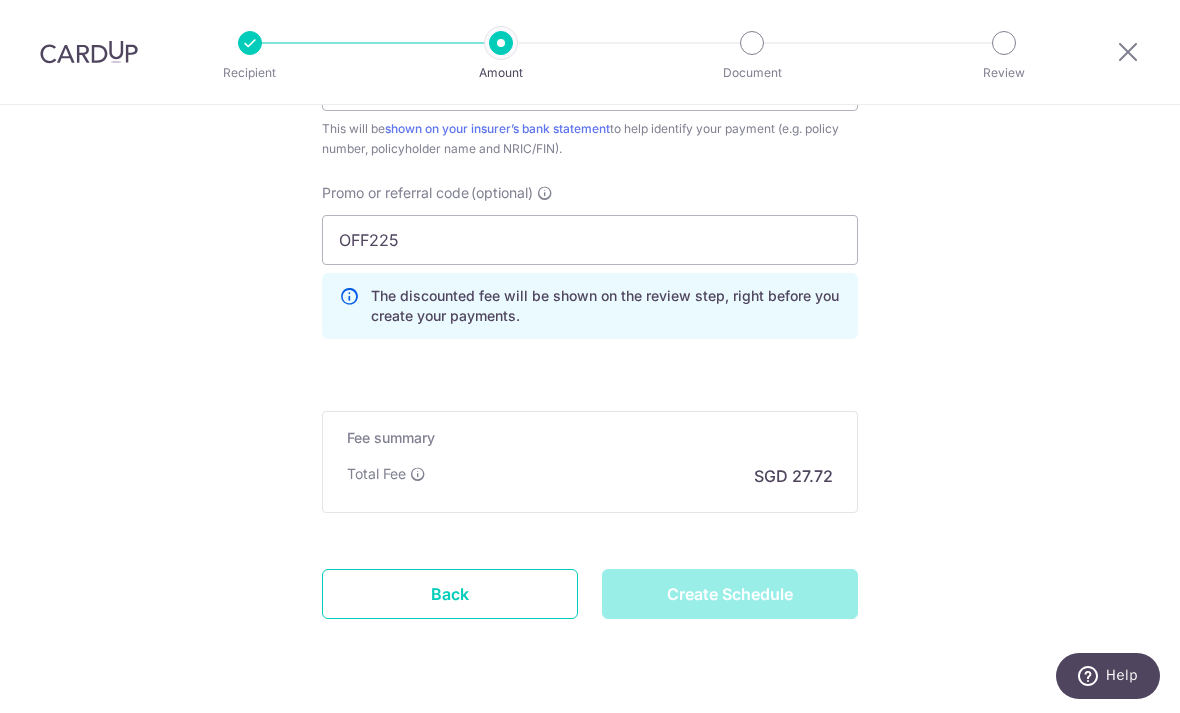 click on "Create Schedule" at bounding box center (730, 594) 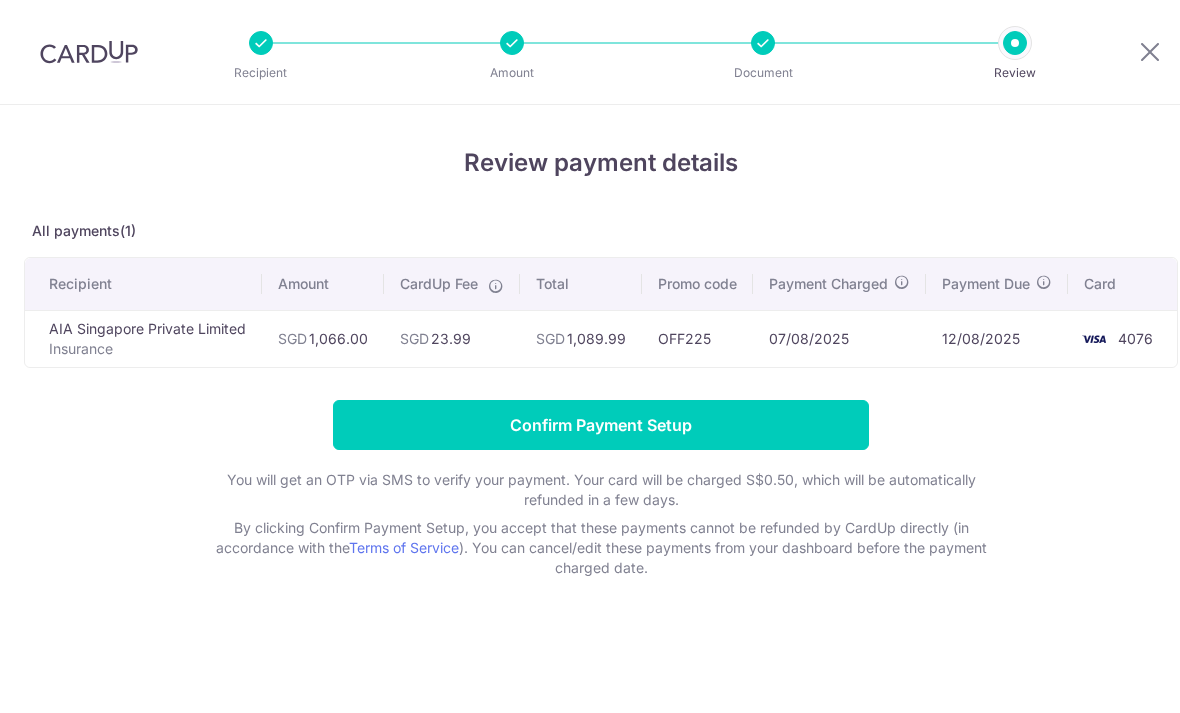 scroll, scrollTop: 0, scrollLeft: 0, axis: both 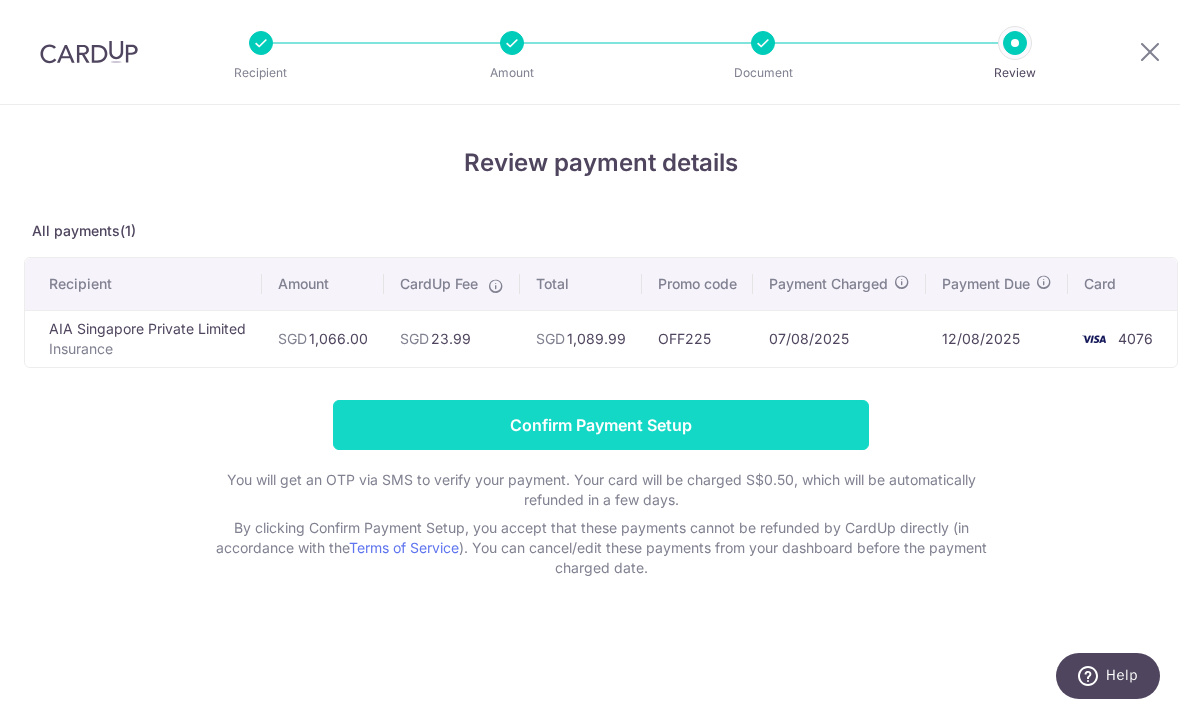 click on "Confirm Payment Setup" at bounding box center (601, 425) 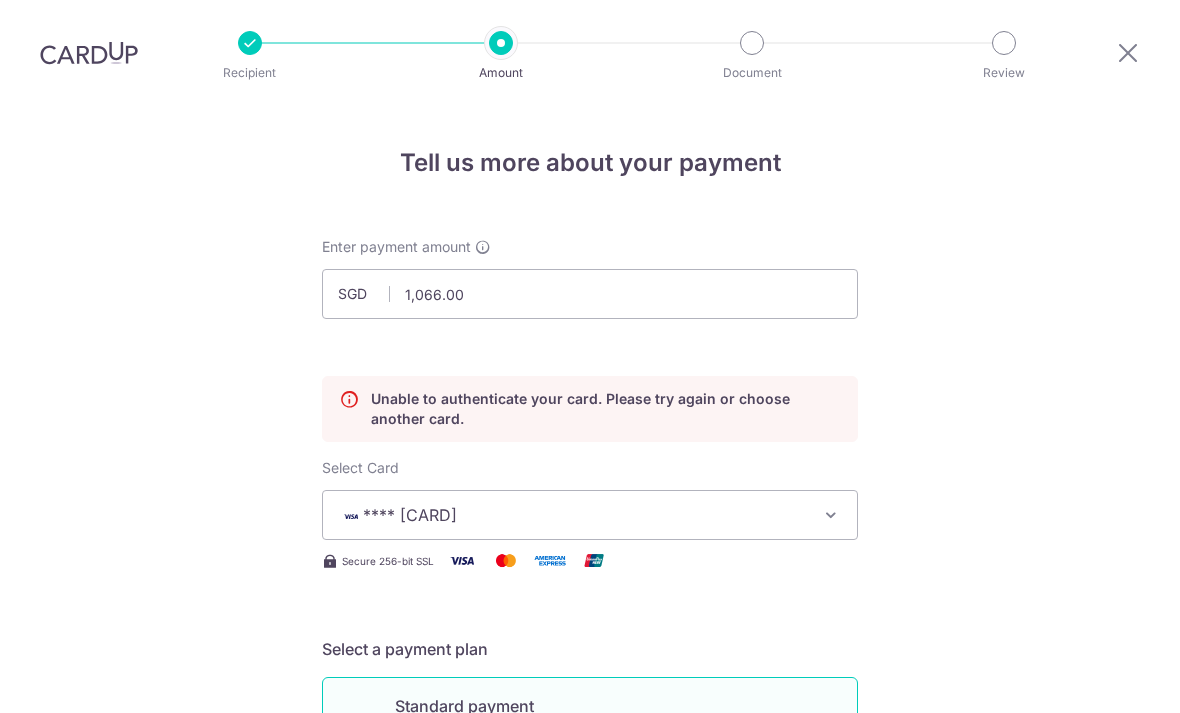 scroll, scrollTop: 64, scrollLeft: 0, axis: vertical 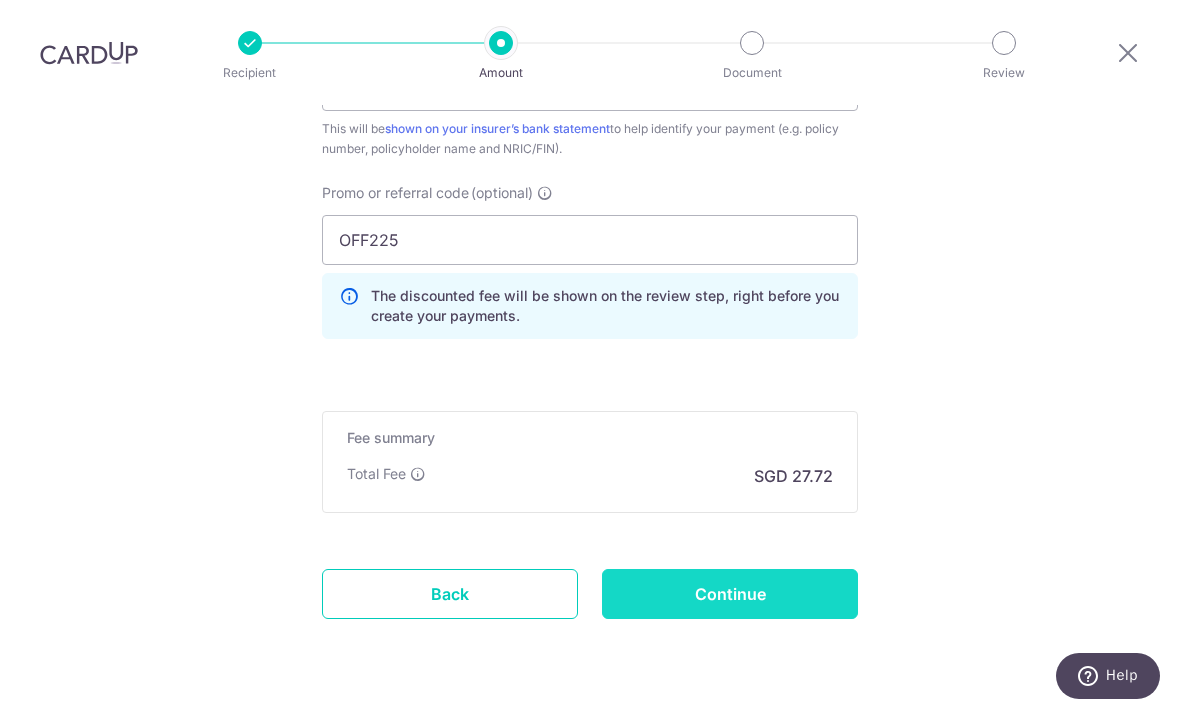 click on "Continue" at bounding box center (730, 594) 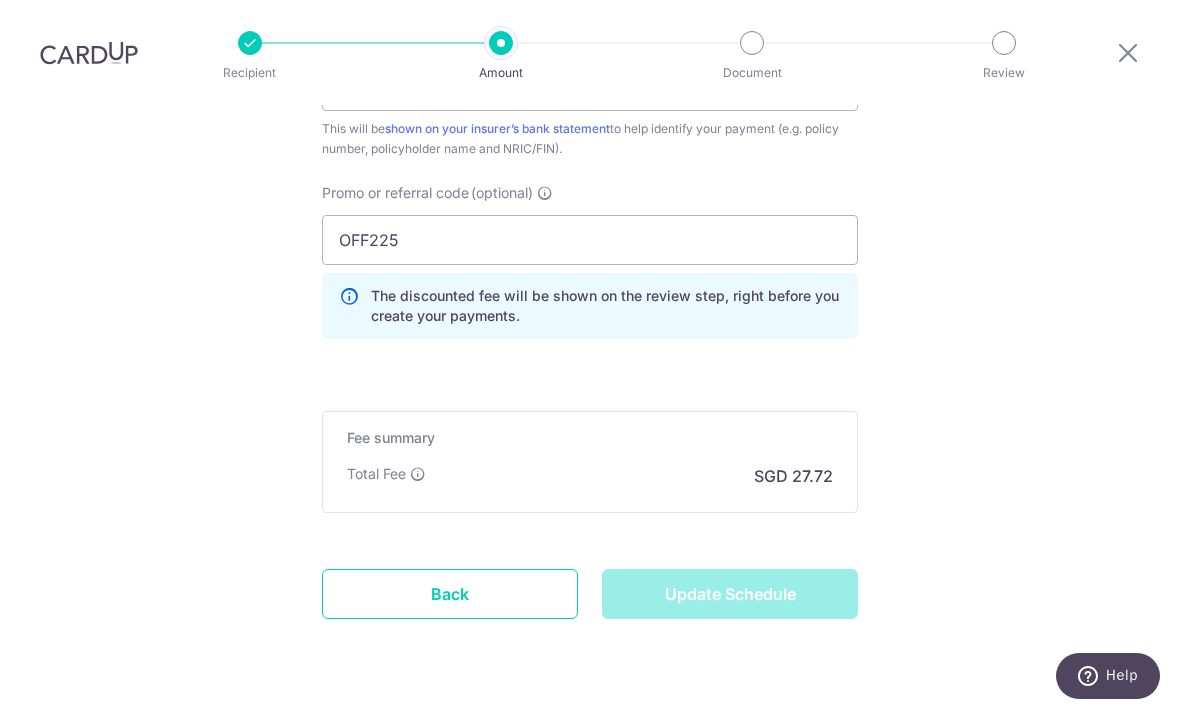 click on "Update Schedule" at bounding box center [730, 594] 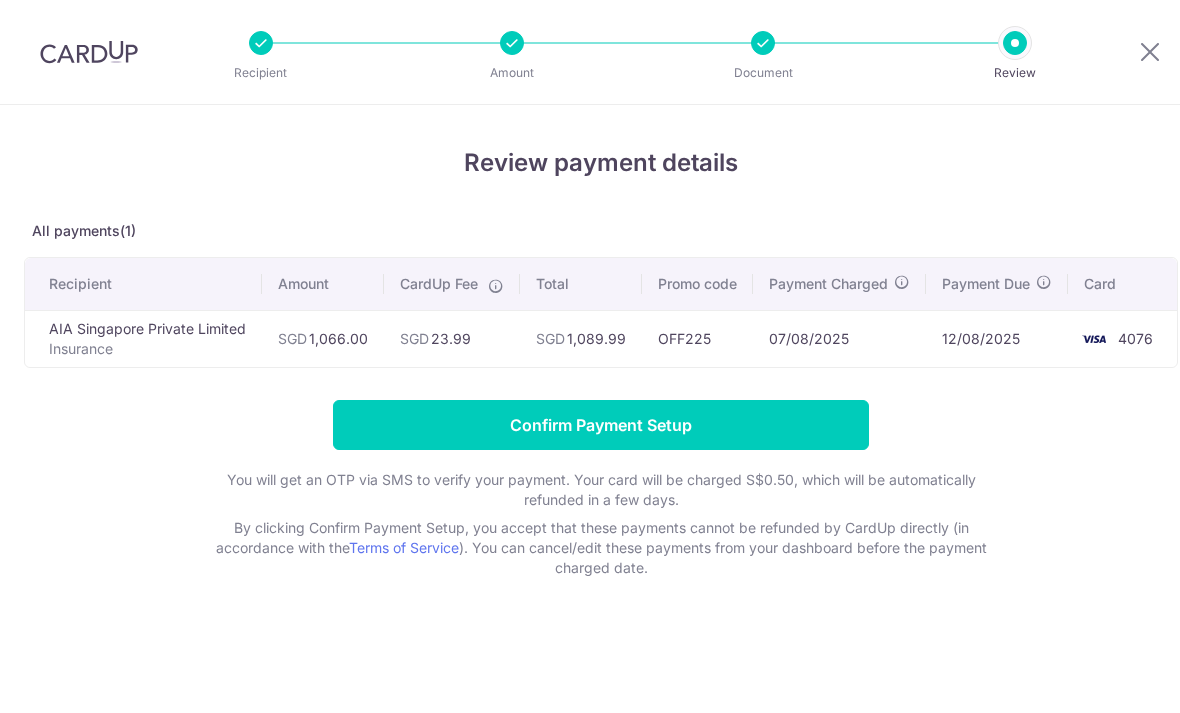 scroll, scrollTop: 0, scrollLeft: 0, axis: both 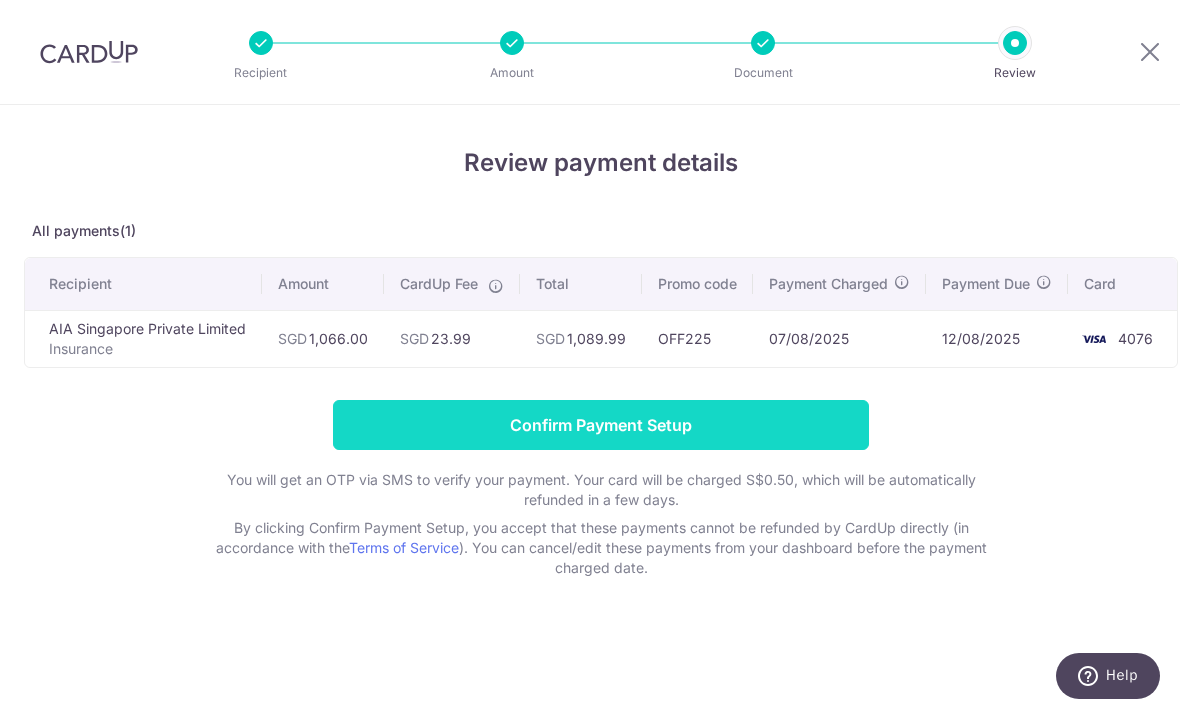 click on "Confirm Payment Setup" at bounding box center (601, 425) 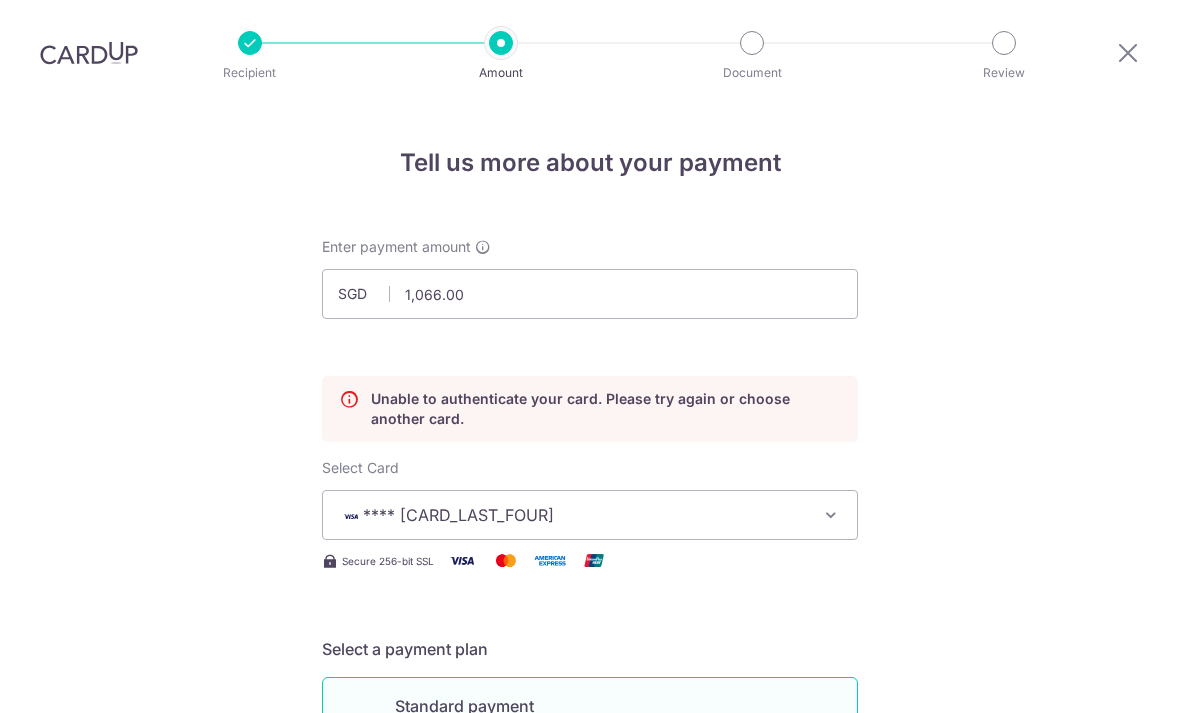 scroll, scrollTop: 64, scrollLeft: 0, axis: vertical 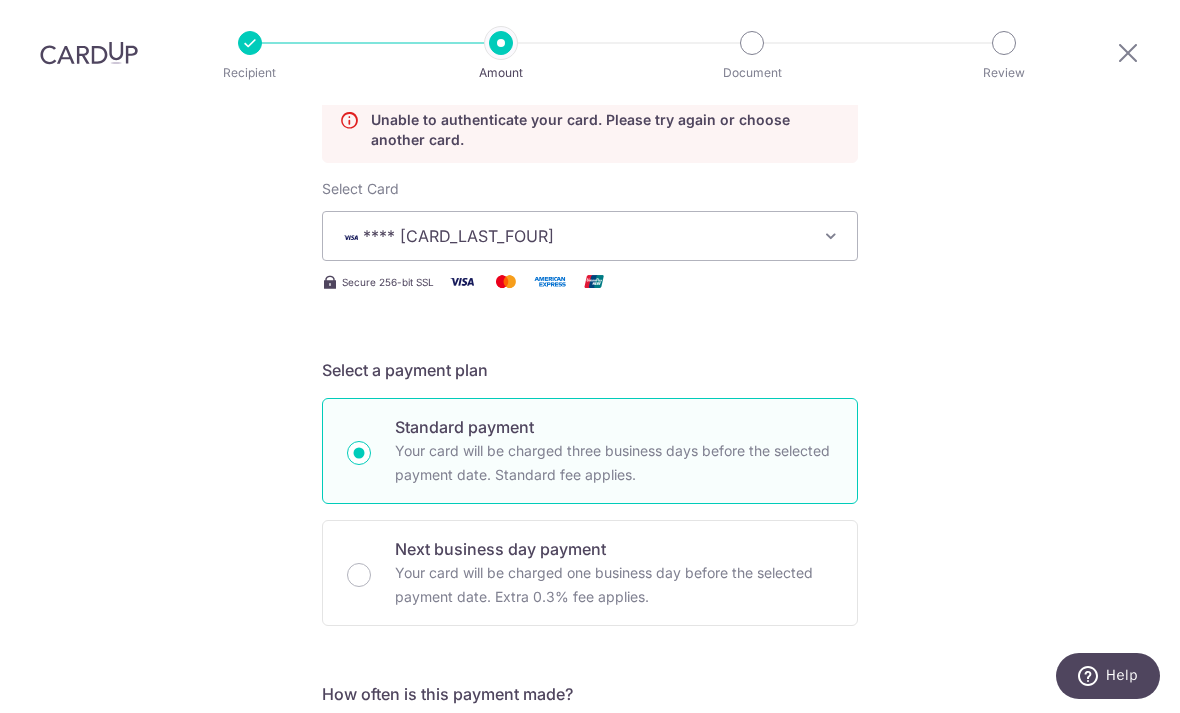 click on "Tell us more about your payment
Enter payment amount
SGD
1,066.00
1066.00
Unable to authenticate your card. Please try again or choose another card.
Select Card
**** 4076
Add credit card
Your Cards
**** 3746
**** 1318
**** 4076
Secure 256-bit SSL
Text" at bounding box center (590, 857) 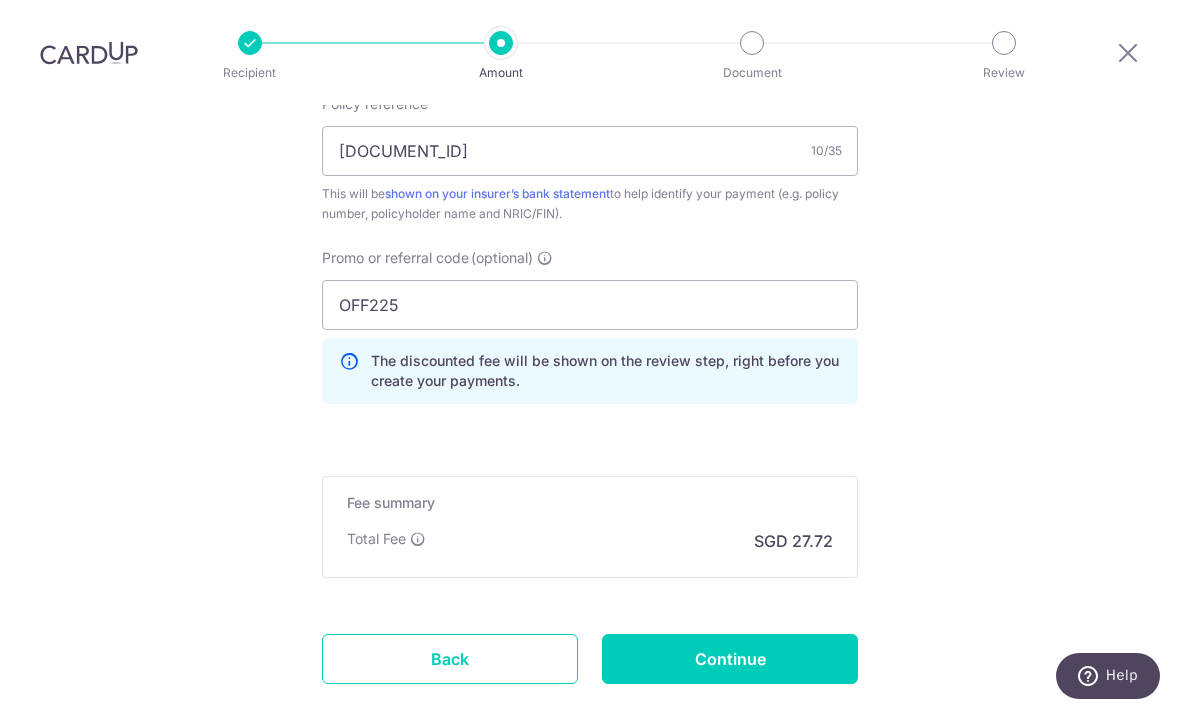 scroll, scrollTop: 1335, scrollLeft: 0, axis: vertical 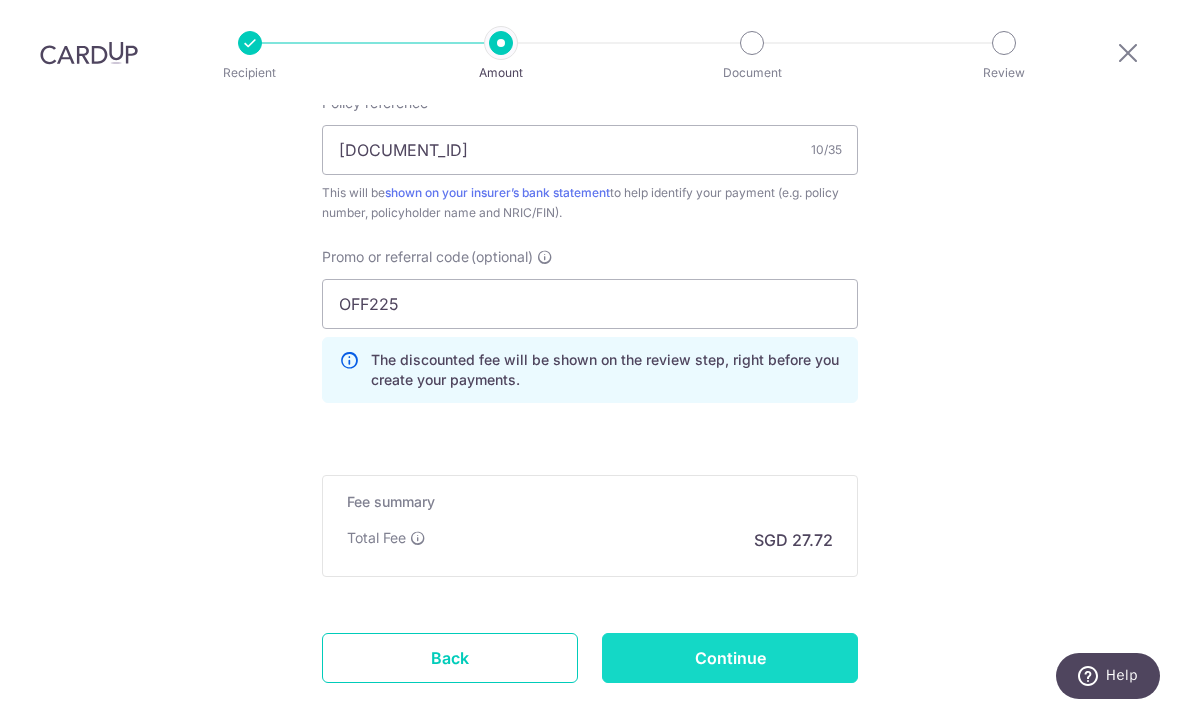click on "Continue" at bounding box center [730, 658] 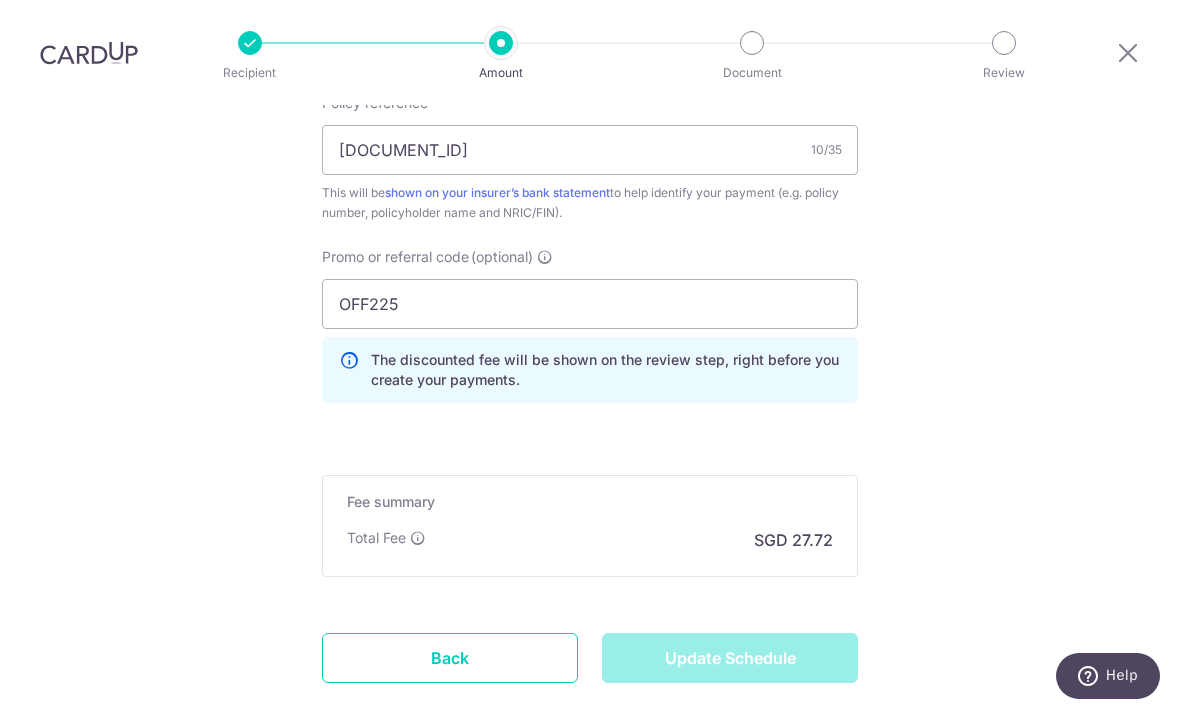 click on "Update Schedule" at bounding box center [730, 658] 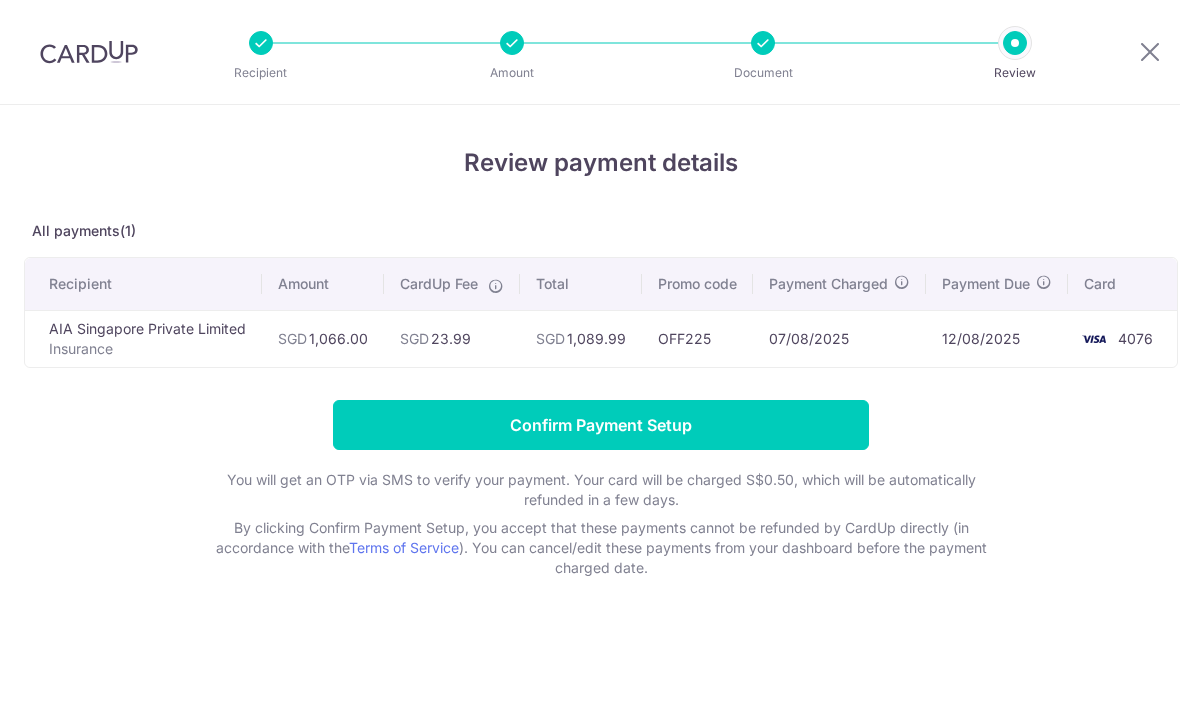 scroll, scrollTop: 0, scrollLeft: 0, axis: both 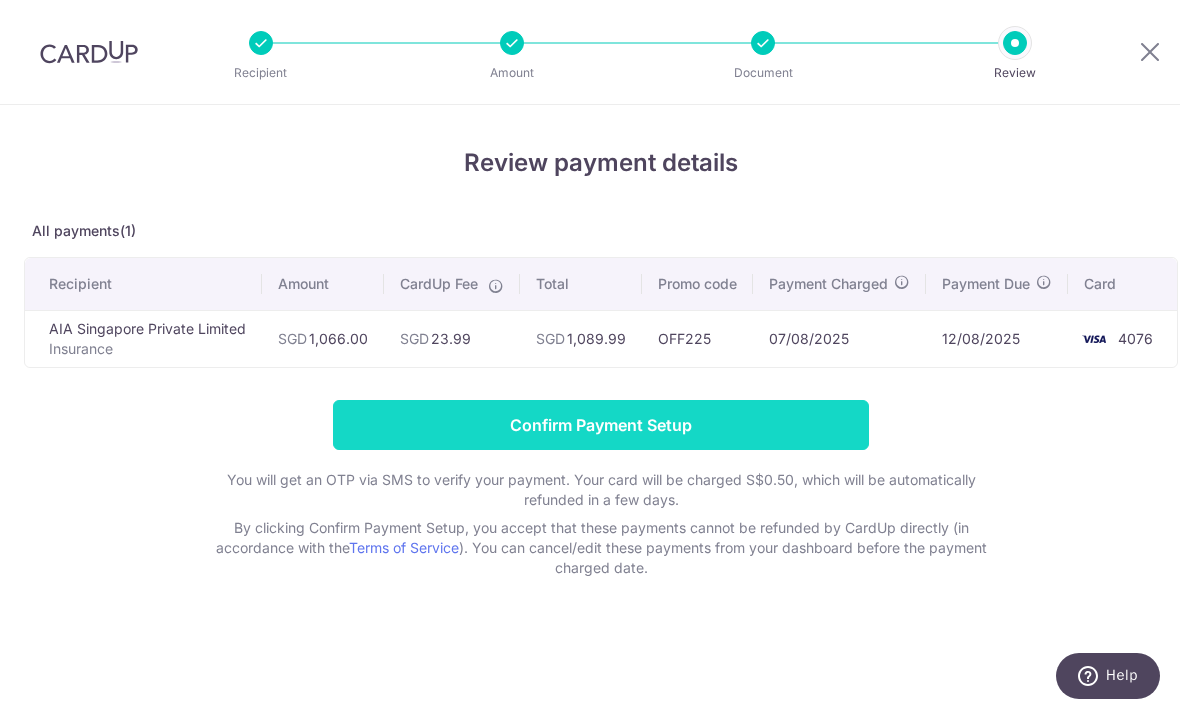 click on "Confirm Payment Setup" at bounding box center (601, 425) 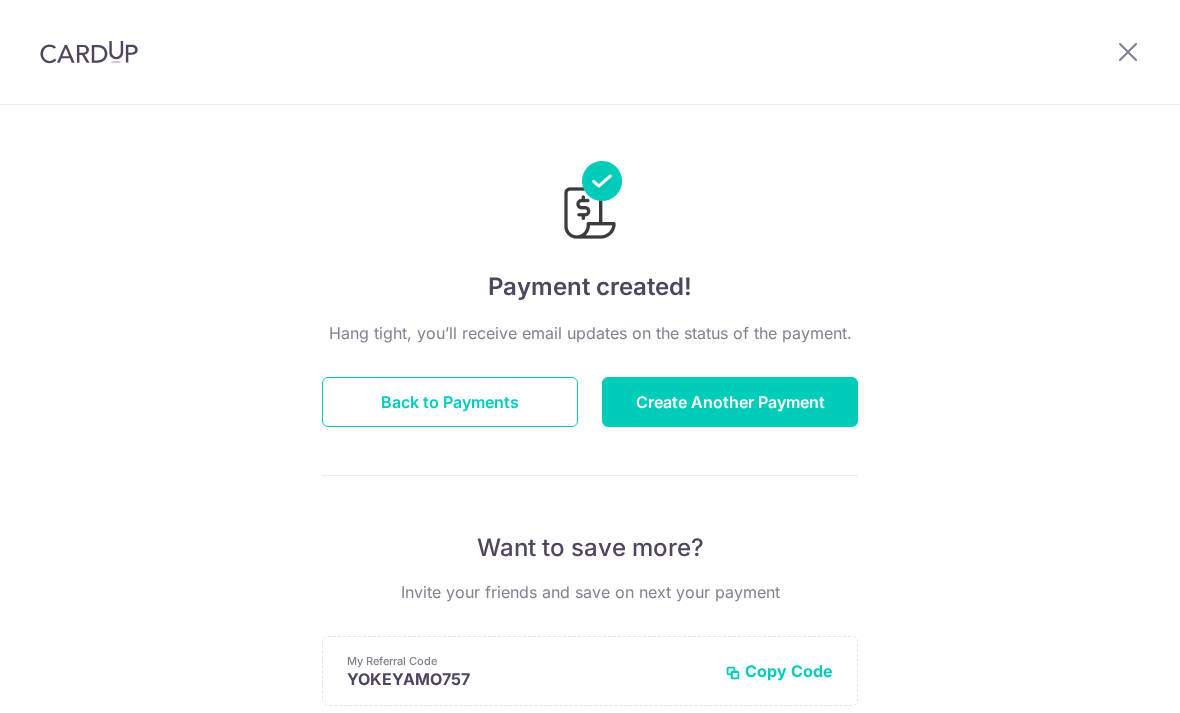 scroll, scrollTop: 0, scrollLeft: 0, axis: both 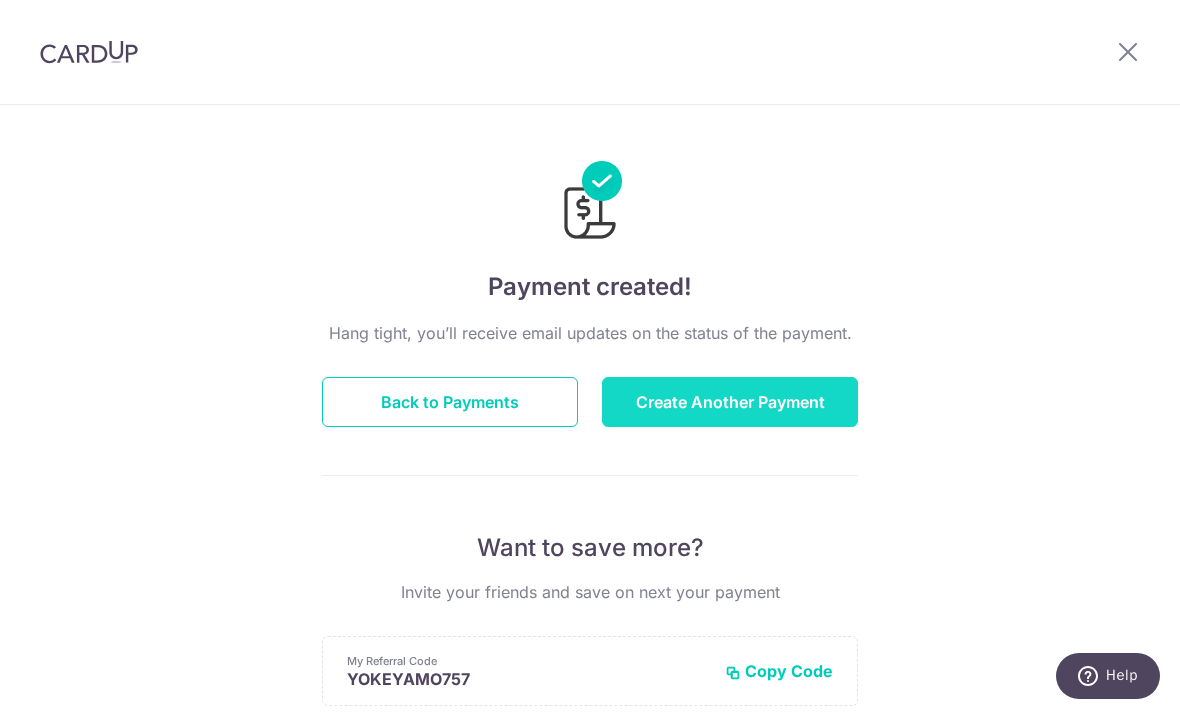 click on "Create Another Payment" at bounding box center [730, 402] 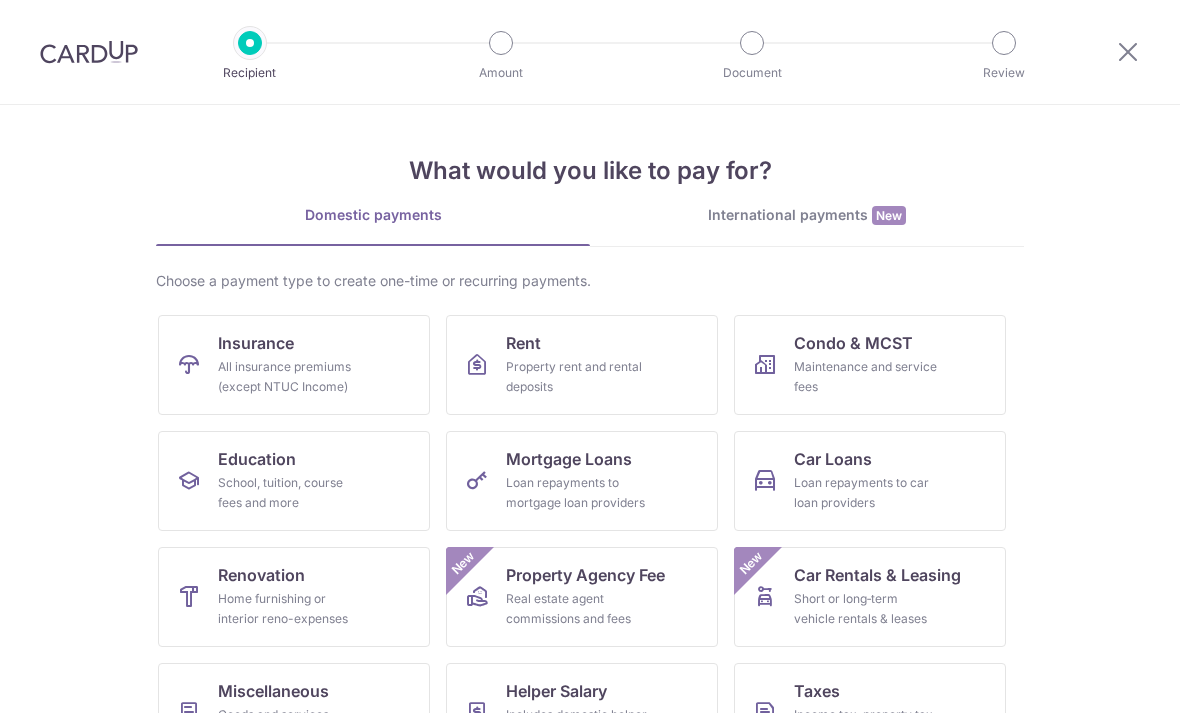 scroll, scrollTop: 0, scrollLeft: 0, axis: both 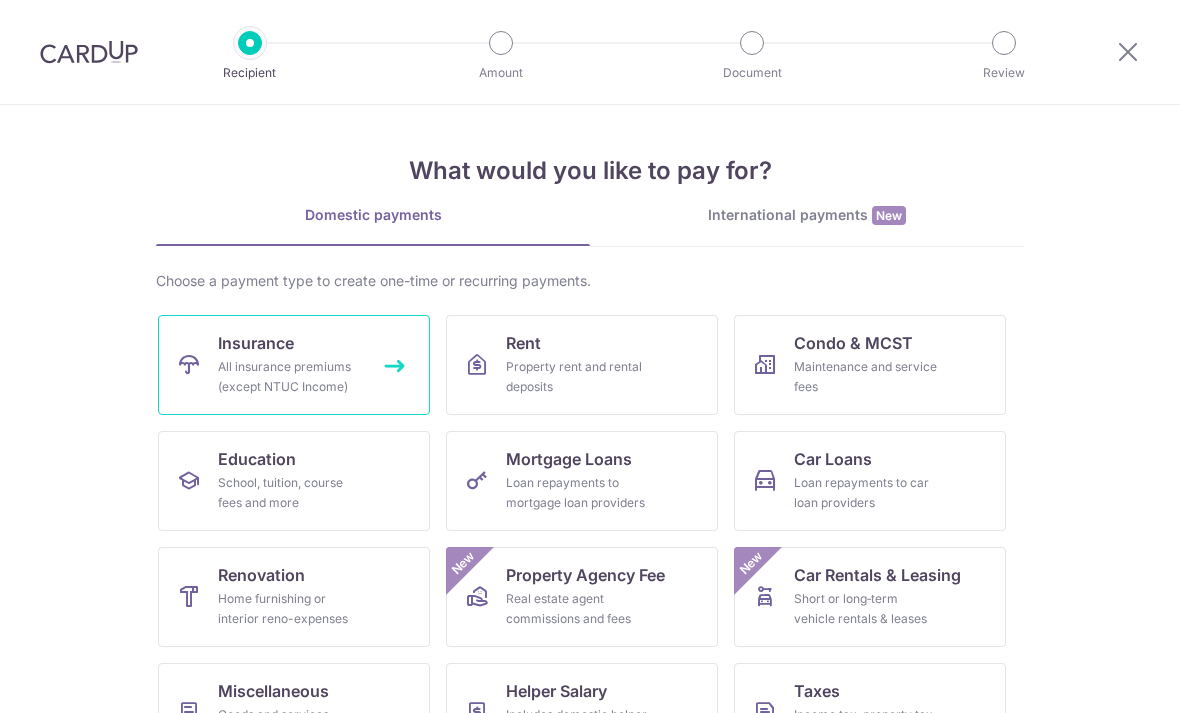 click on "All insurance premiums (except NTUC Income)" at bounding box center [290, 377] 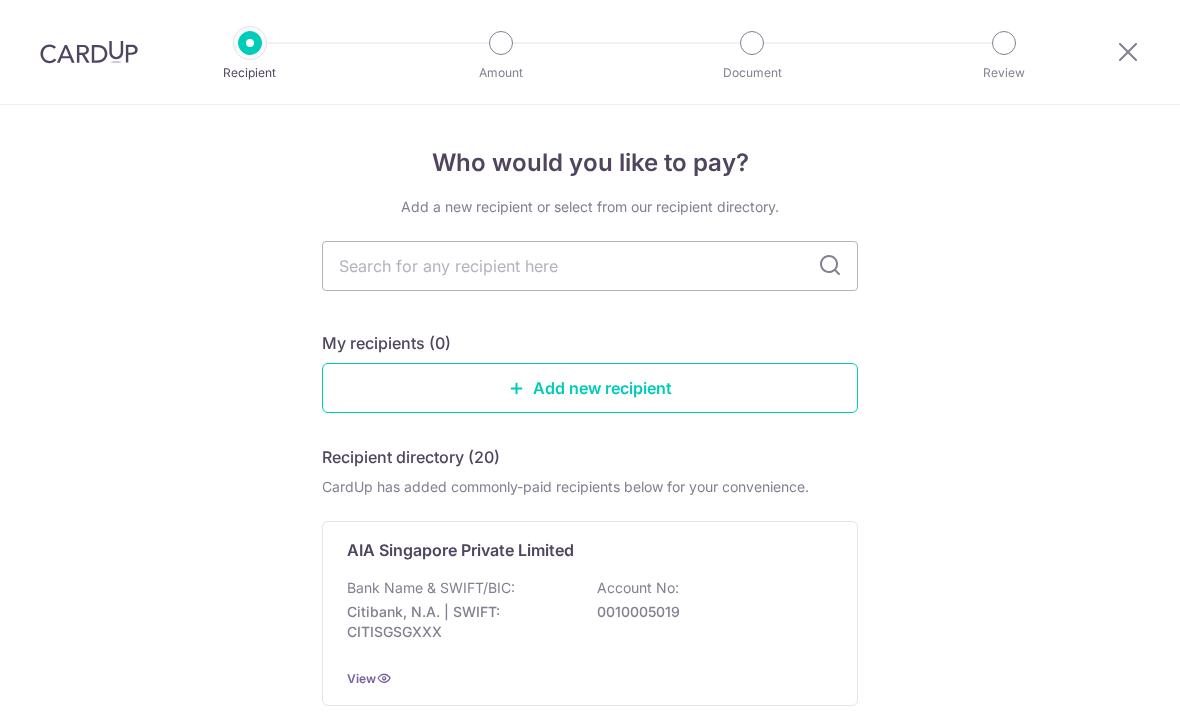 scroll, scrollTop: 0, scrollLeft: 0, axis: both 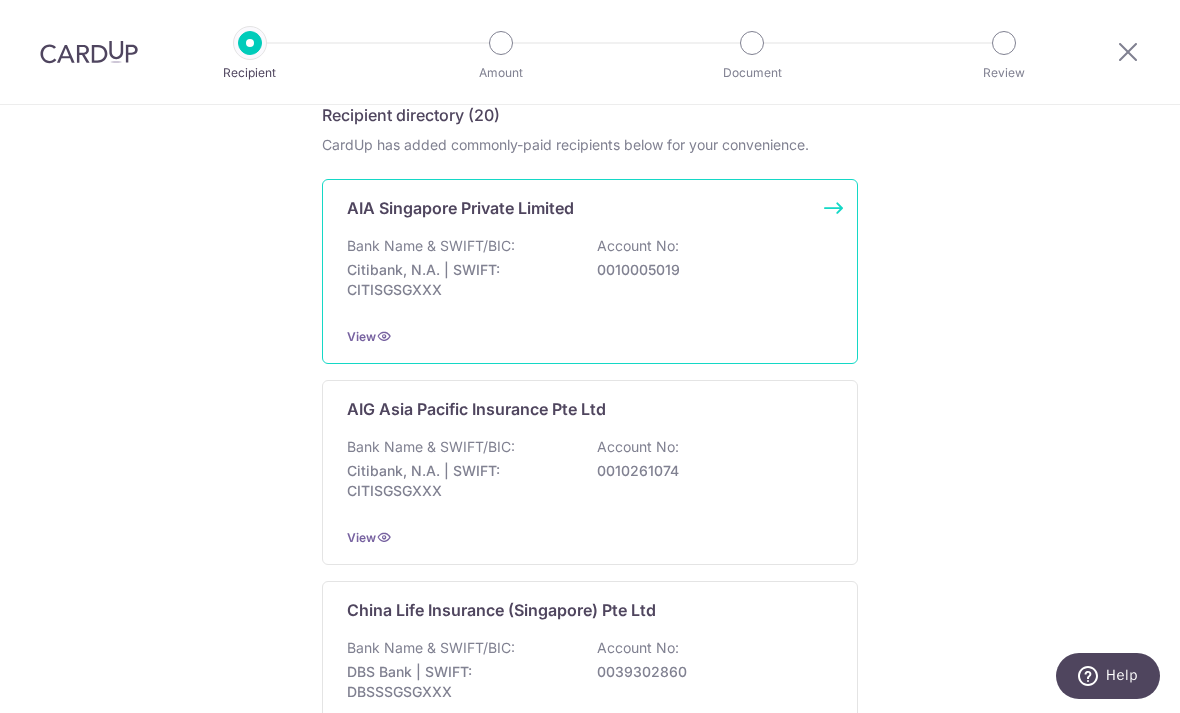 click on "Bank Name & SWIFT/BIC:
Citibank, N.A. | SWIFT: CITISGSGXXX
Account No:
0010005019" at bounding box center [590, 273] 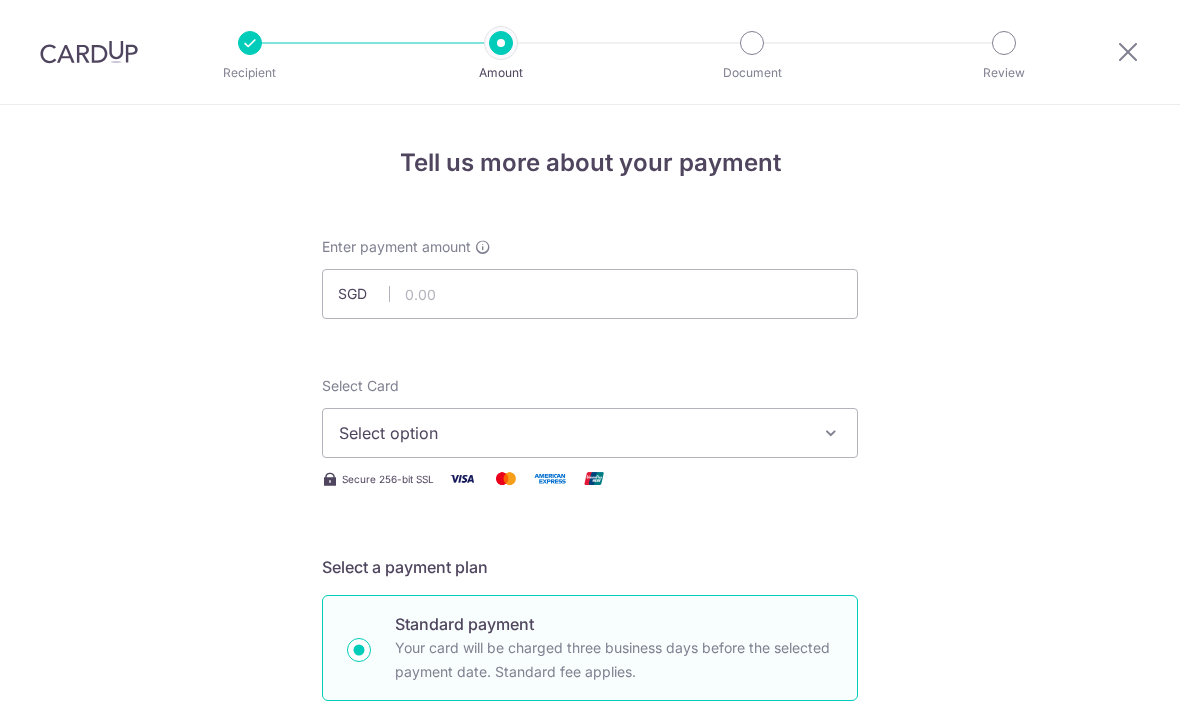 scroll, scrollTop: 0, scrollLeft: 0, axis: both 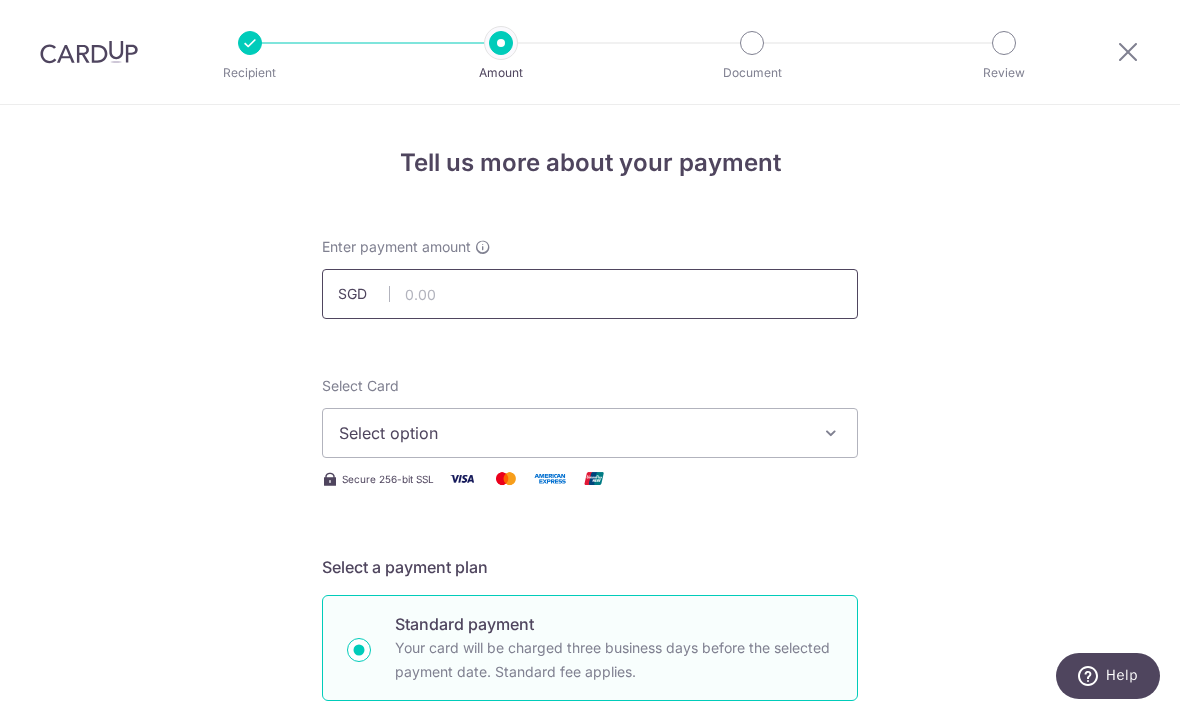 click at bounding box center [590, 294] 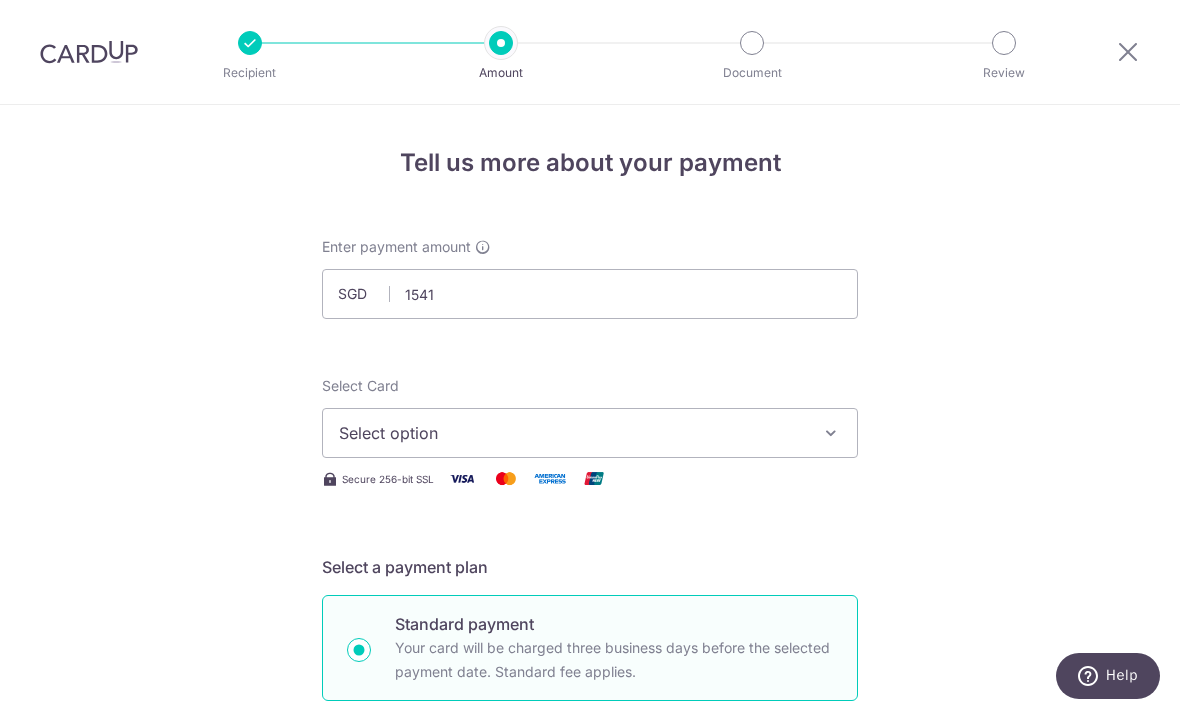 click on "Select option" at bounding box center [572, 433] 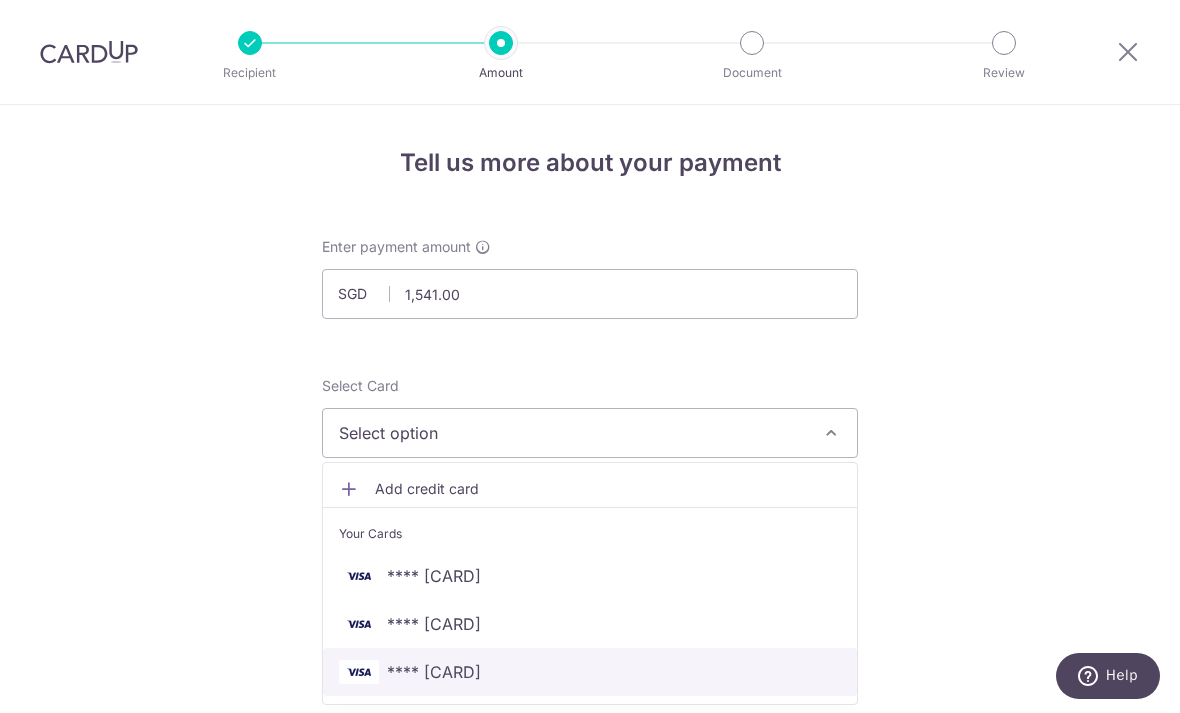 click on "**** 4076" at bounding box center (590, 672) 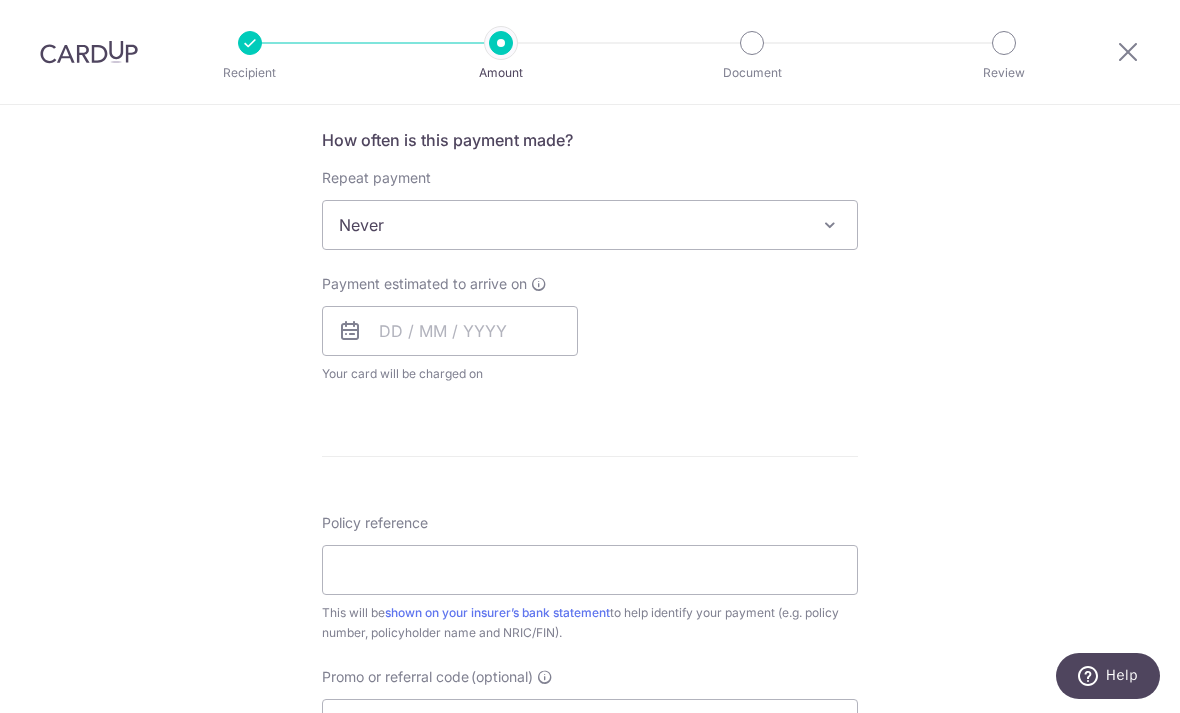 scroll, scrollTop: 752, scrollLeft: 0, axis: vertical 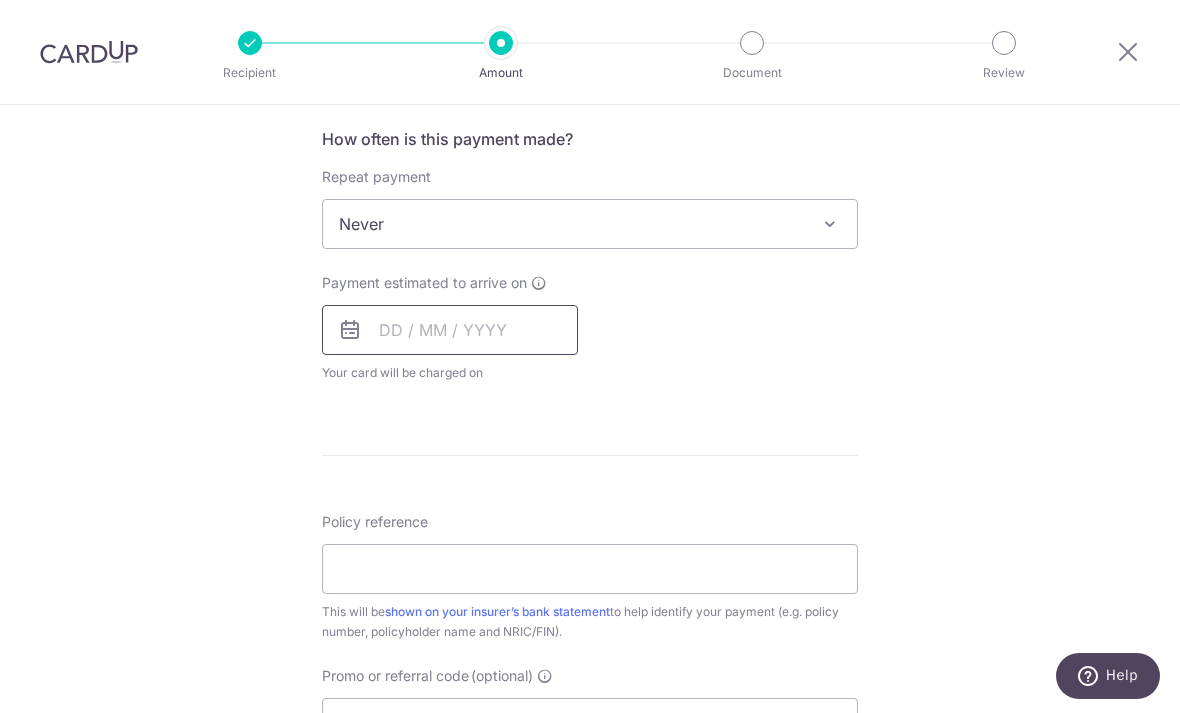 click at bounding box center [450, 330] 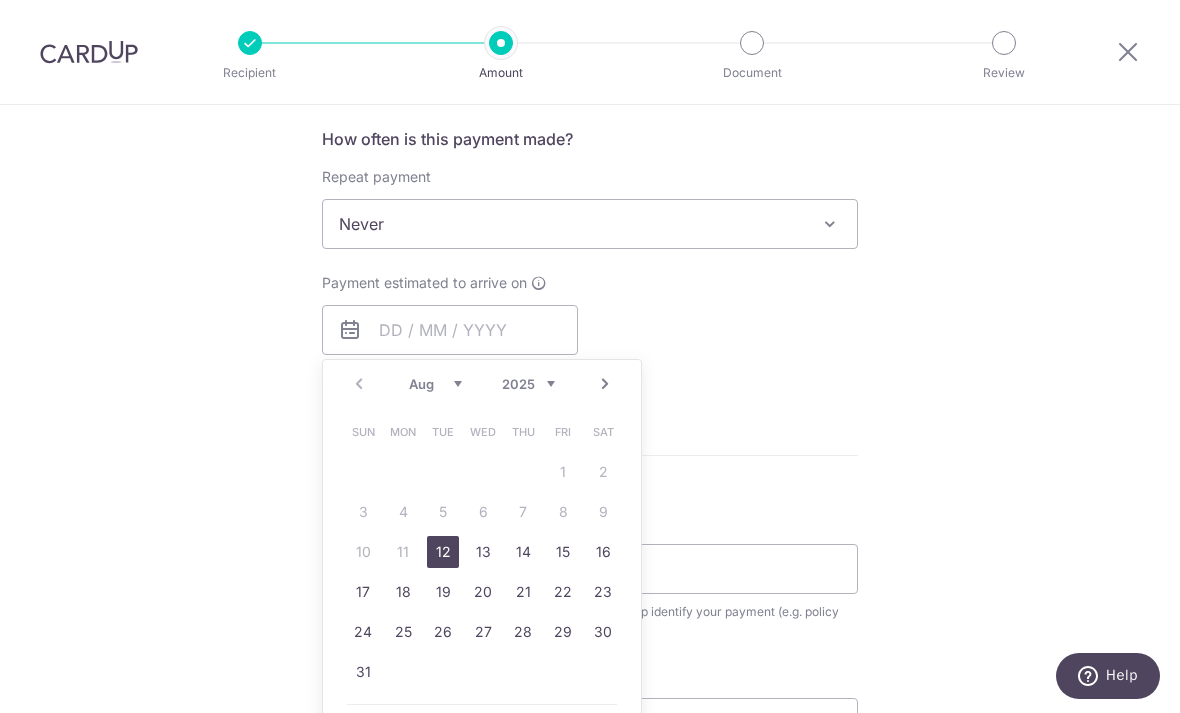 click on "12" at bounding box center [443, 552] 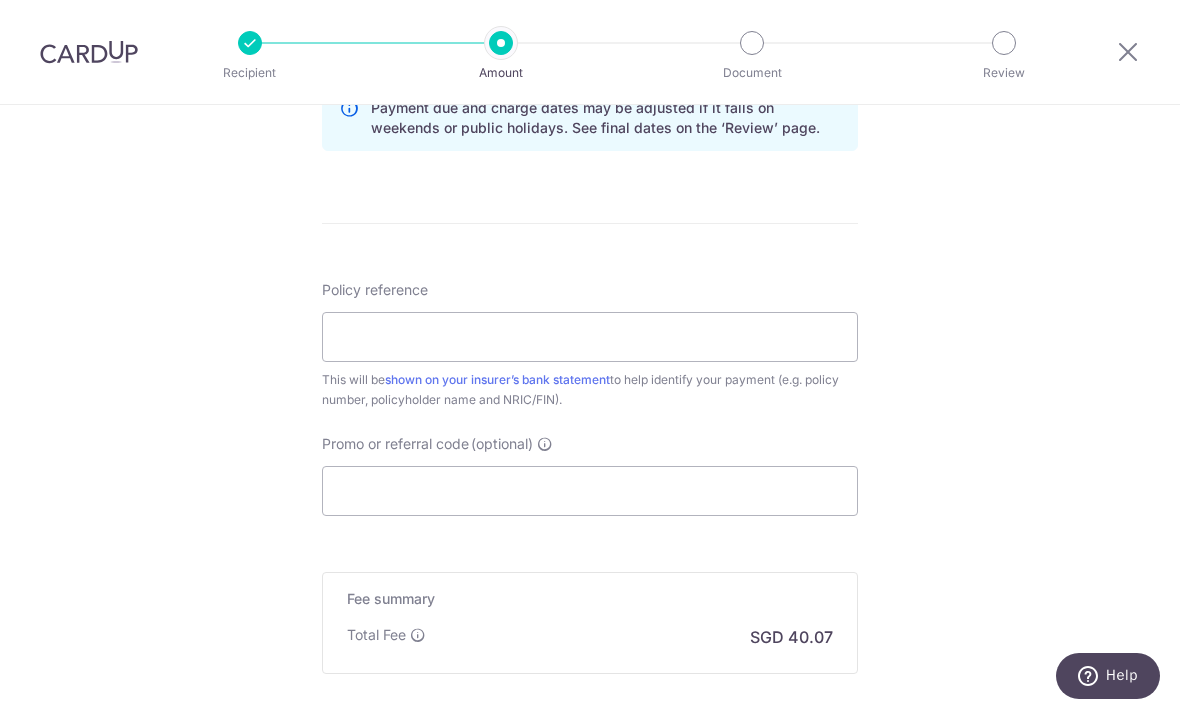 scroll, scrollTop: 1077, scrollLeft: 0, axis: vertical 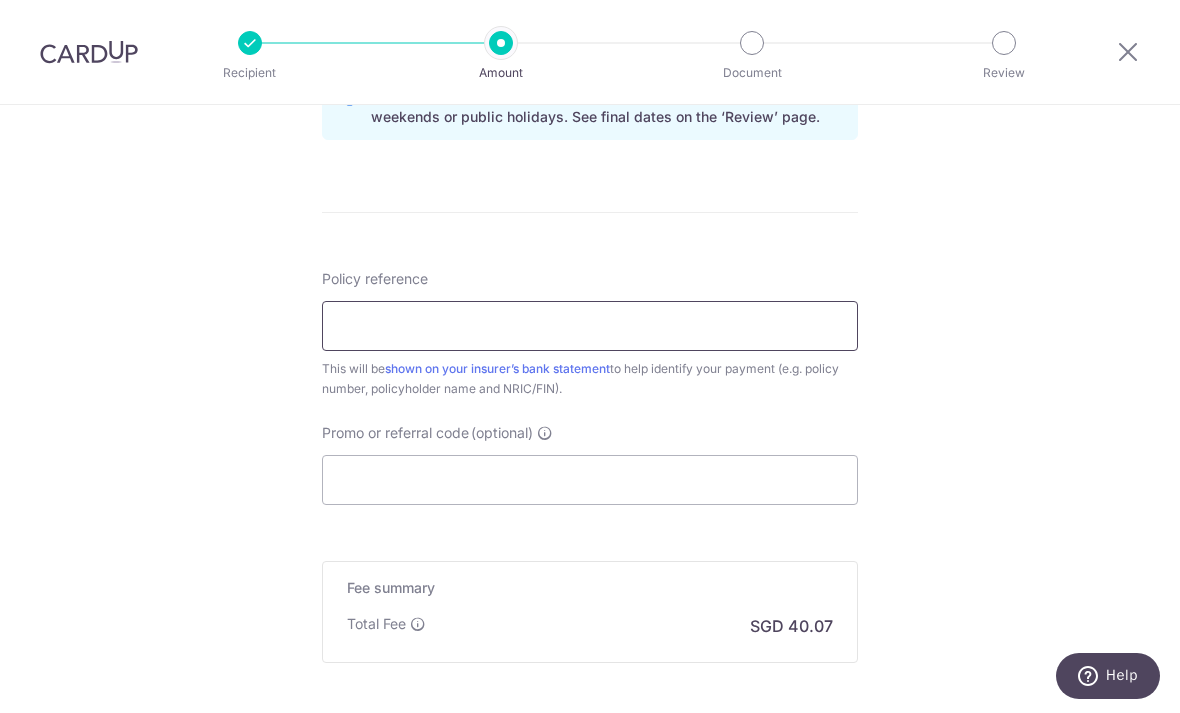 click on "Policy reference" at bounding box center (590, 326) 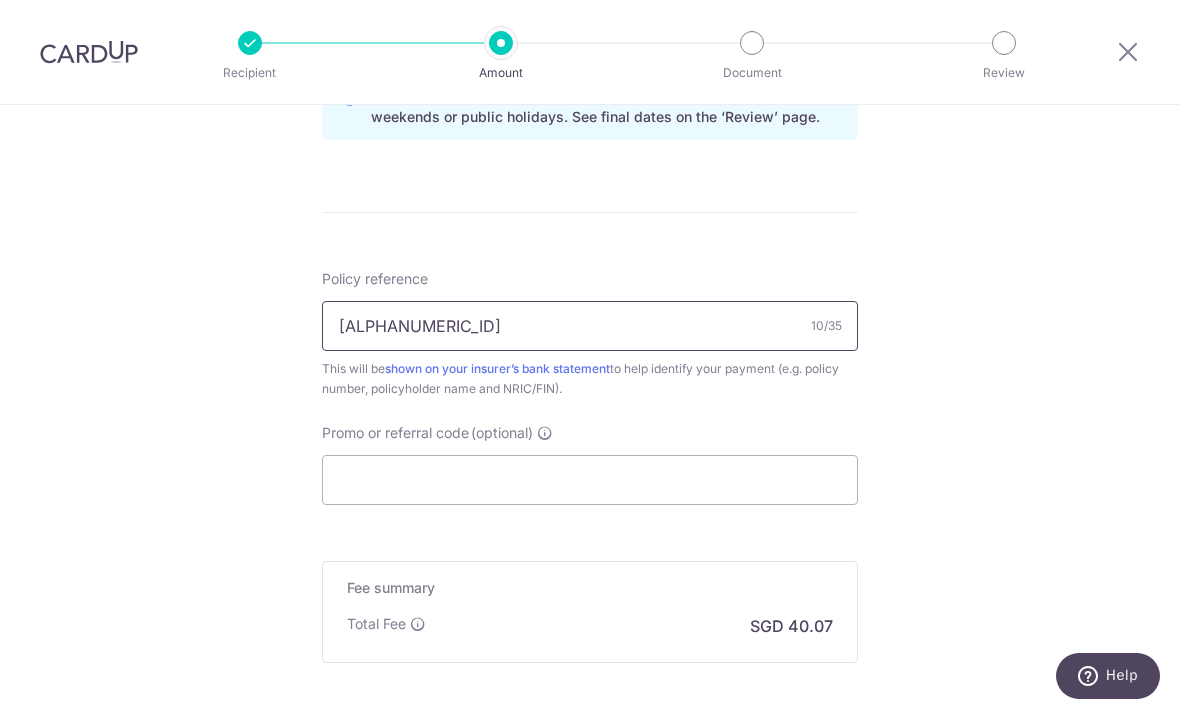 type on "L546483107" 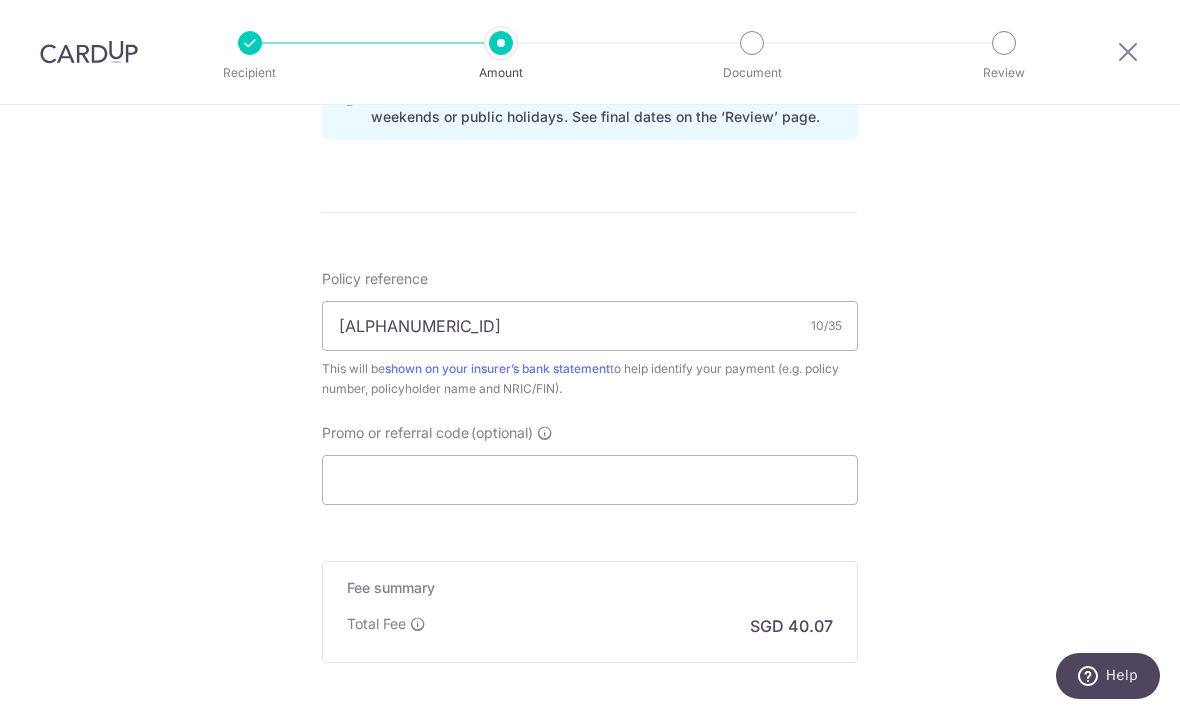click on "Promo or referral code" at bounding box center (395, 433) 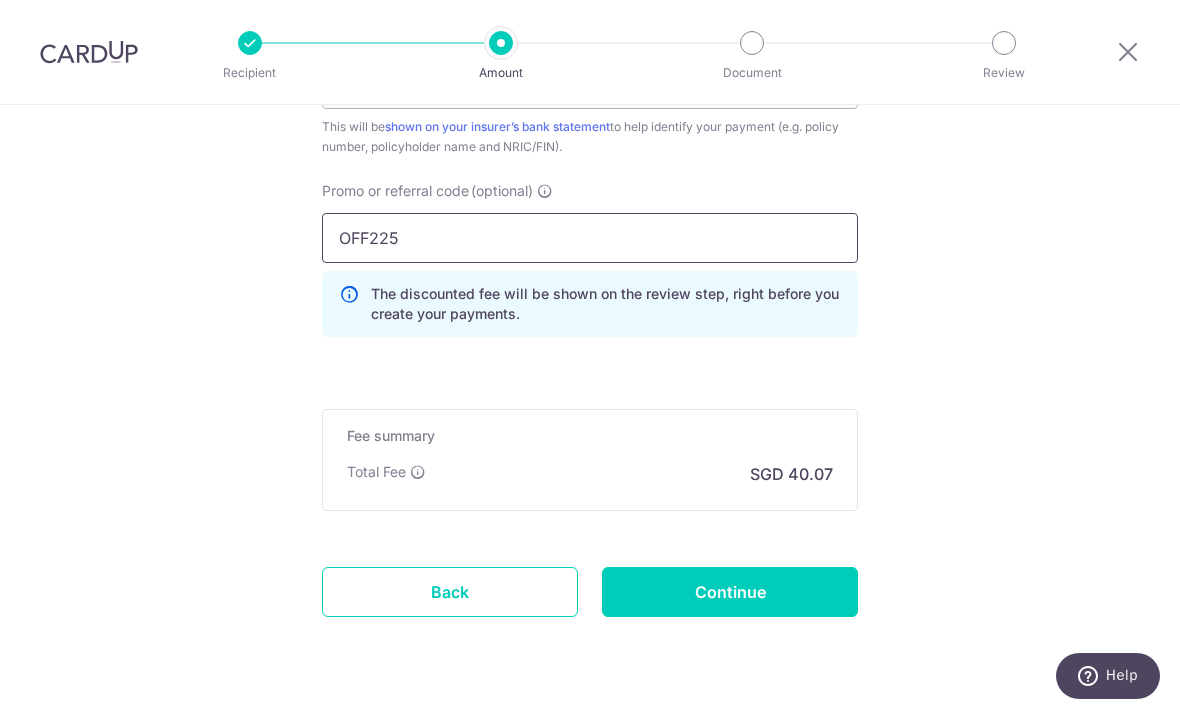 scroll, scrollTop: 1317, scrollLeft: 0, axis: vertical 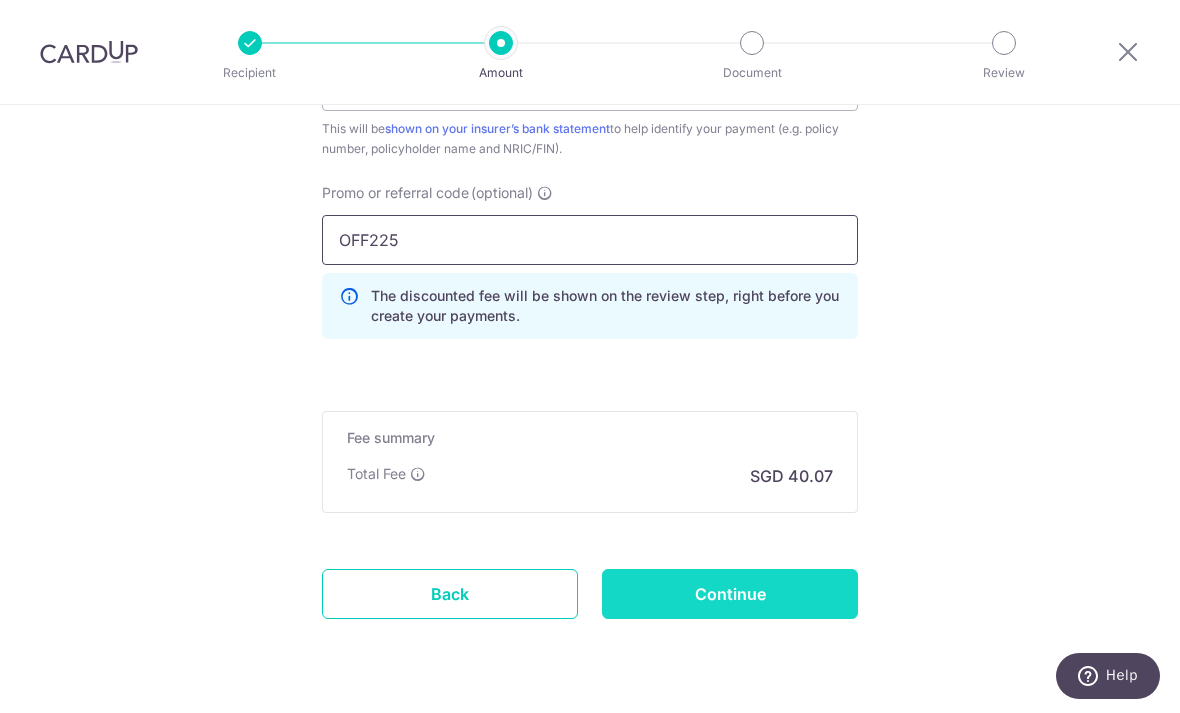 type on "OFF225" 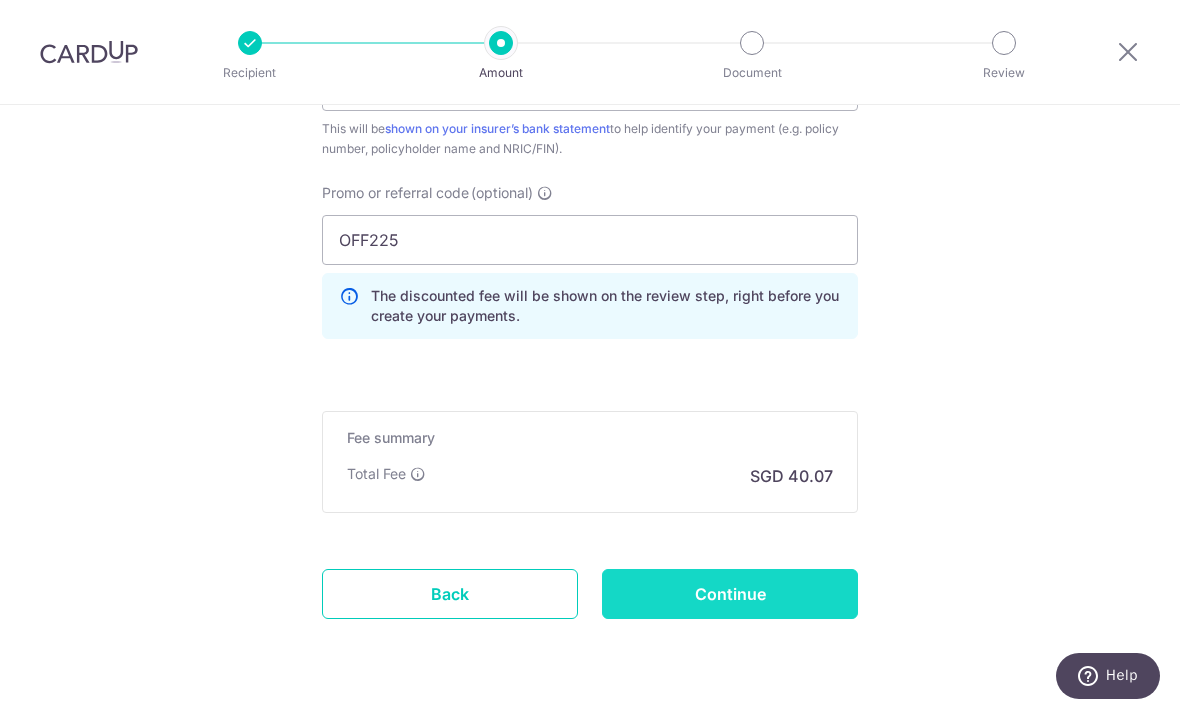 click on "Continue" at bounding box center [730, 594] 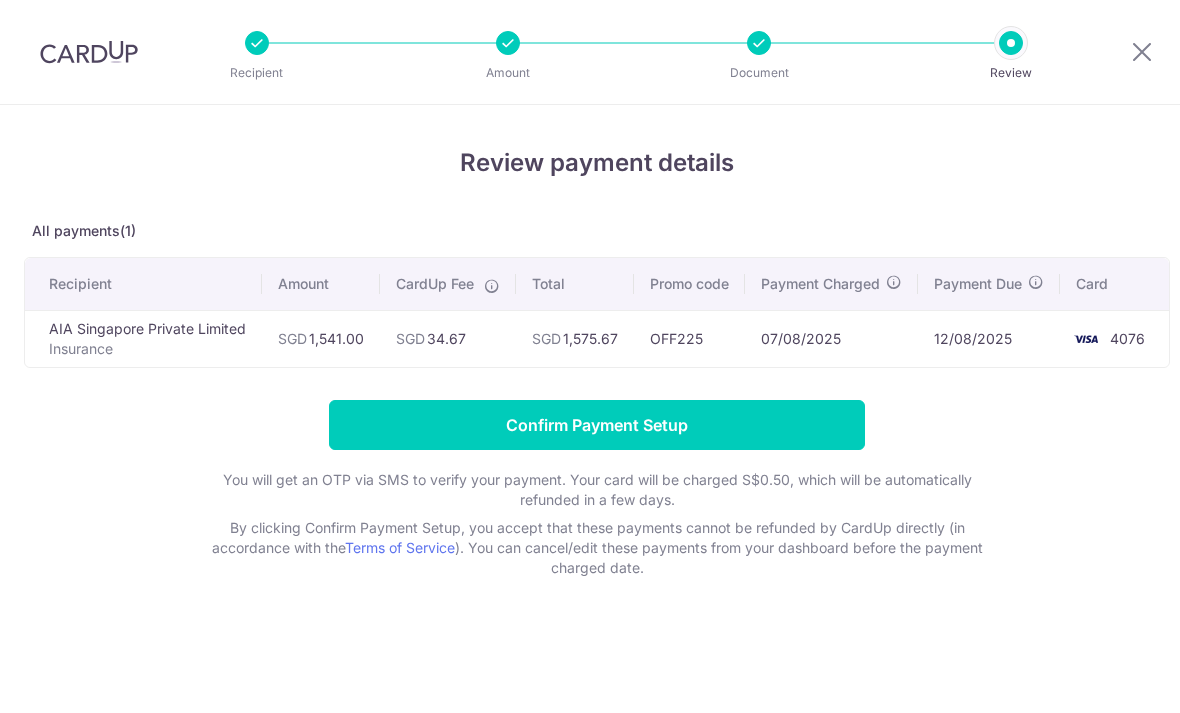 scroll, scrollTop: 0, scrollLeft: 0, axis: both 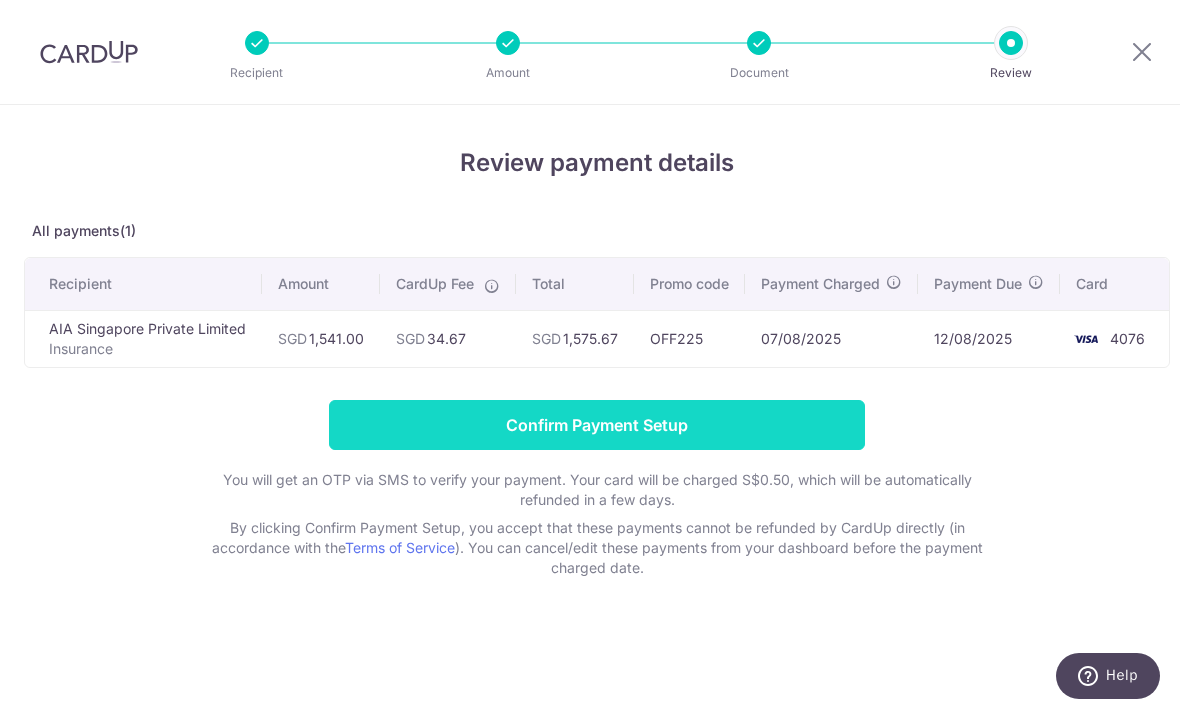 click on "Confirm Payment Setup" at bounding box center [597, 425] 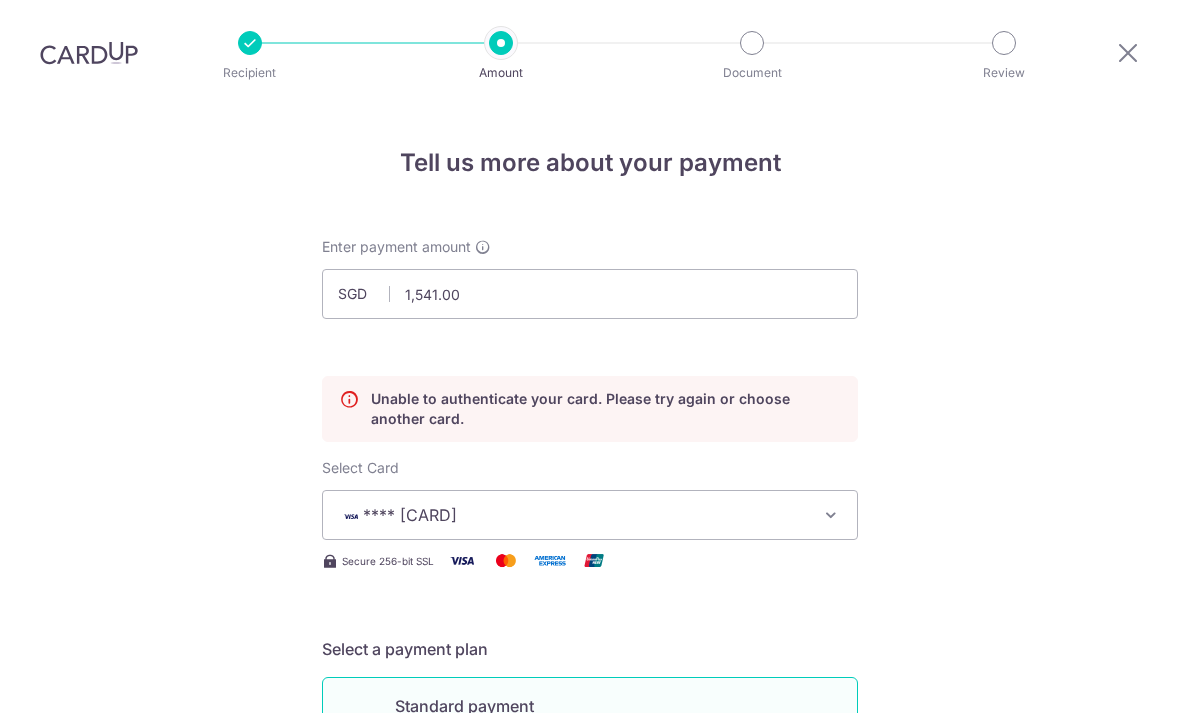 scroll, scrollTop: 64, scrollLeft: 0, axis: vertical 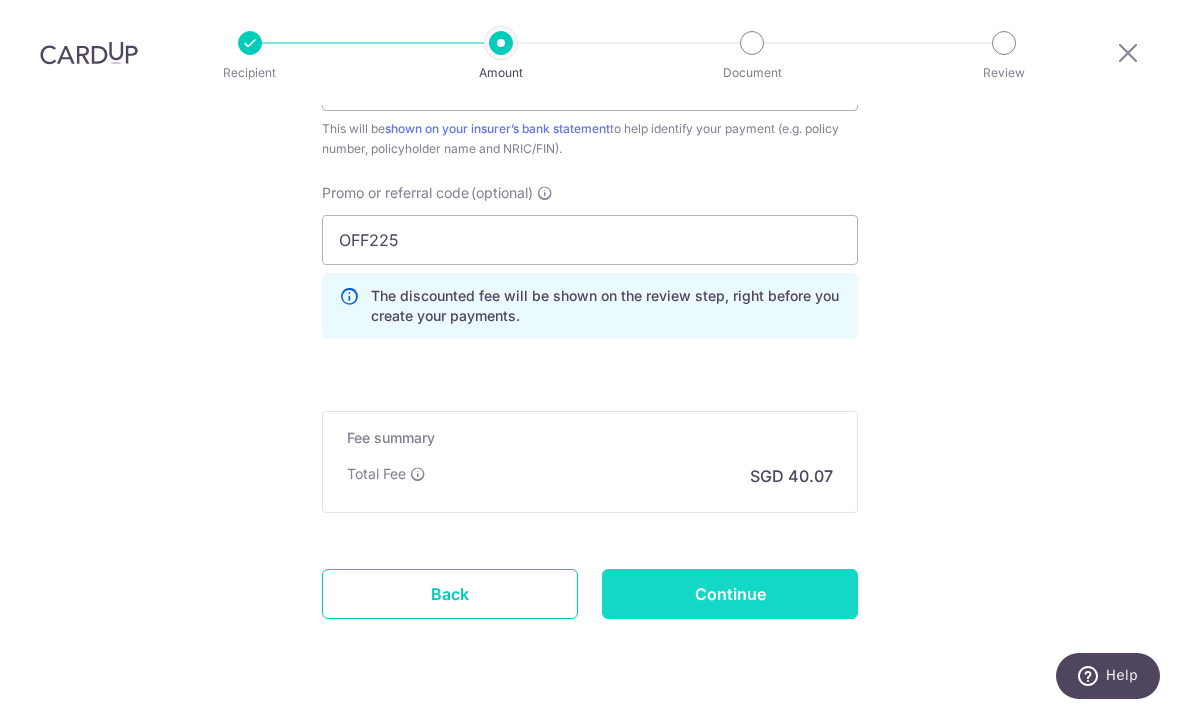 click on "Continue" at bounding box center (730, 594) 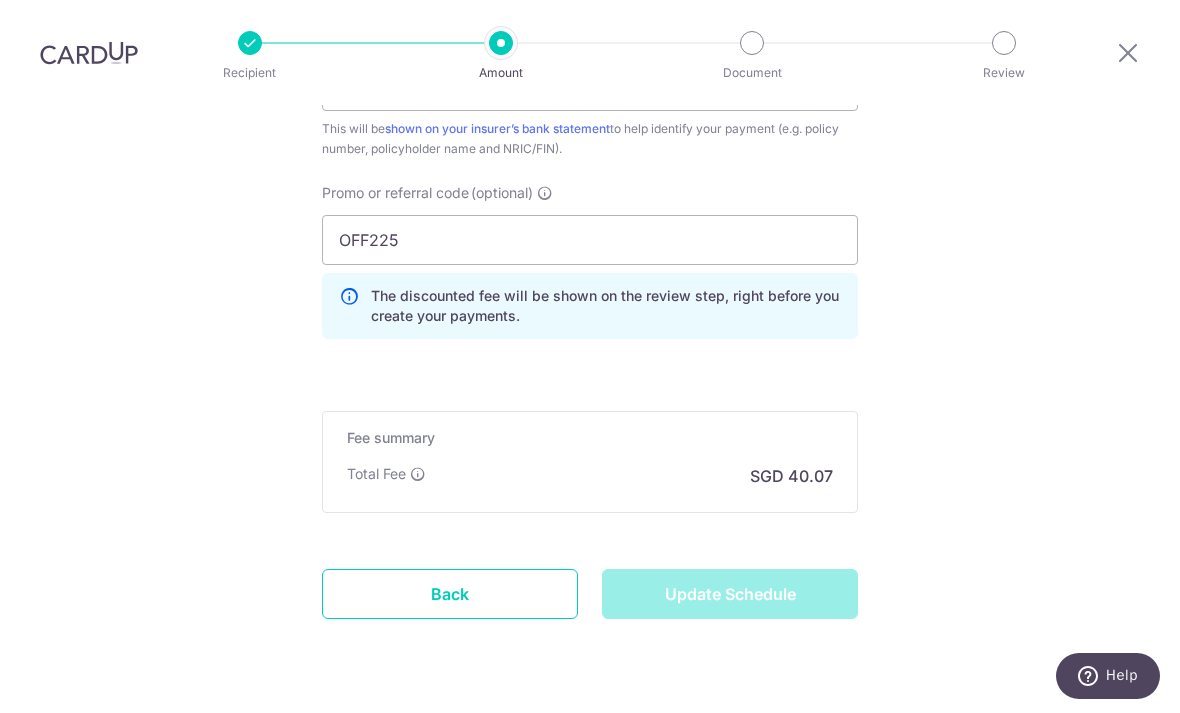 click on "Update Schedule" at bounding box center (730, 594) 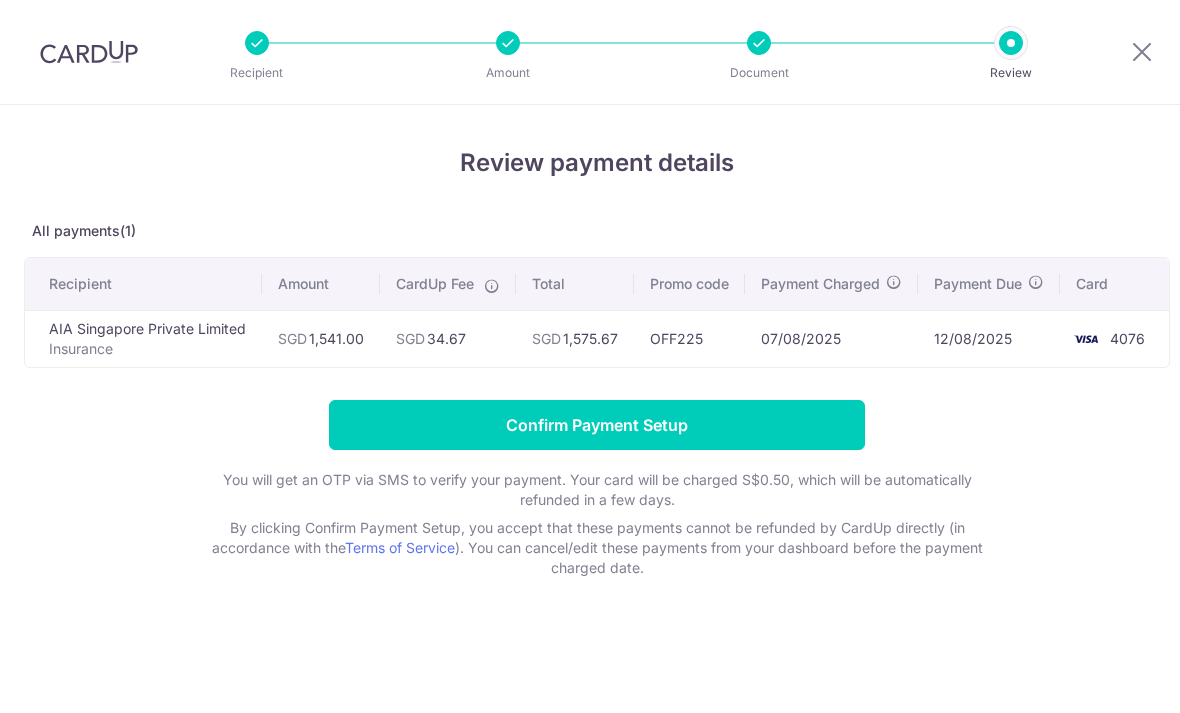 scroll, scrollTop: 0, scrollLeft: 0, axis: both 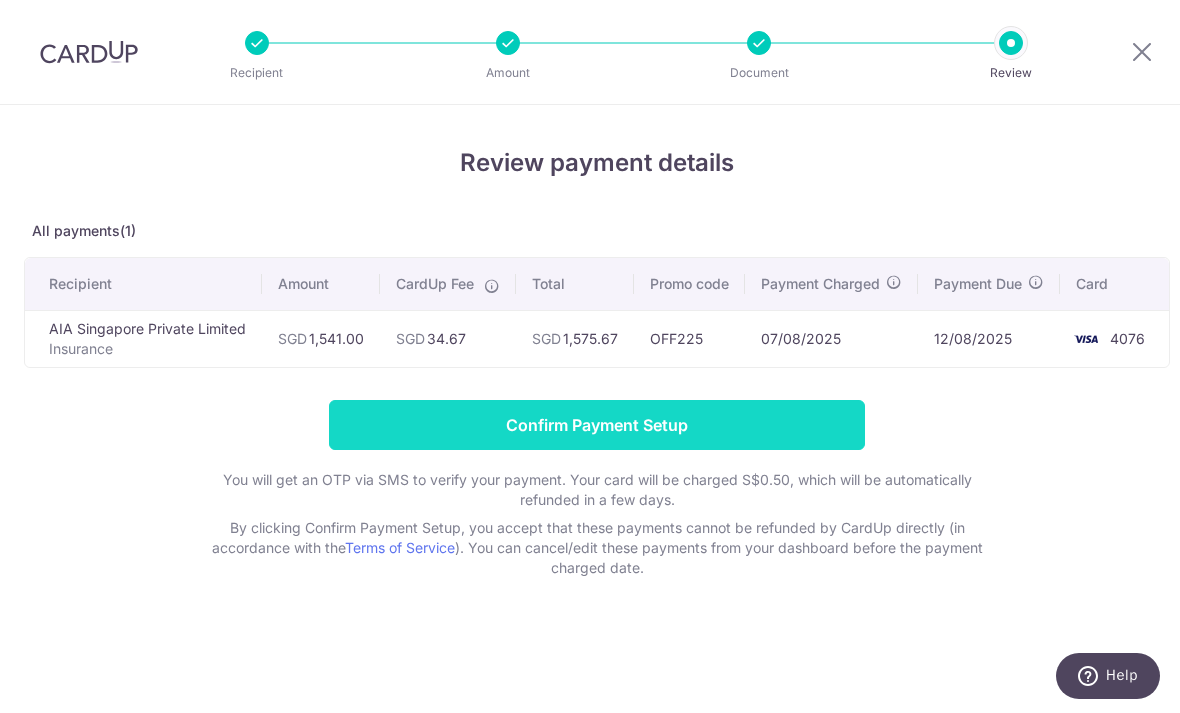 click on "Confirm Payment Setup" at bounding box center [597, 425] 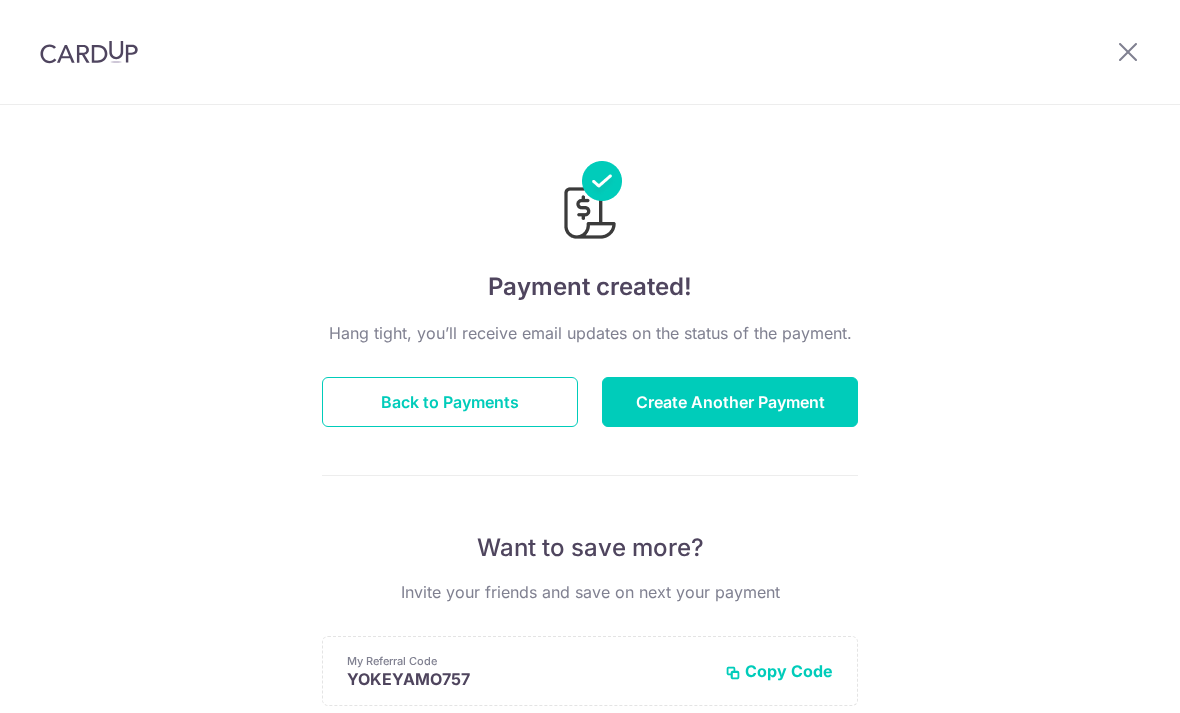 scroll, scrollTop: 0, scrollLeft: 0, axis: both 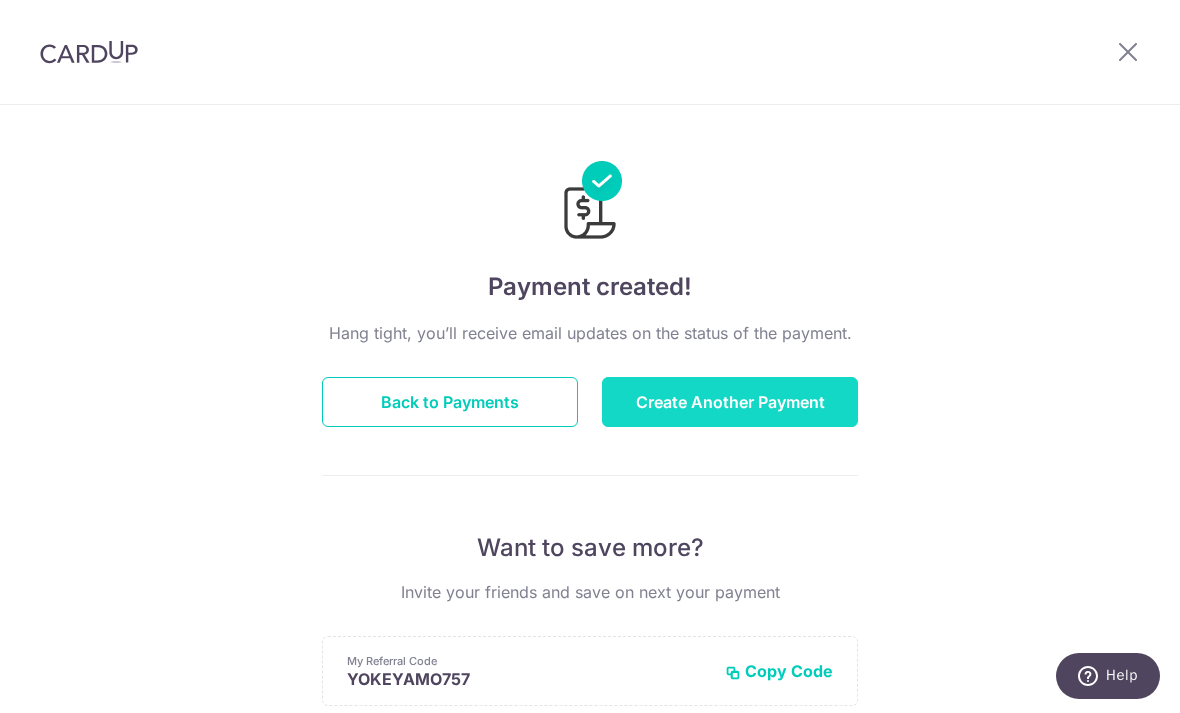 click on "Create Another Payment" at bounding box center [730, 402] 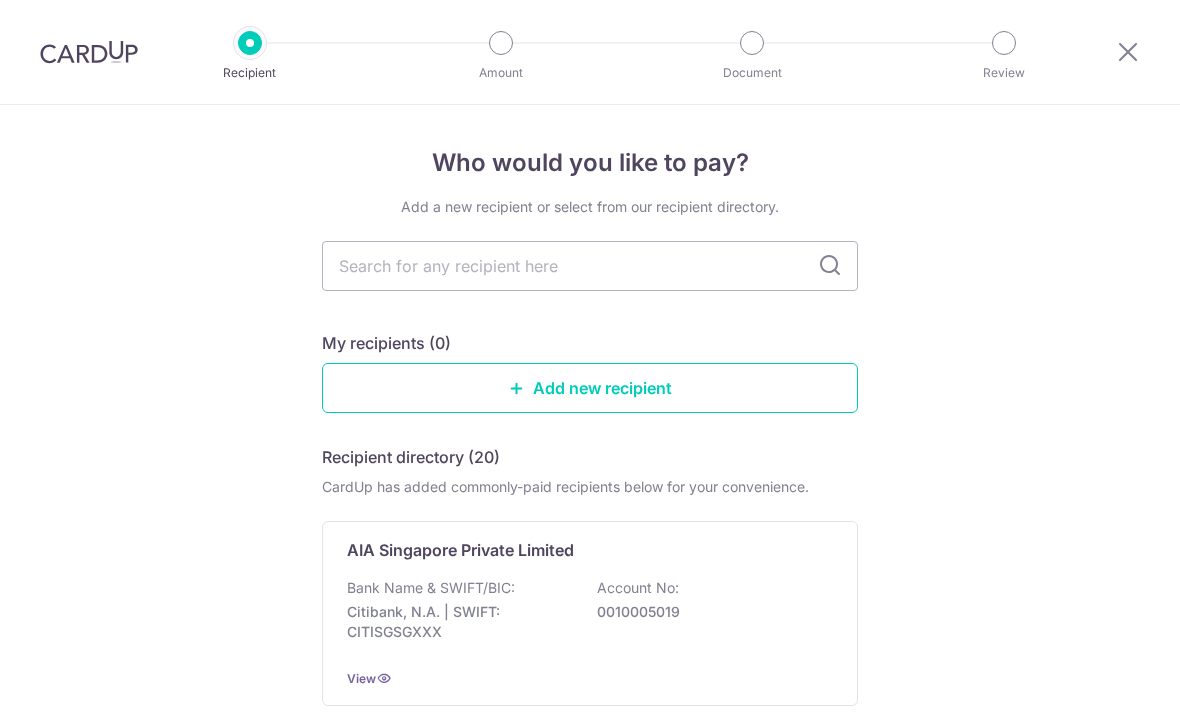 scroll, scrollTop: 0, scrollLeft: 0, axis: both 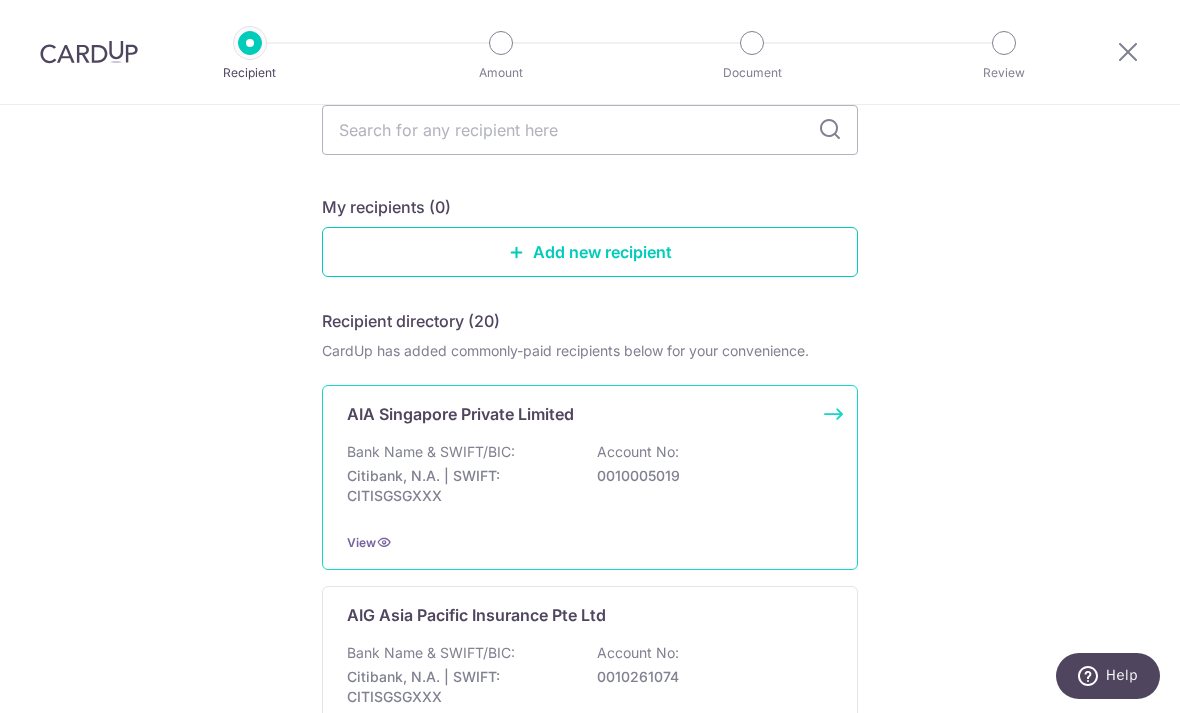 click on "Bank Name & SWIFT/BIC:
Citibank, N.A. | SWIFT: CITISGSGXXX
Account No:
0010005019" at bounding box center (590, 479) 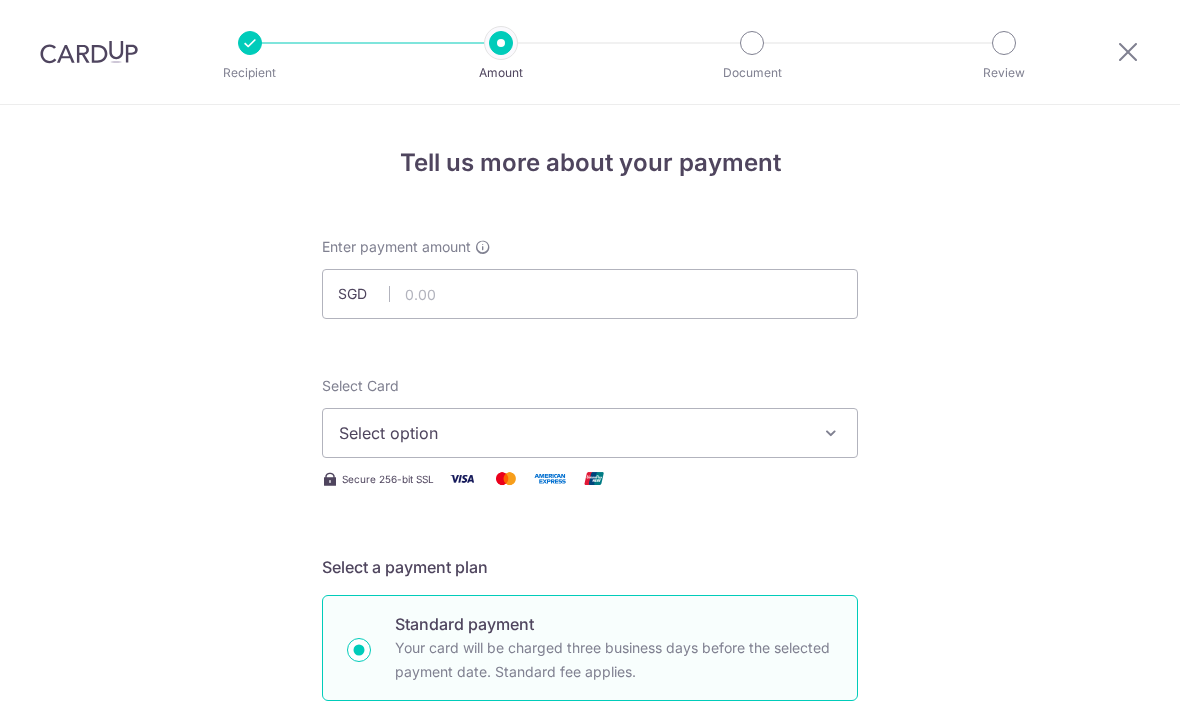 scroll, scrollTop: 0, scrollLeft: 0, axis: both 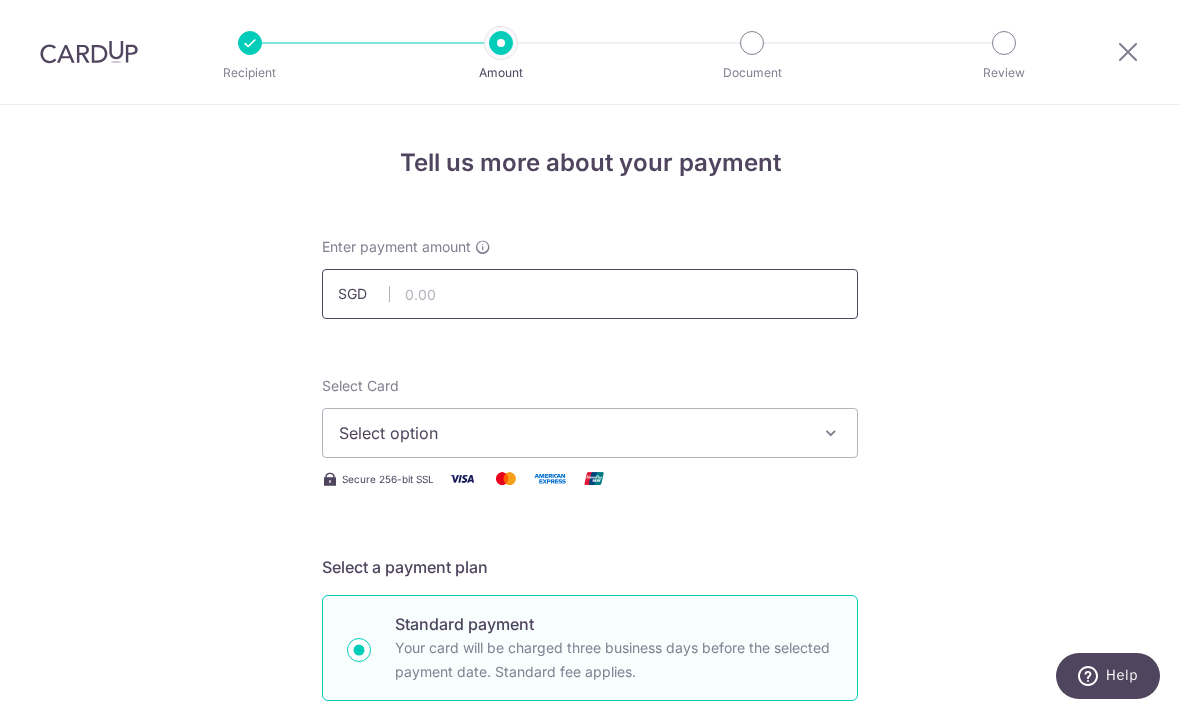 click at bounding box center (590, 294) 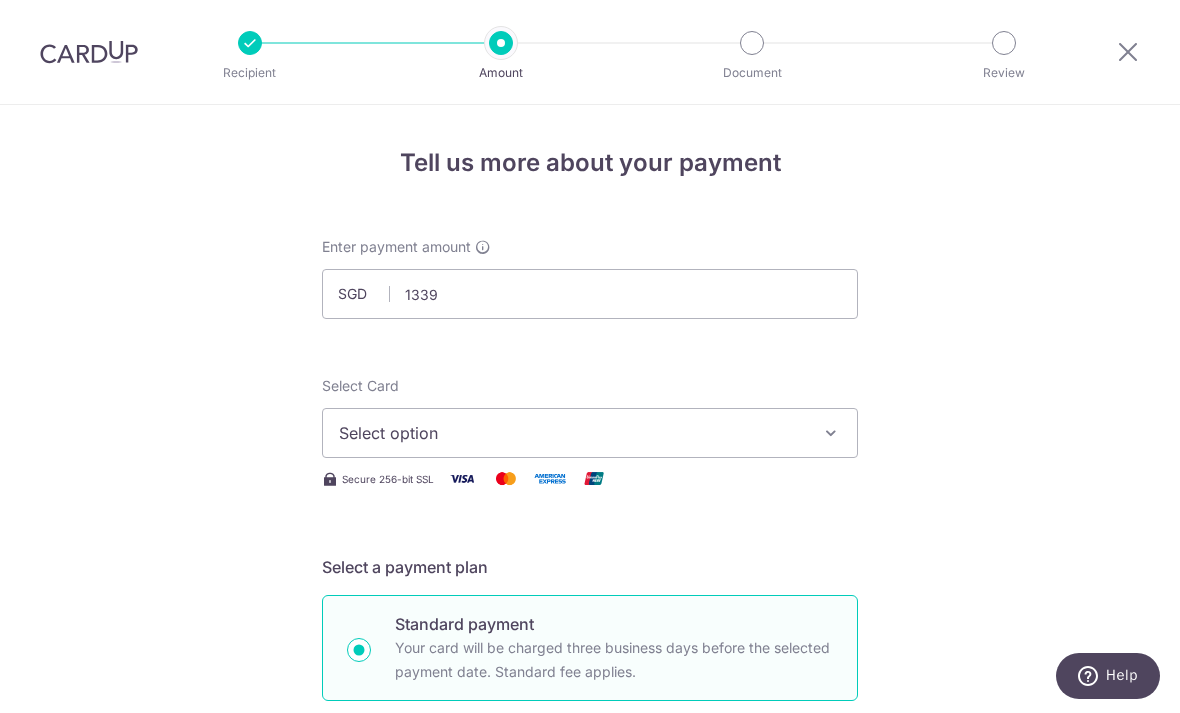 click on "Select option" at bounding box center (572, 433) 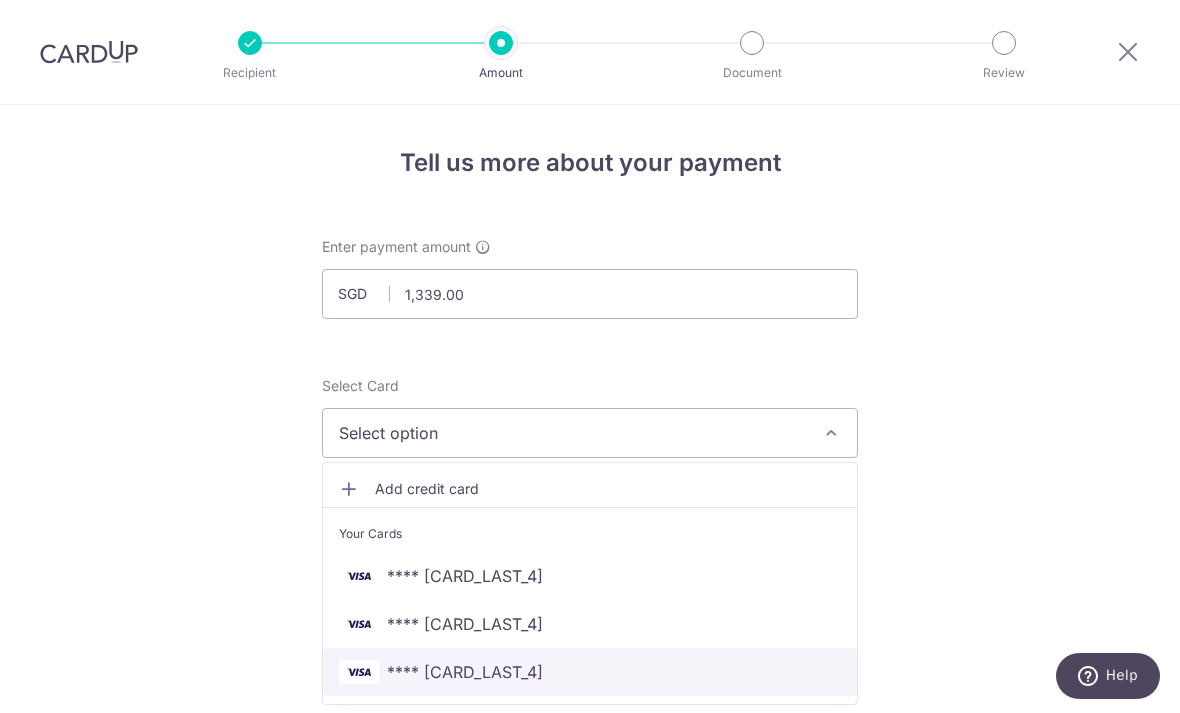 click on "**** 4076" at bounding box center [590, 672] 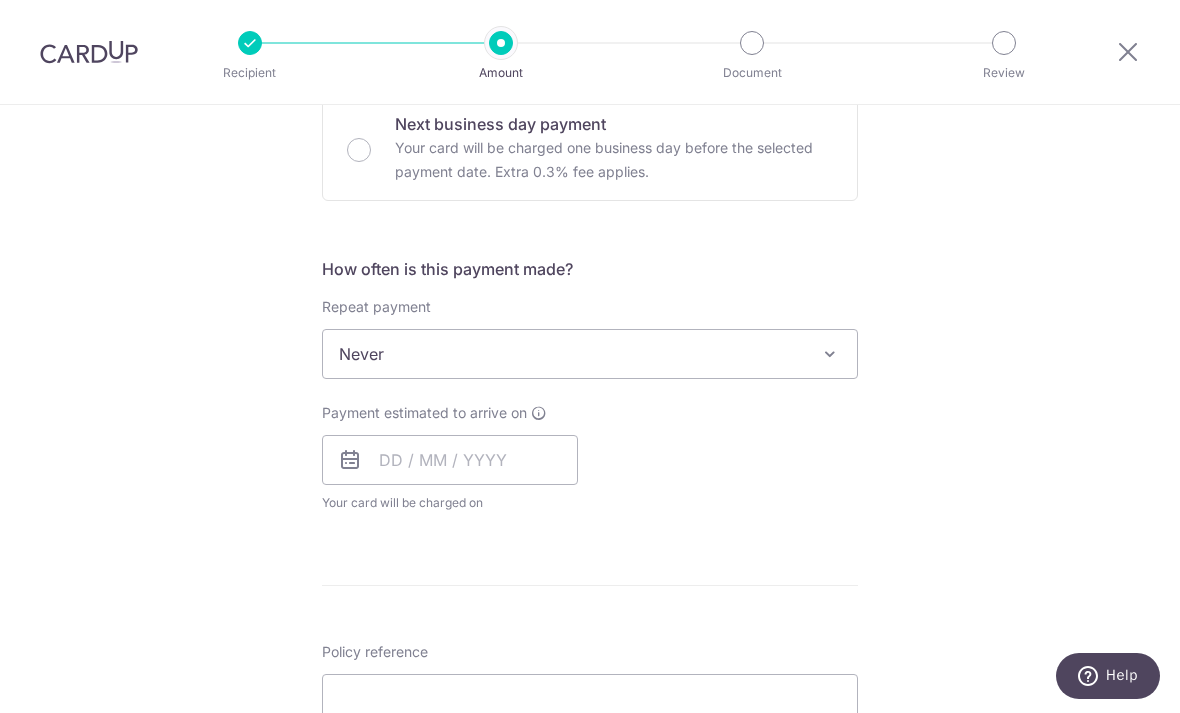scroll, scrollTop: 615, scrollLeft: 0, axis: vertical 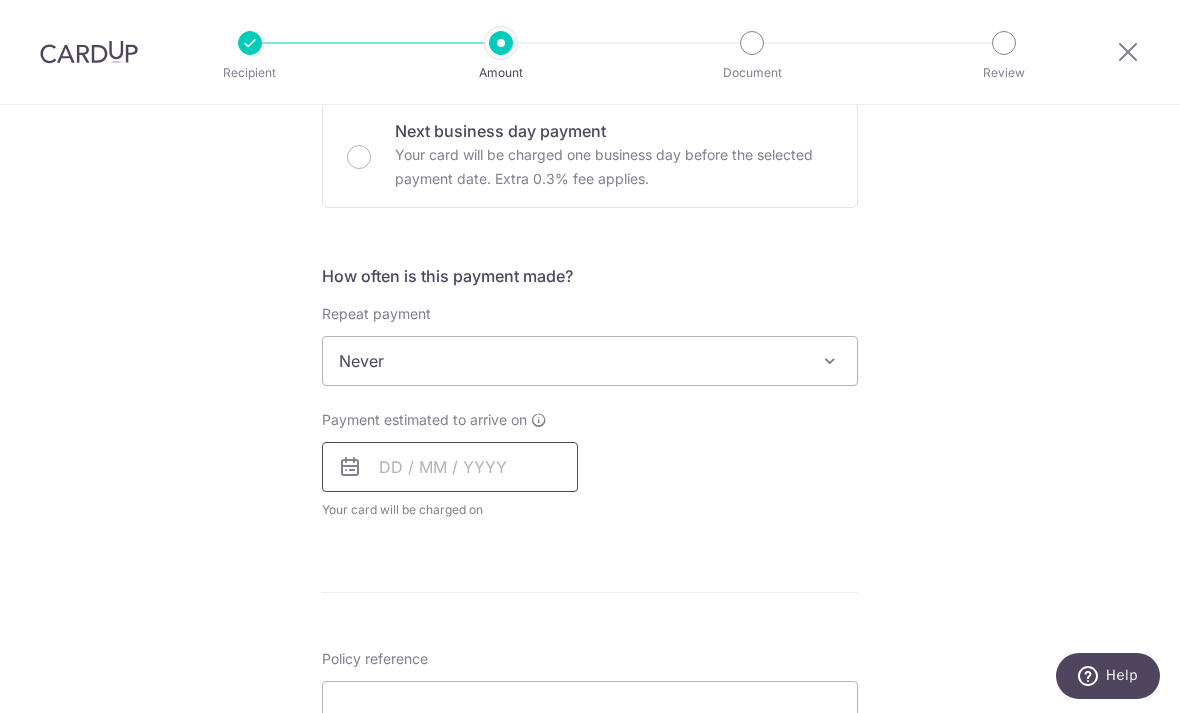 click at bounding box center [450, 467] 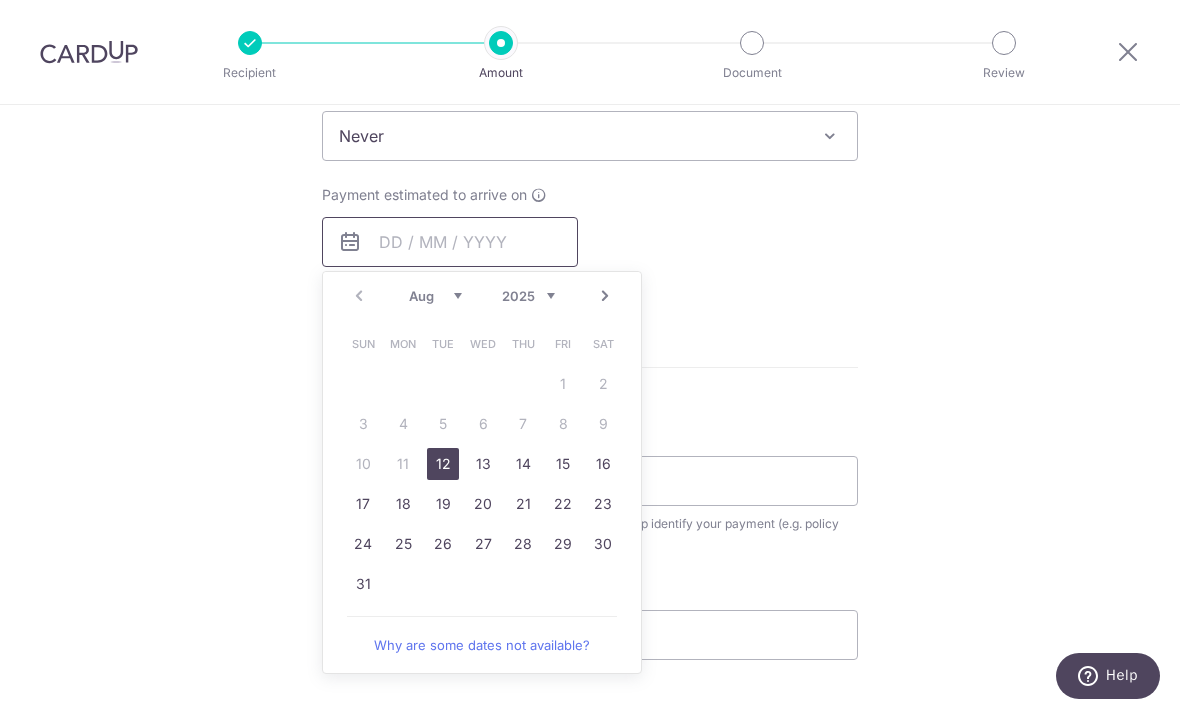 scroll, scrollTop: 839, scrollLeft: 0, axis: vertical 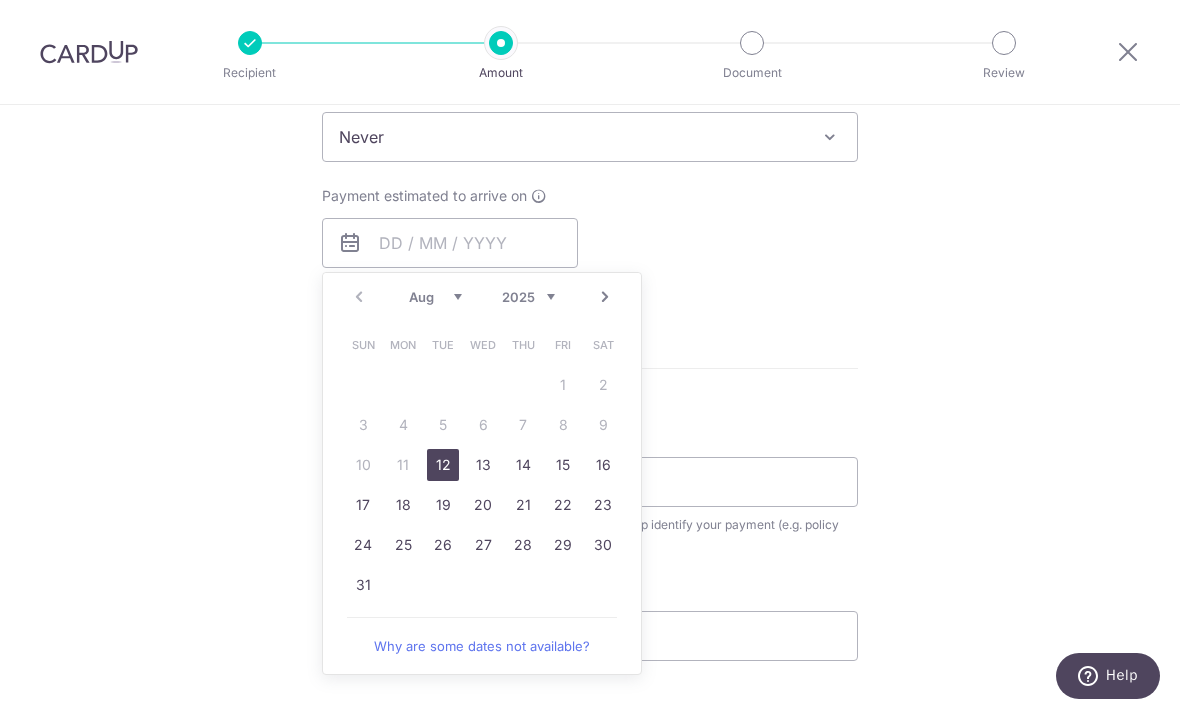 click on "12" at bounding box center (443, 465) 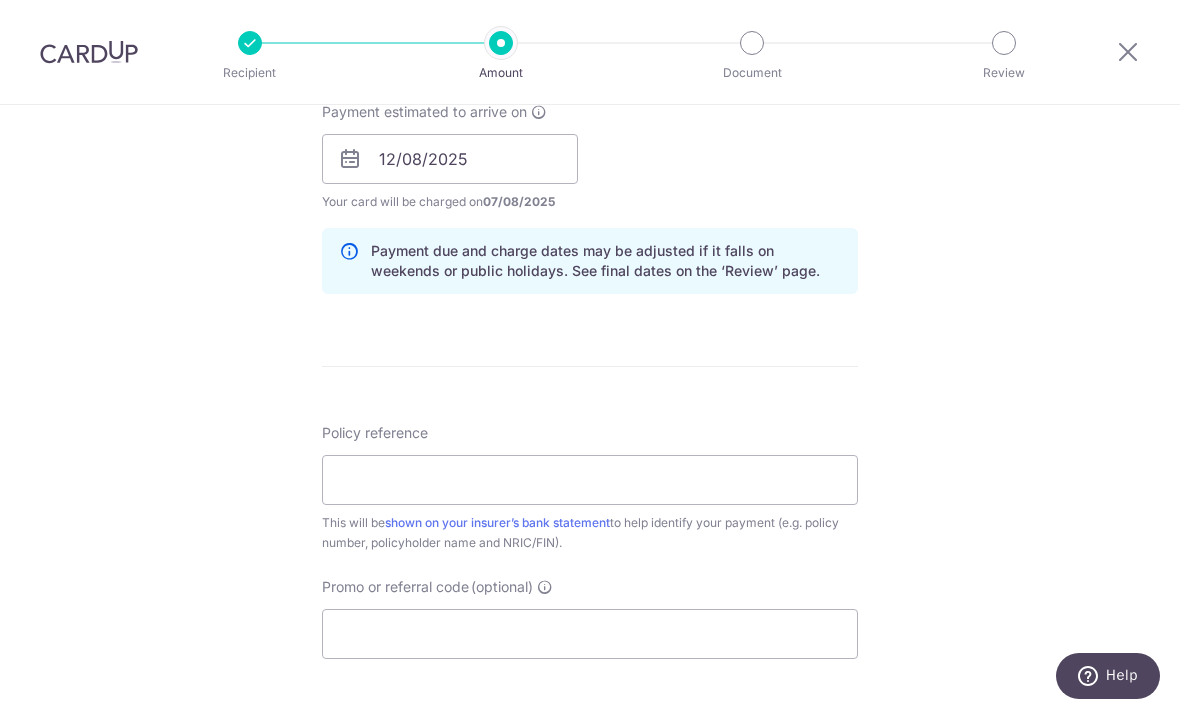 scroll, scrollTop: 1039, scrollLeft: 0, axis: vertical 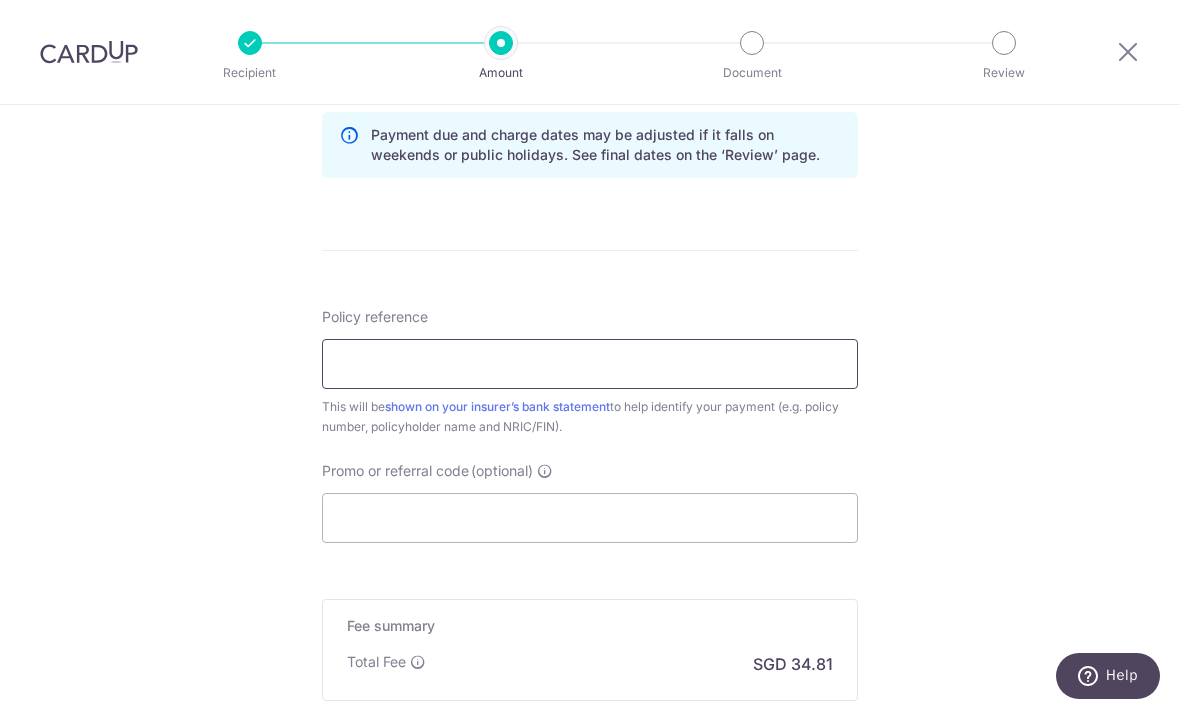 click on "Policy reference" at bounding box center (590, 364) 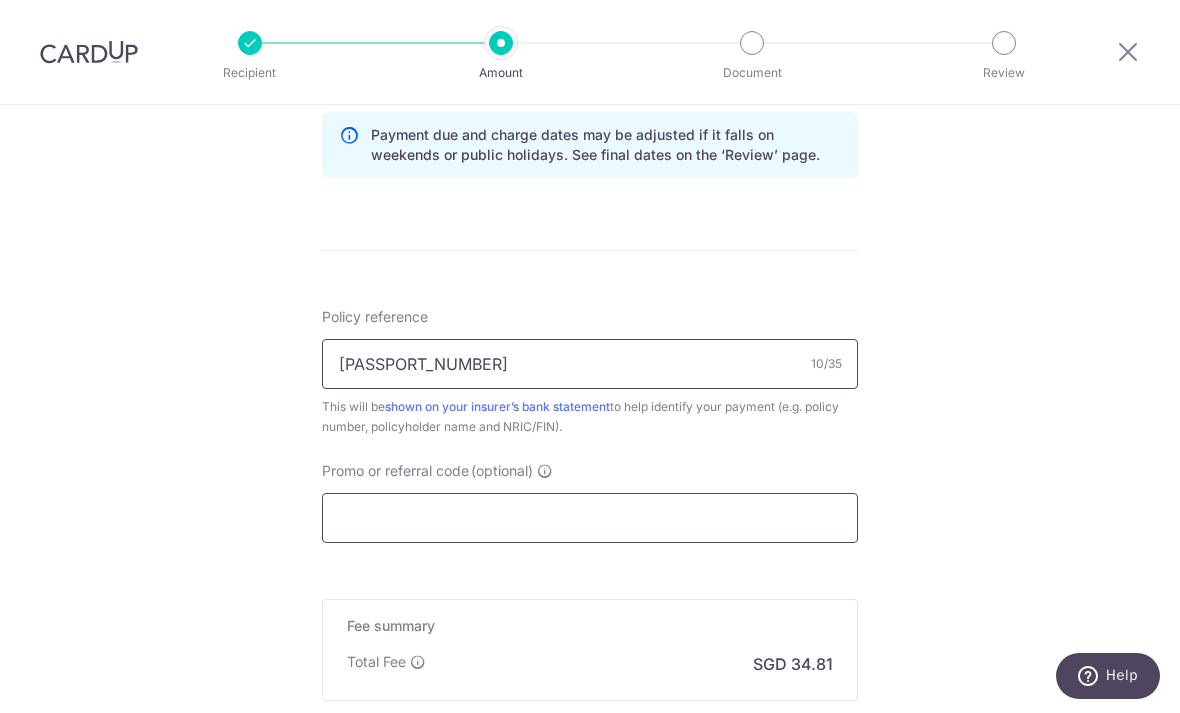 type on "L542835788" 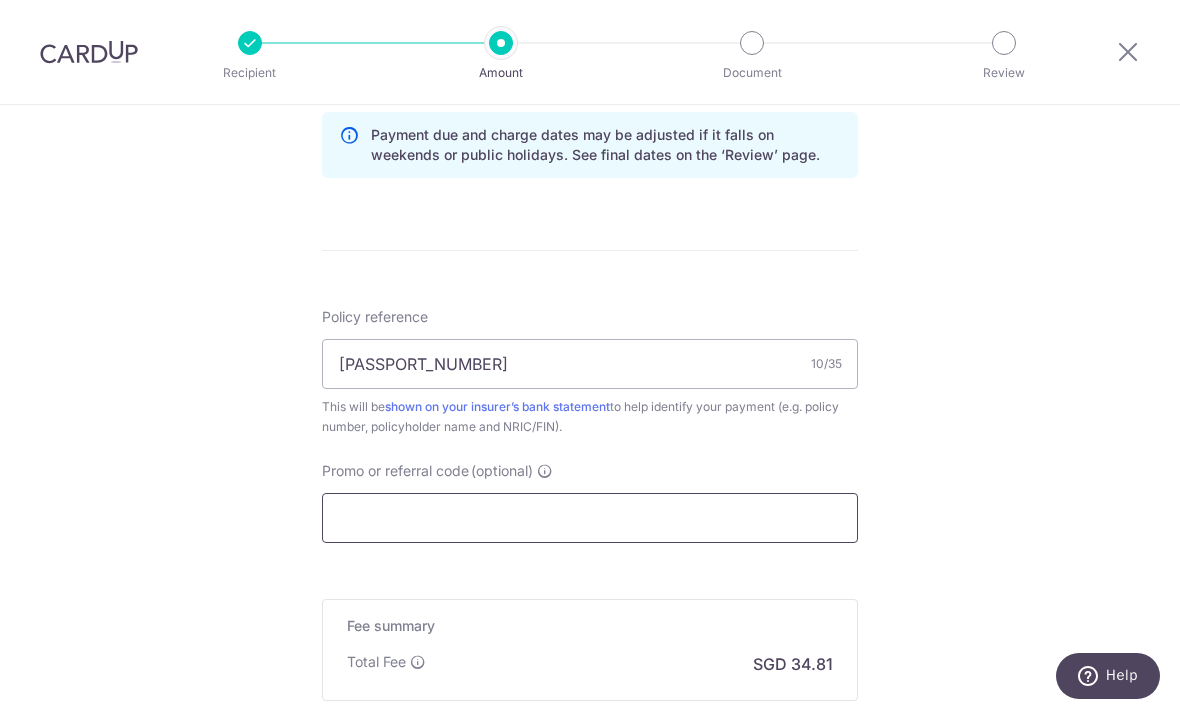 click on "Promo or referral code
(optional)" at bounding box center (590, 518) 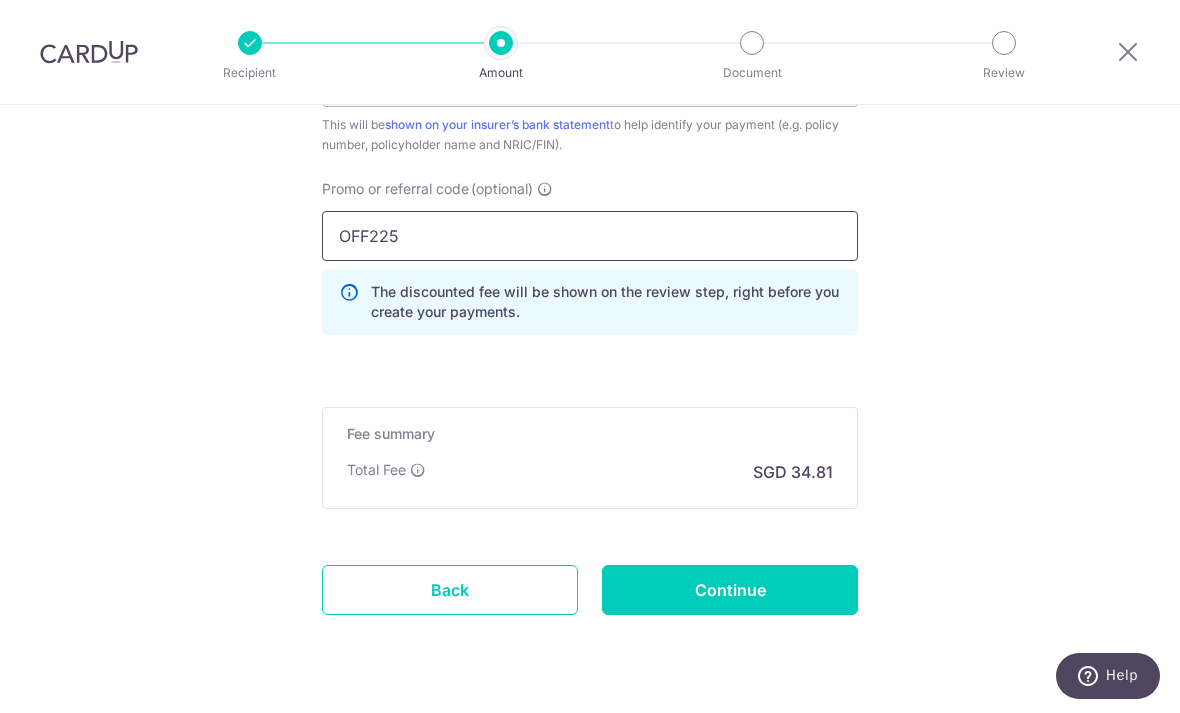 scroll, scrollTop: 1317, scrollLeft: 0, axis: vertical 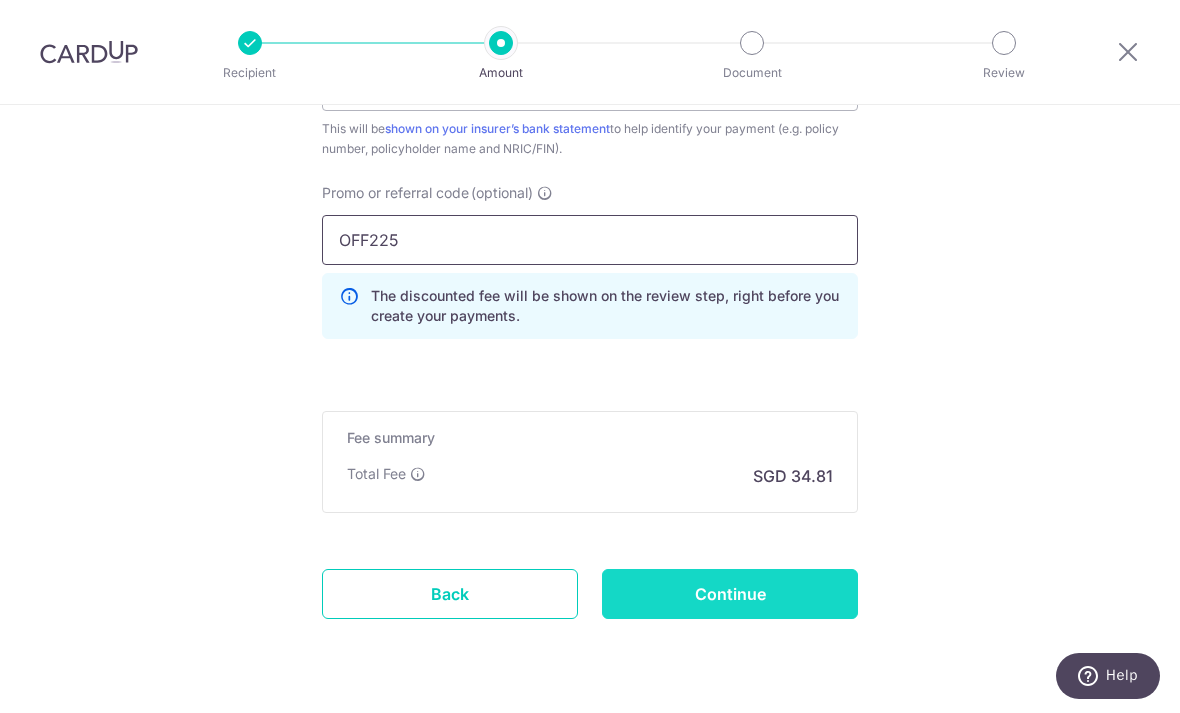 type on "OFF225" 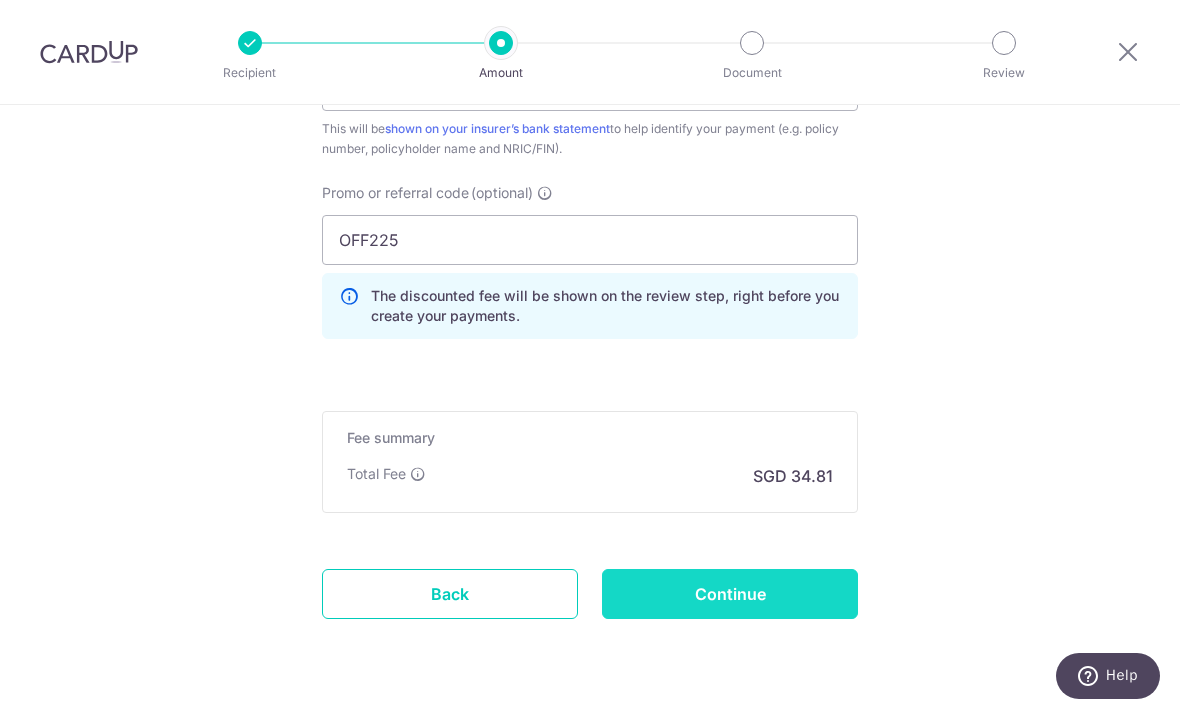 click on "Continue" at bounding box center (730, 594) 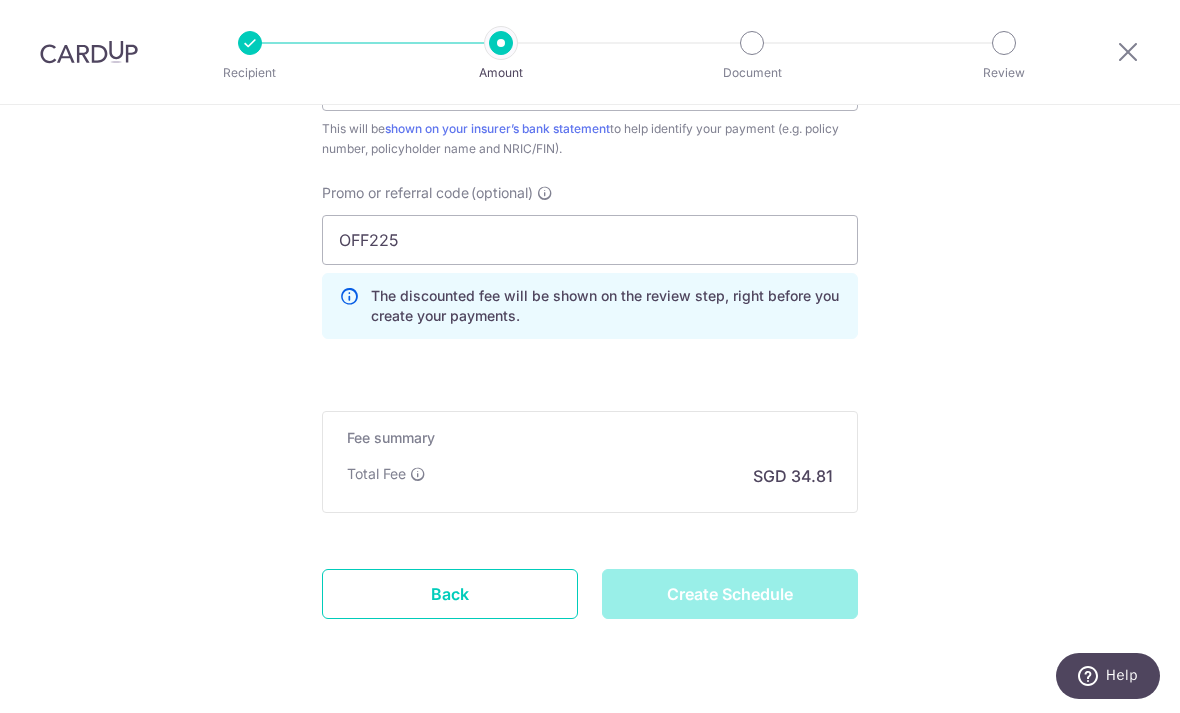 type on "Create Schedule" 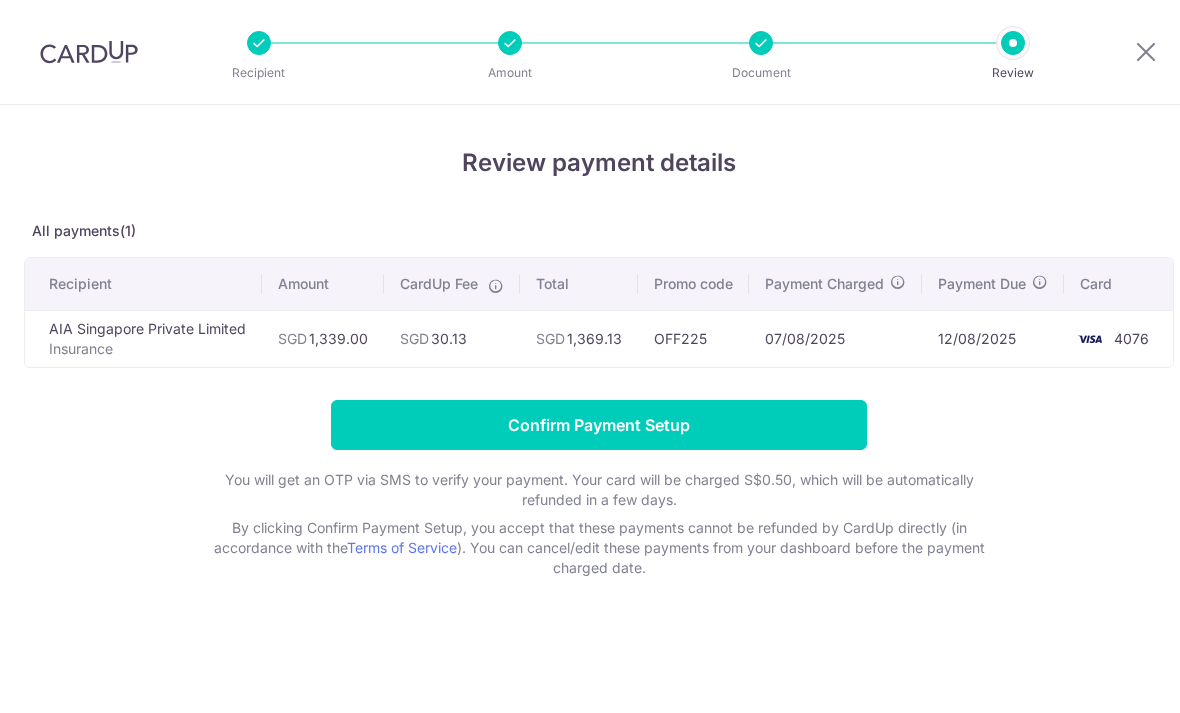 scroll, scrollTop: 0, scrollLeft: 0, axis: both 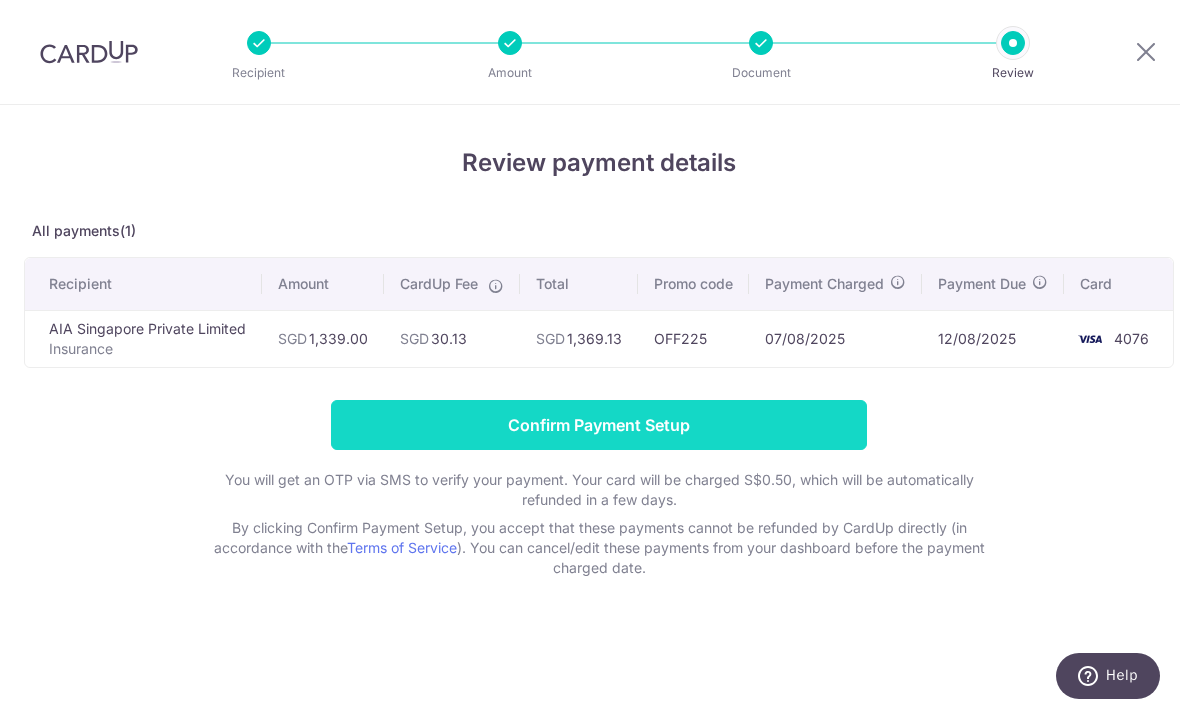 click on "Confirm Payment Setup" at bounding box center (599, 425) 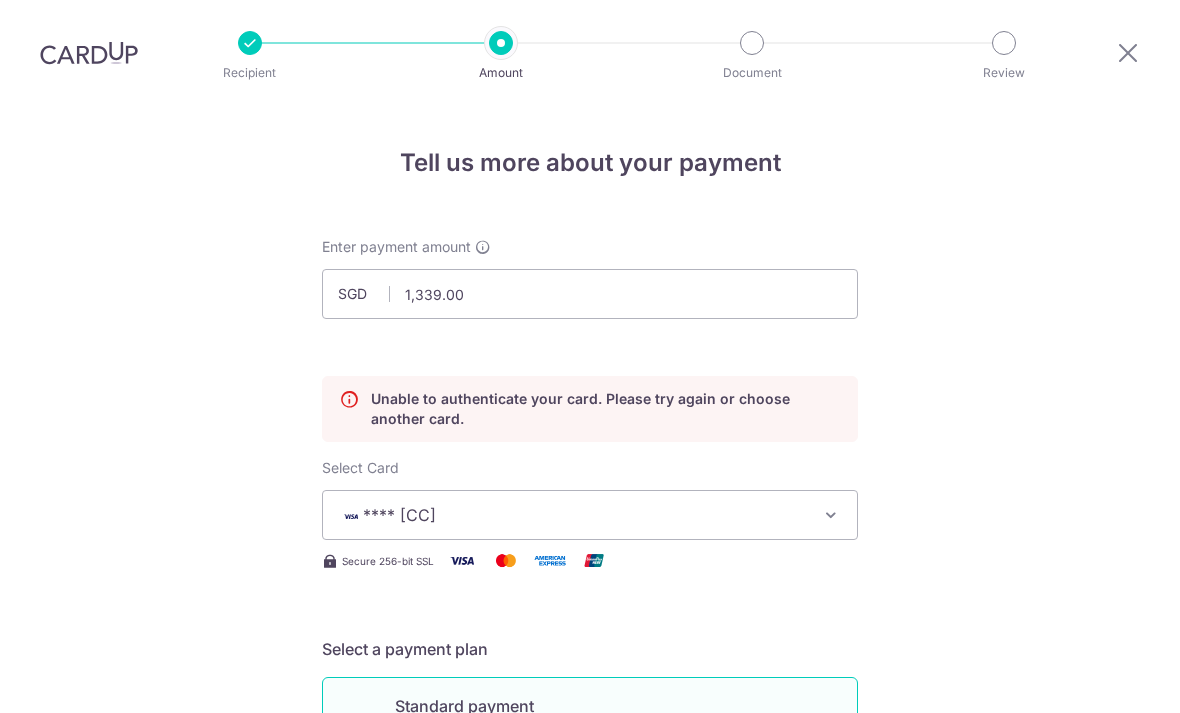 scroll, scrollTop: 64, scrollLeft: 0, axis: vertical 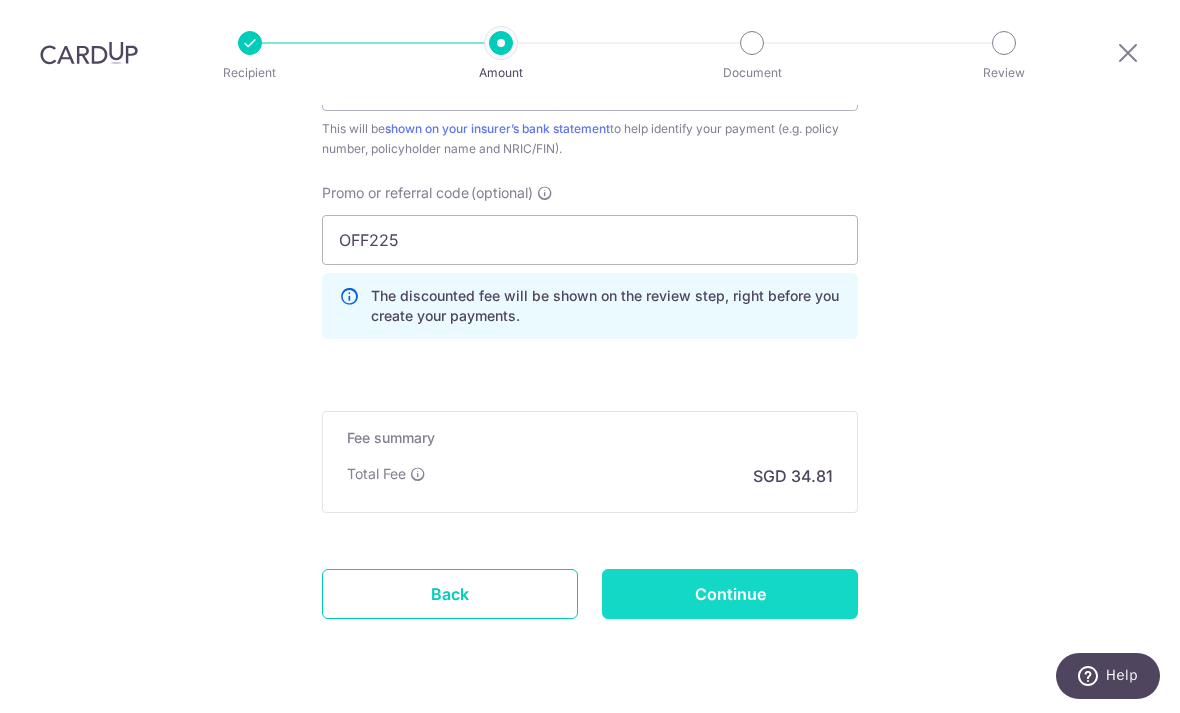 click on "Continue" at bounding box center (730, 594) 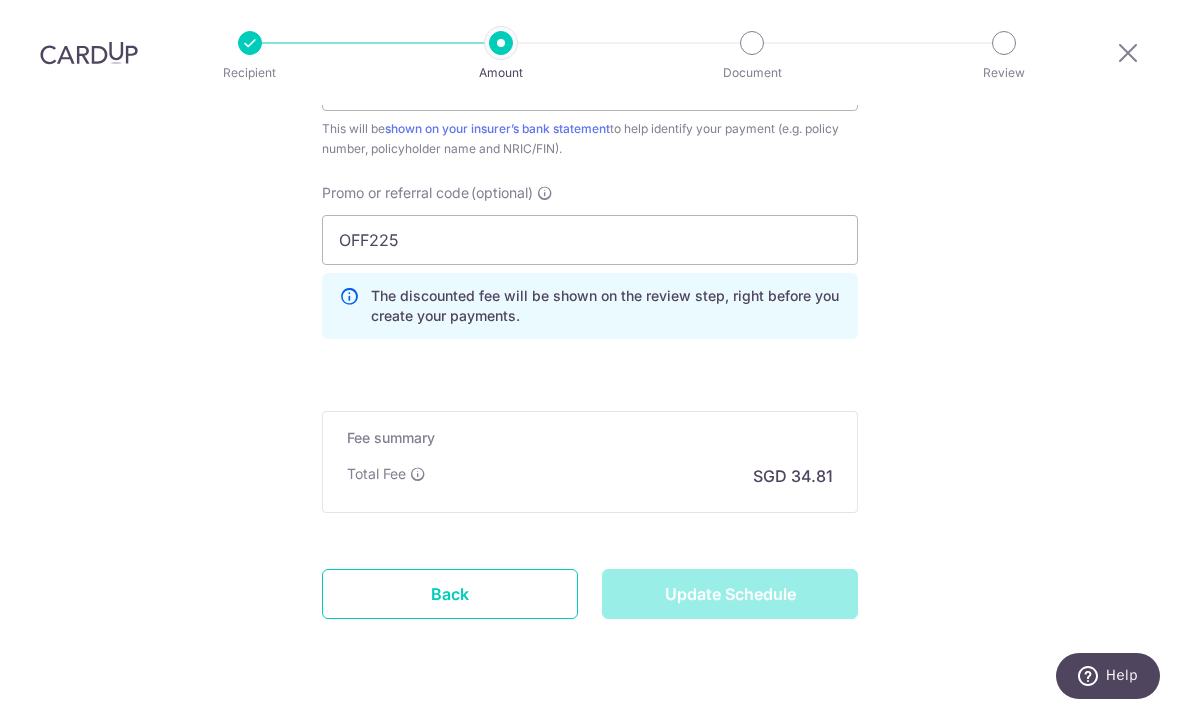 click on "Update Schedule" at bounding box center (730, 594) 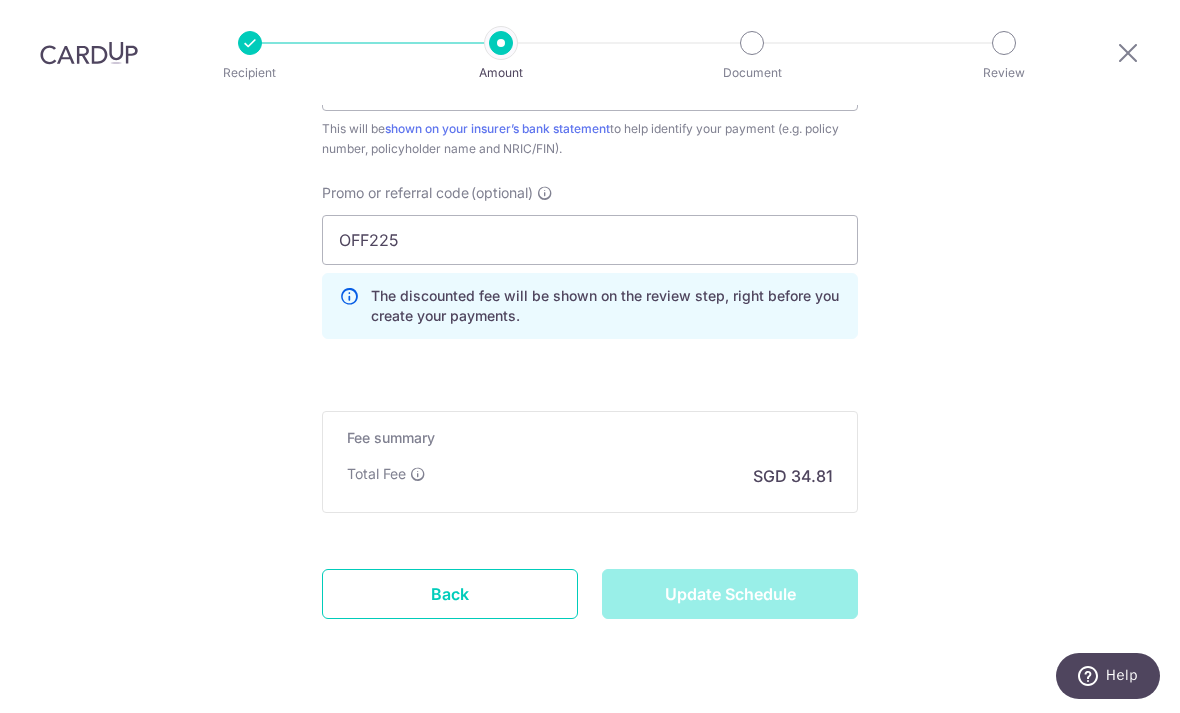 click on "Update Schedule" at bounding box center [730, 594] 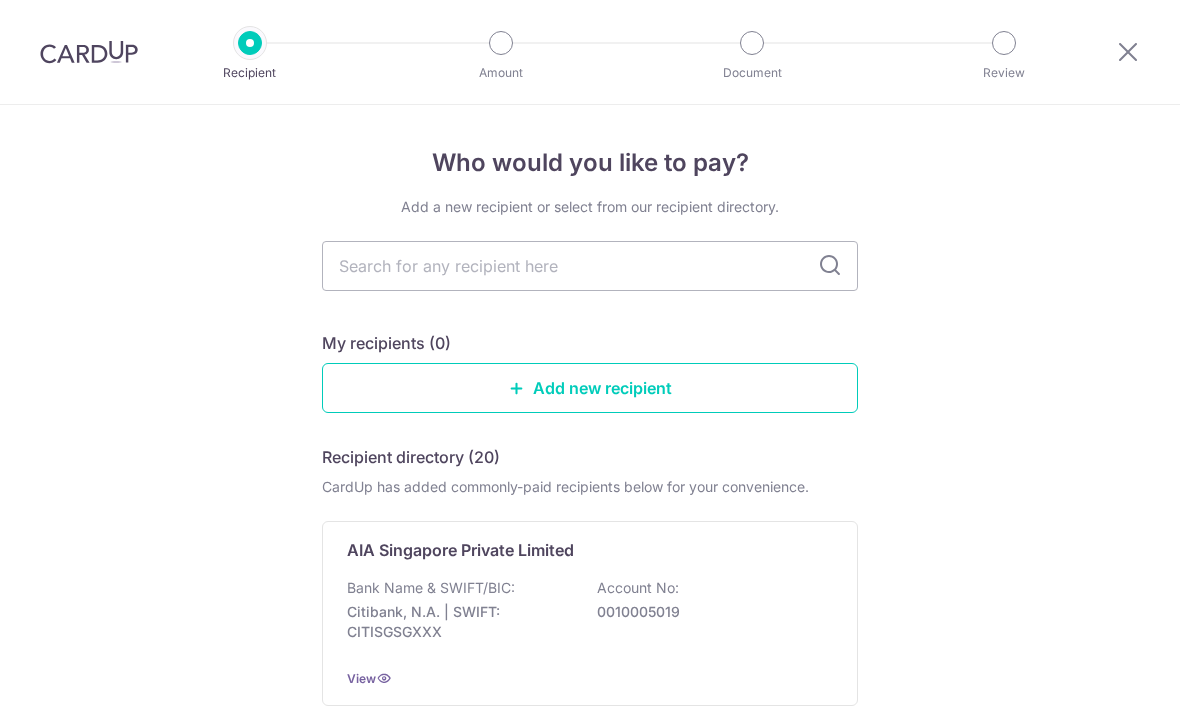 scroll, scrollTop: 0, scrollLeft: 0, axis: both 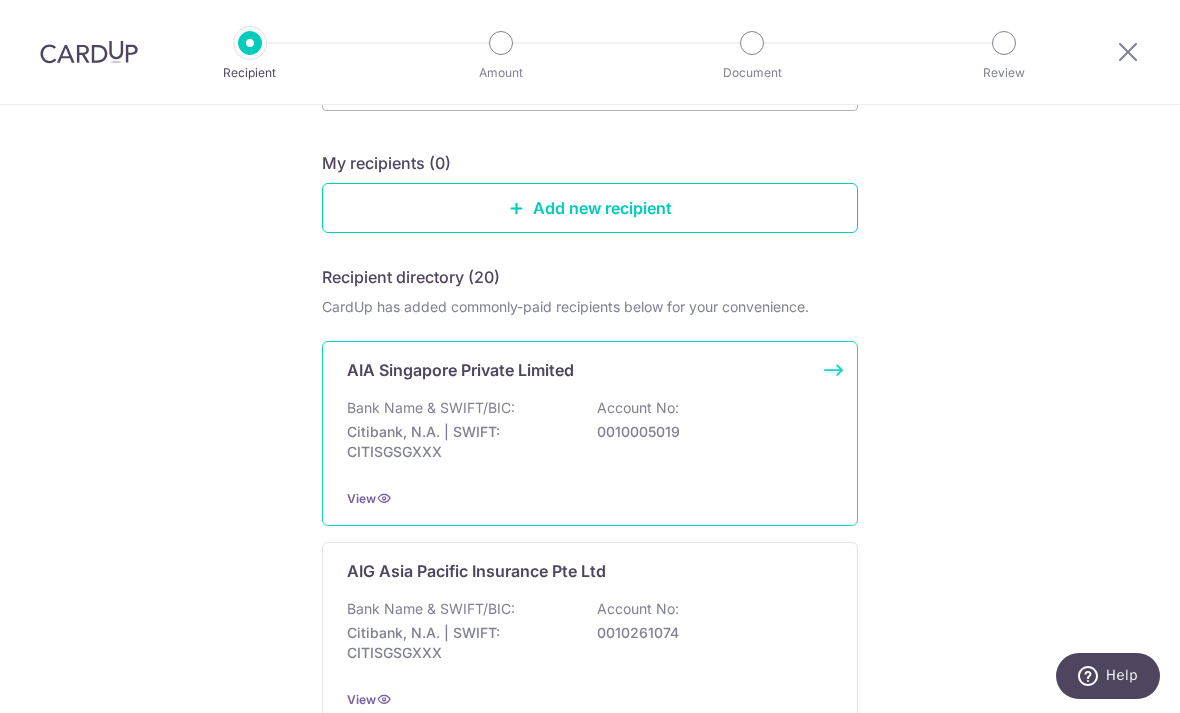 click on "Bank Name & SWIFT/BIC:
Citibank, N.A. | SWIFT: CITISGSGXXX
Account No:
0010005019" at bounding box center [590, 435] 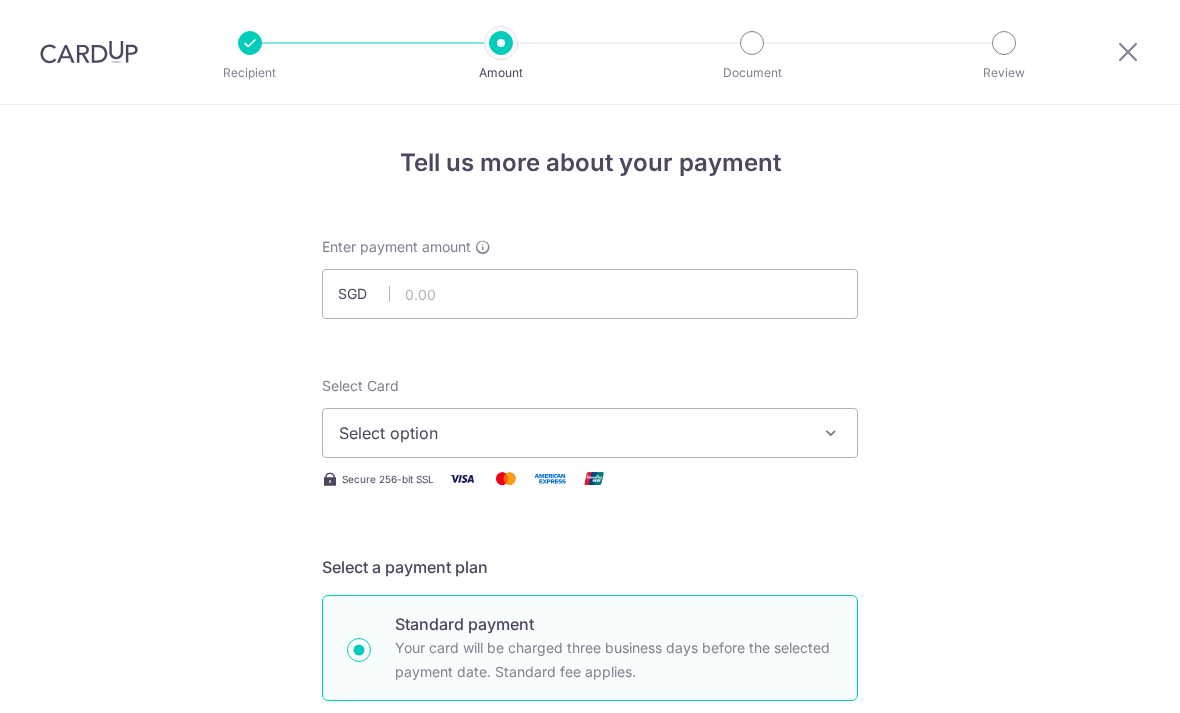 scroll, scrollTop: 0, scrollLeft: 0, axis: both 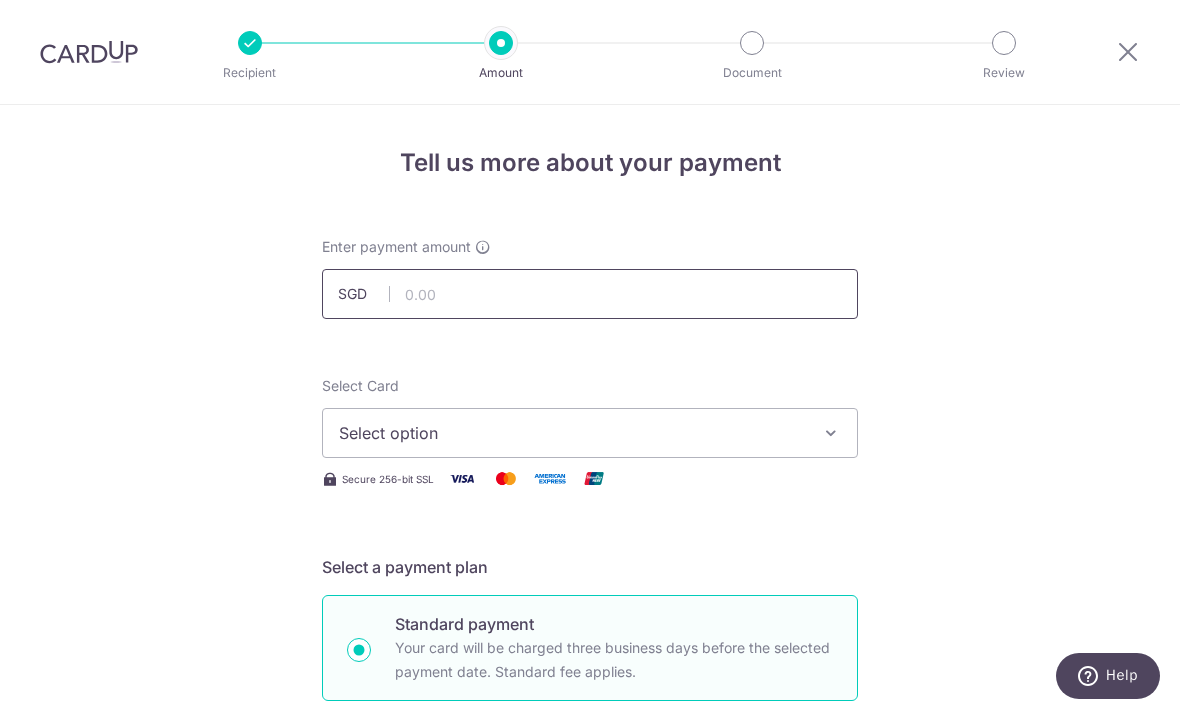 click at bounding box center (590, 294) 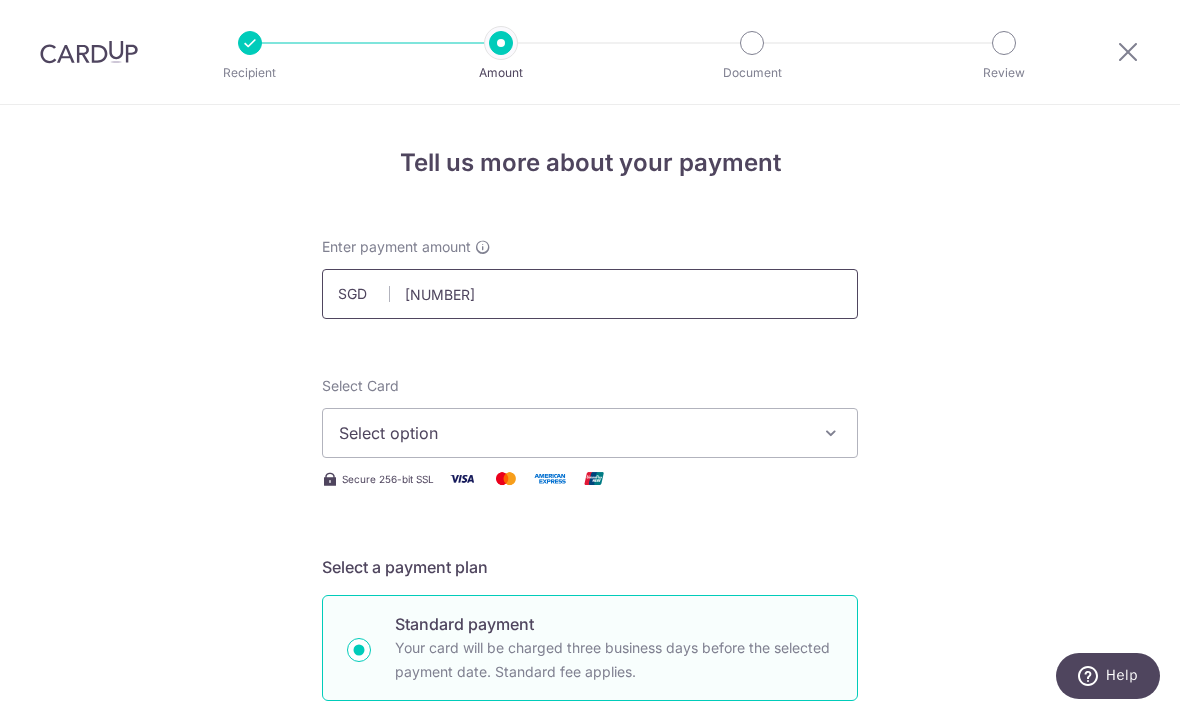 type on "365.72" 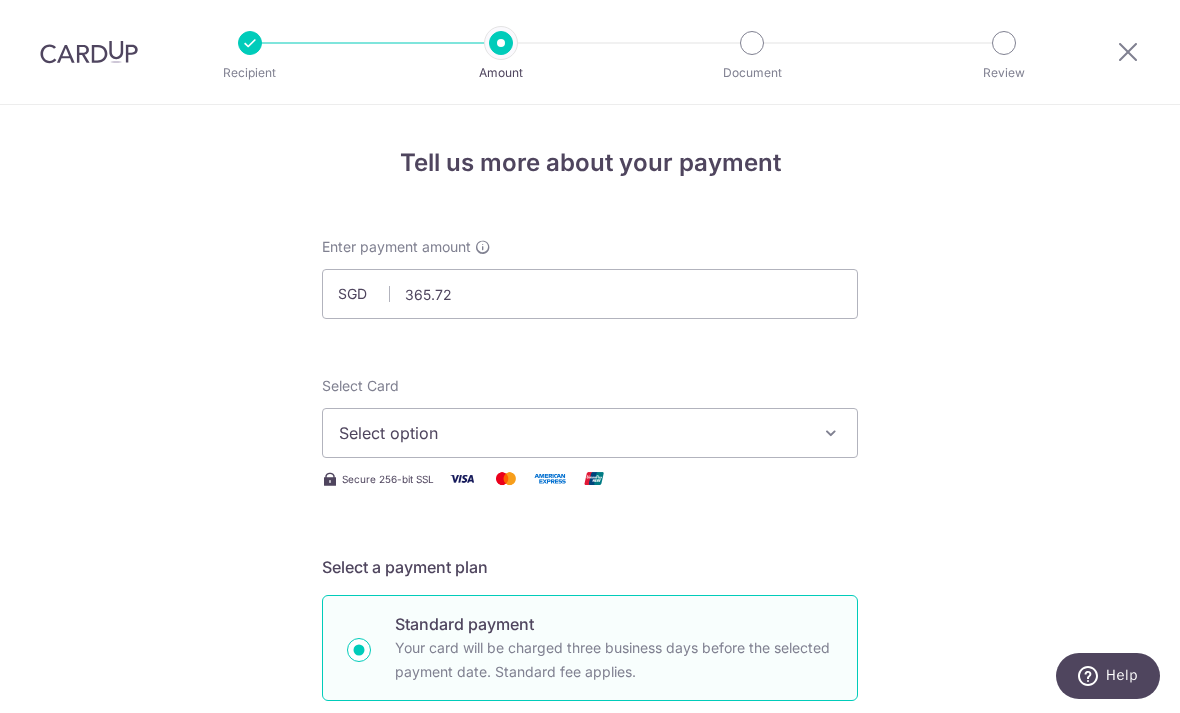 click on "Select option" at bounding box center [572, 433] 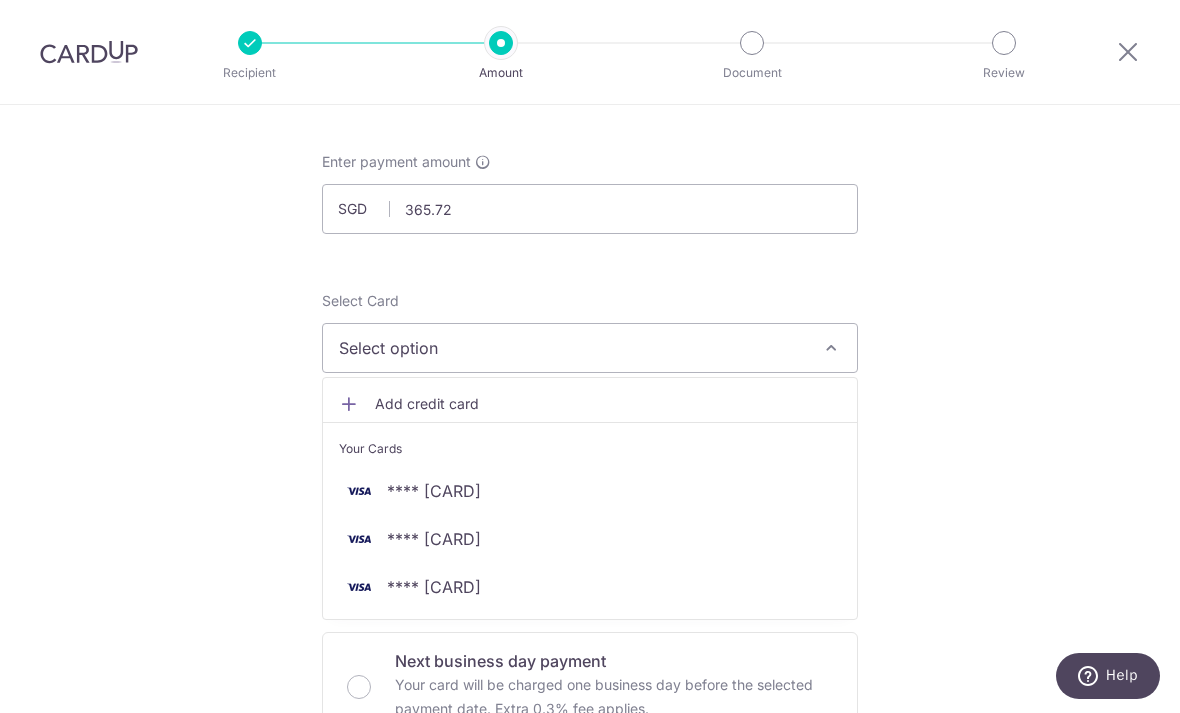 scroll, scrollTop: 101, scrollLeft: 0, axis: vertical 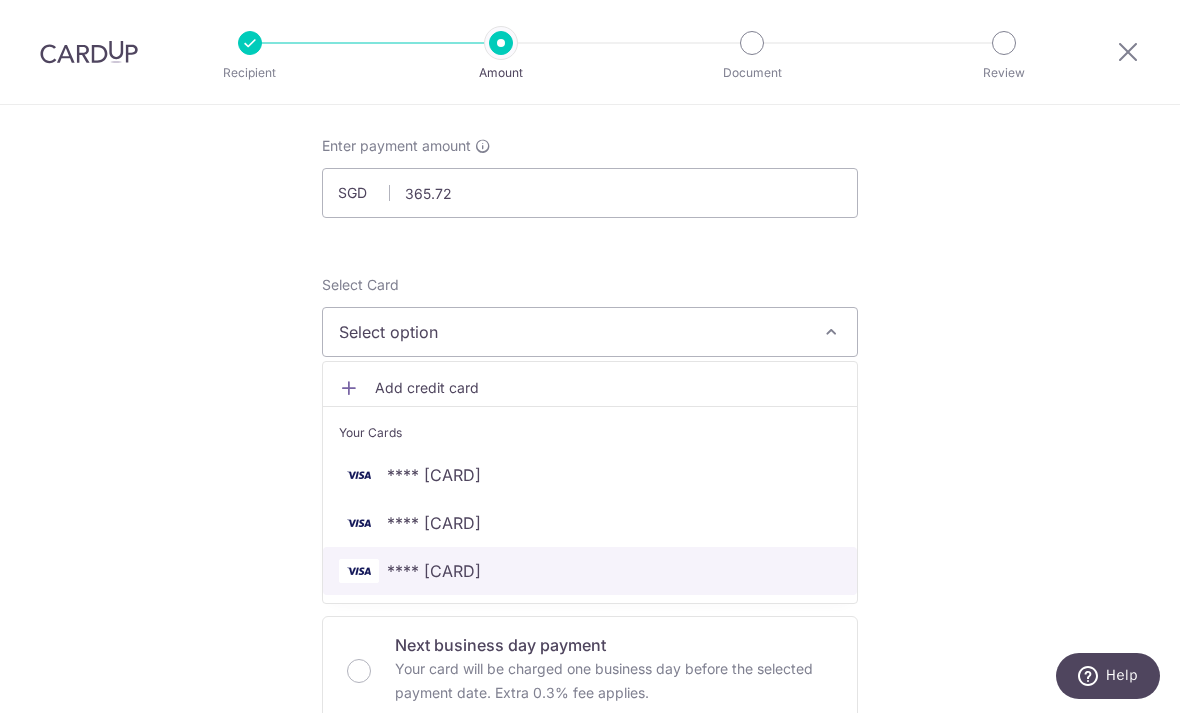 click on "**** 4076" at bounding box center (434, 571) 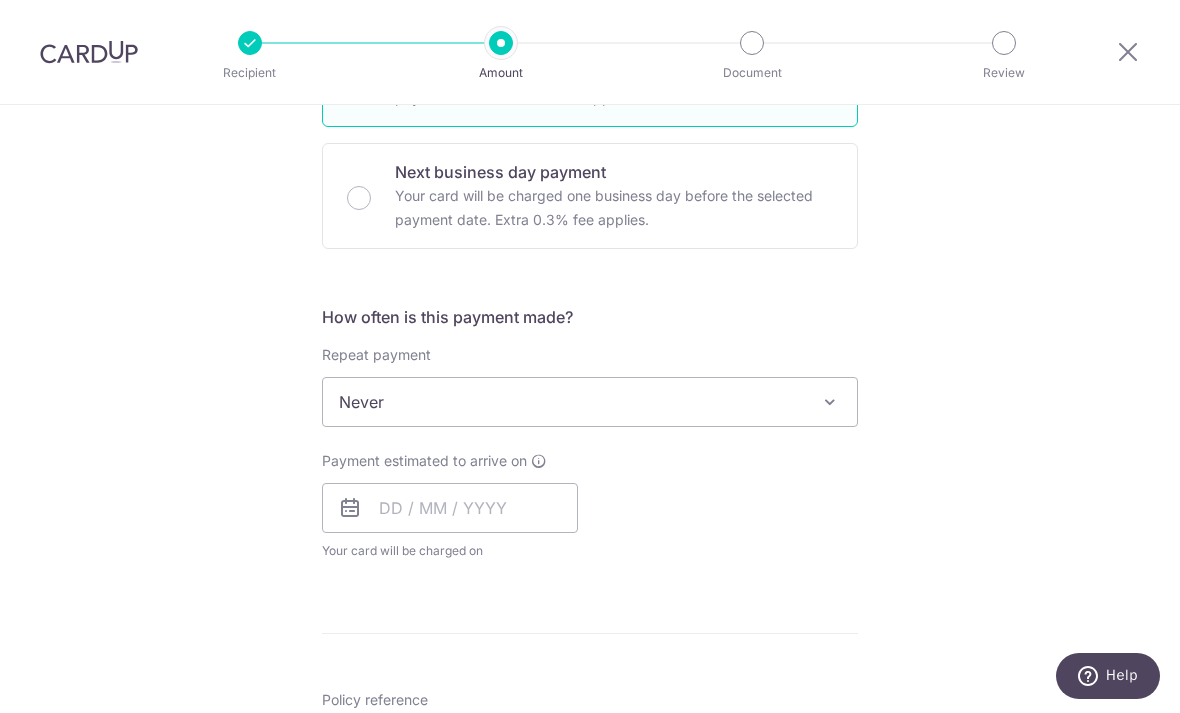scroll, scrollTop: 572, scrollLeft: 0, axis: vertical 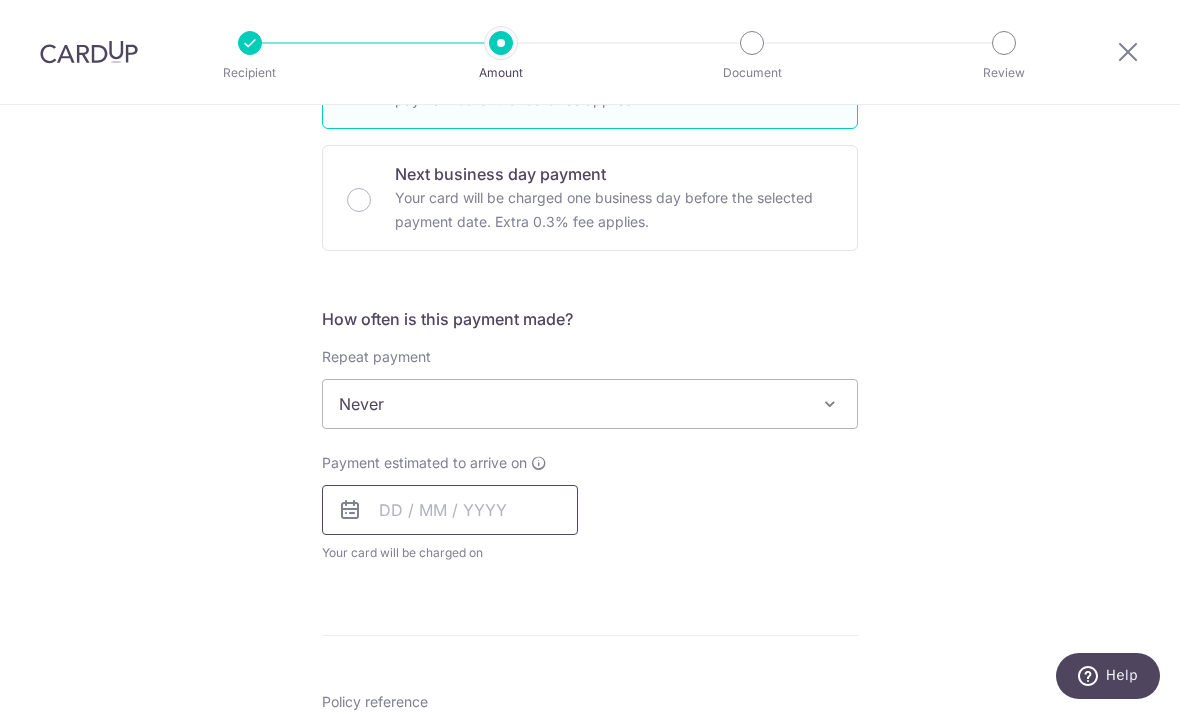 click at bounding box center [450, 510] 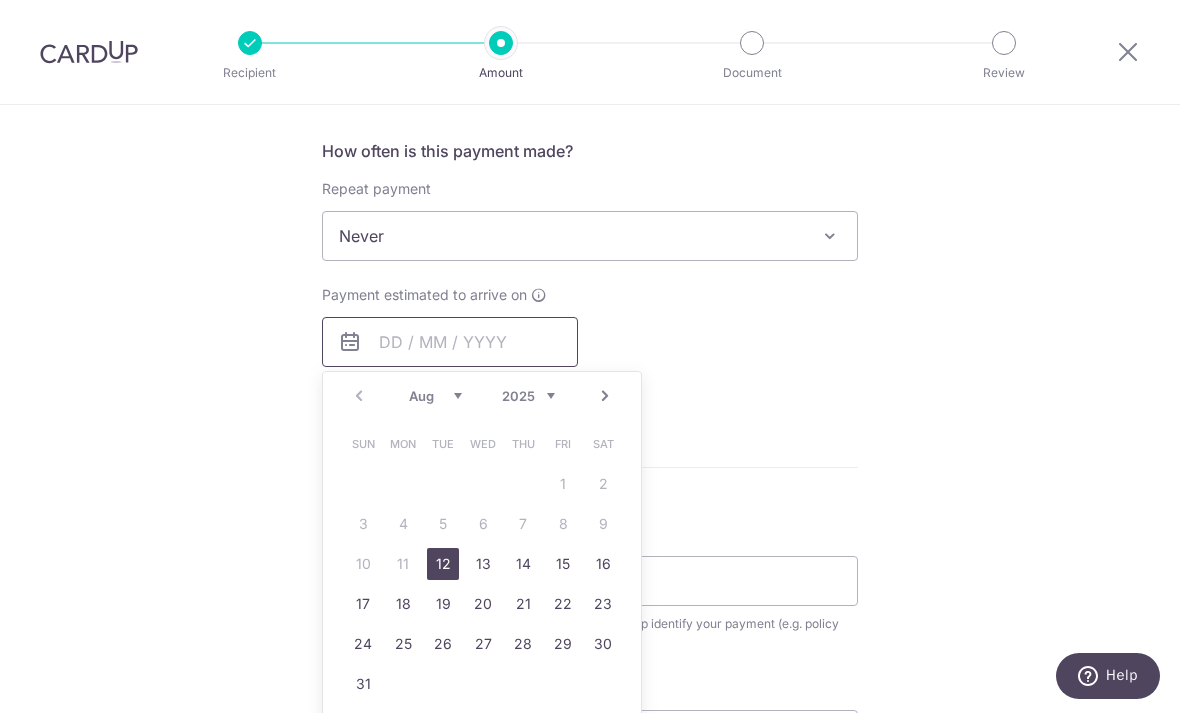 scroll, scrollTop: 738, scrollLeft: 0, axis: vertical 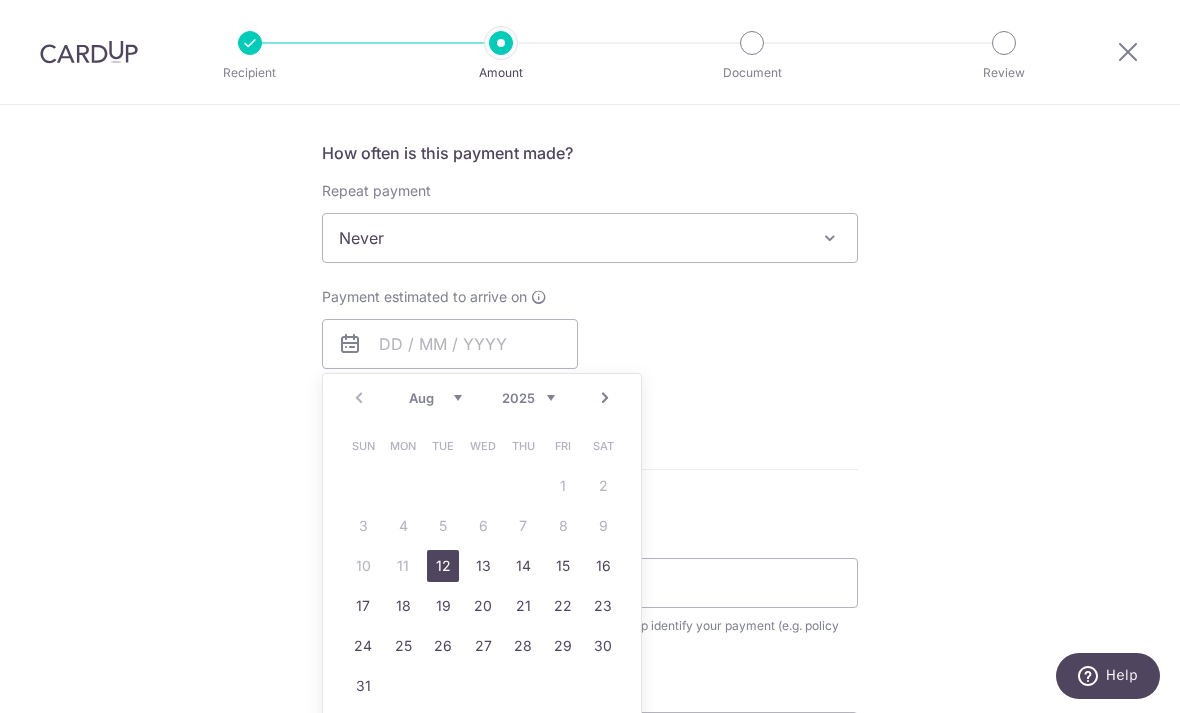 click on "12" at bounding box center (443, 566) 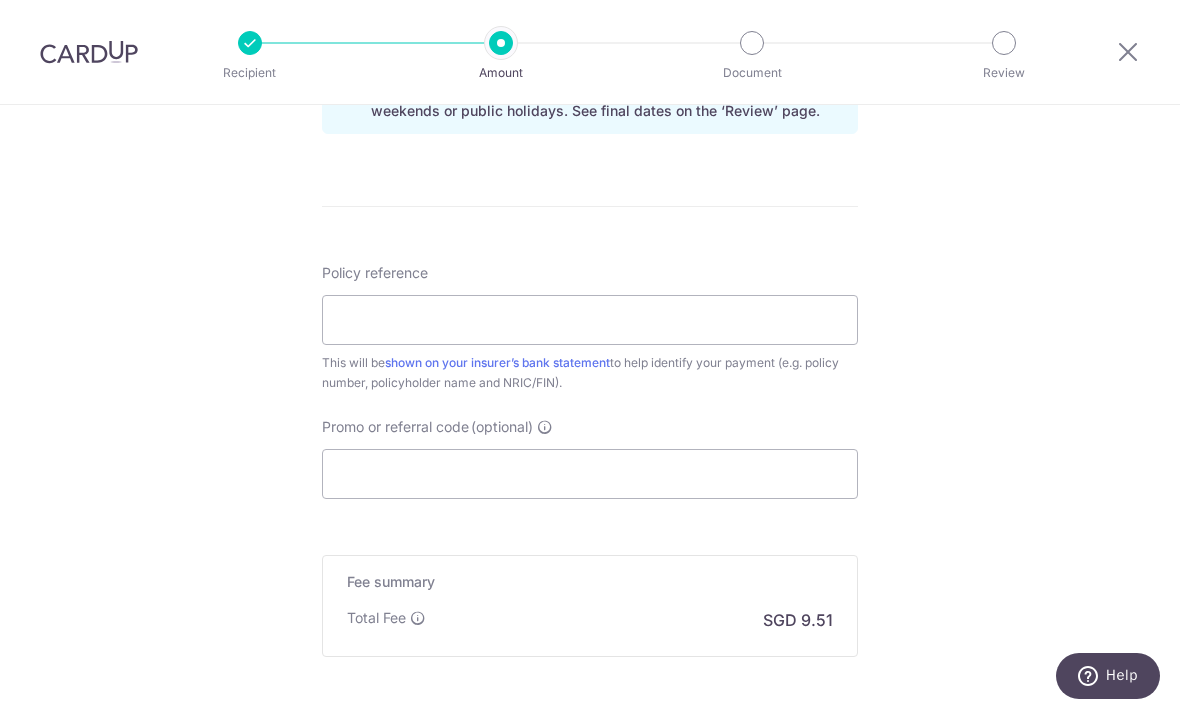 scroll, scrollTop: 1114, scrollLeft: 0, axis: vertical 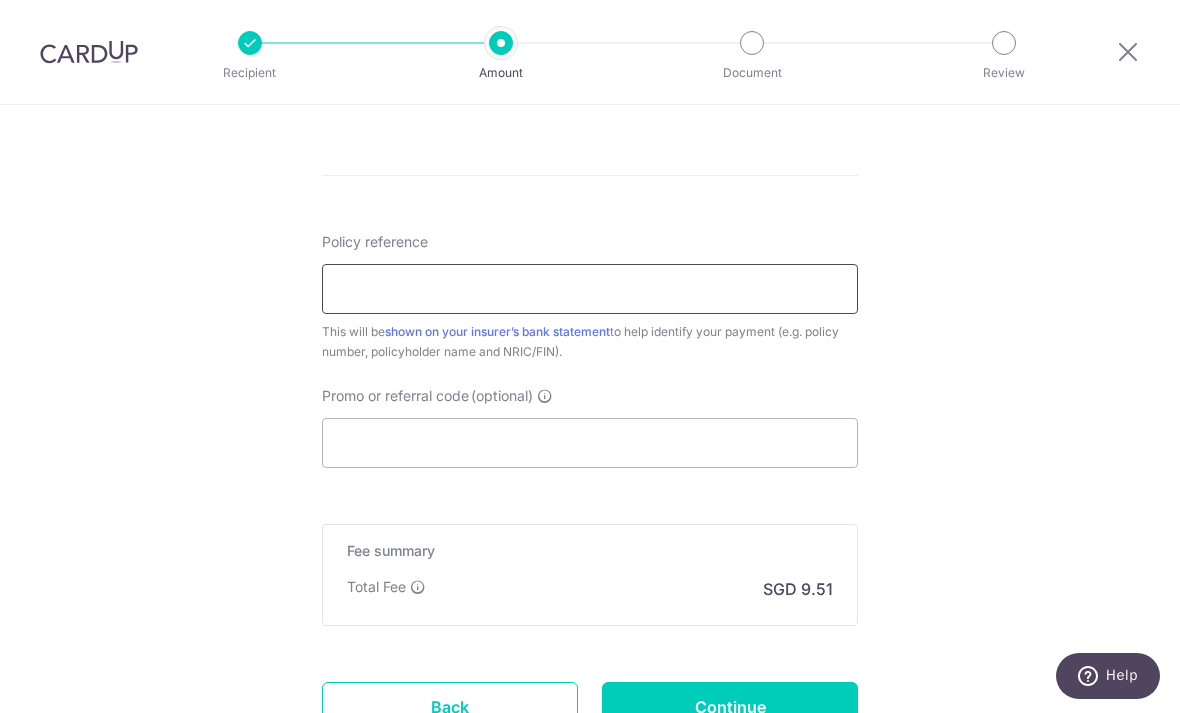 click on "Policy reference" at bounding box center (590, 289) 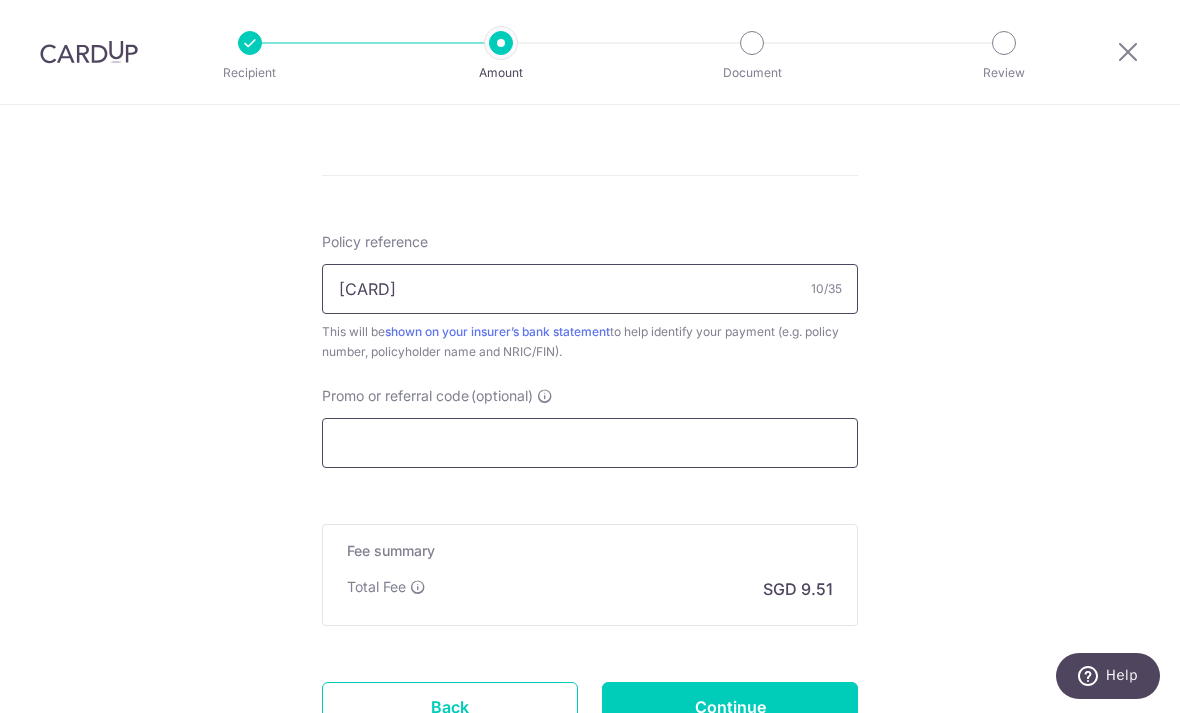 type on "P559022241" 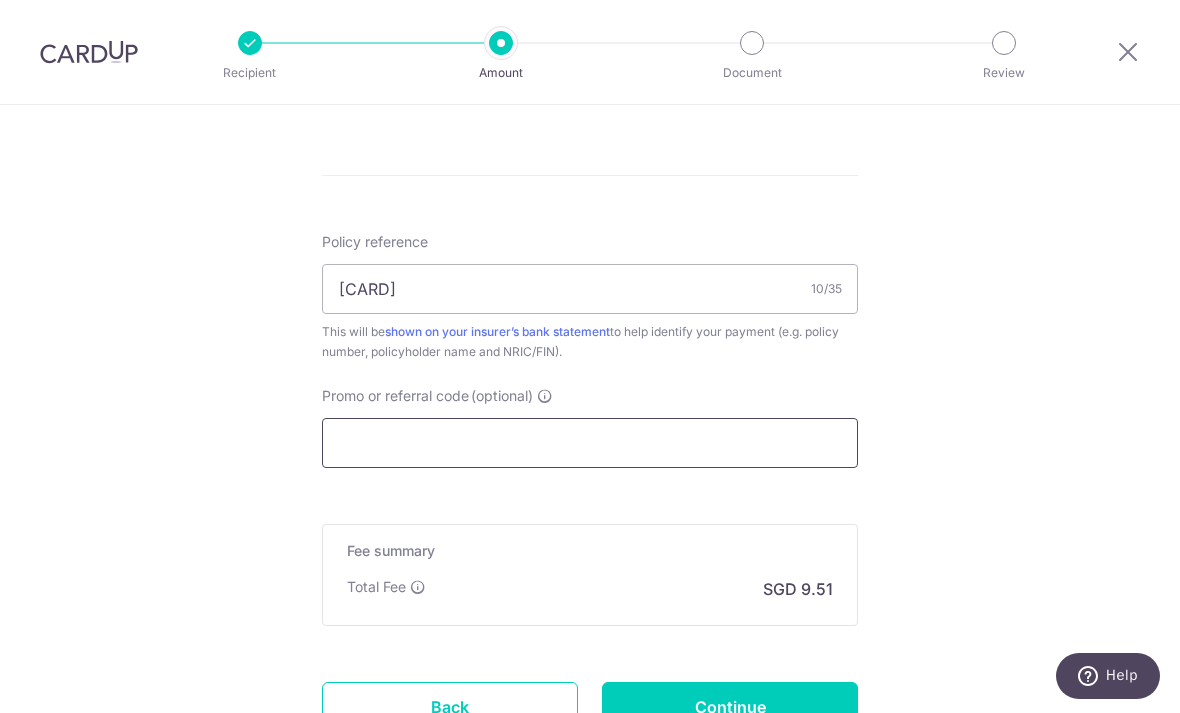 click on "Promo or referral code
(optional)" at bounding box center [590, 443] 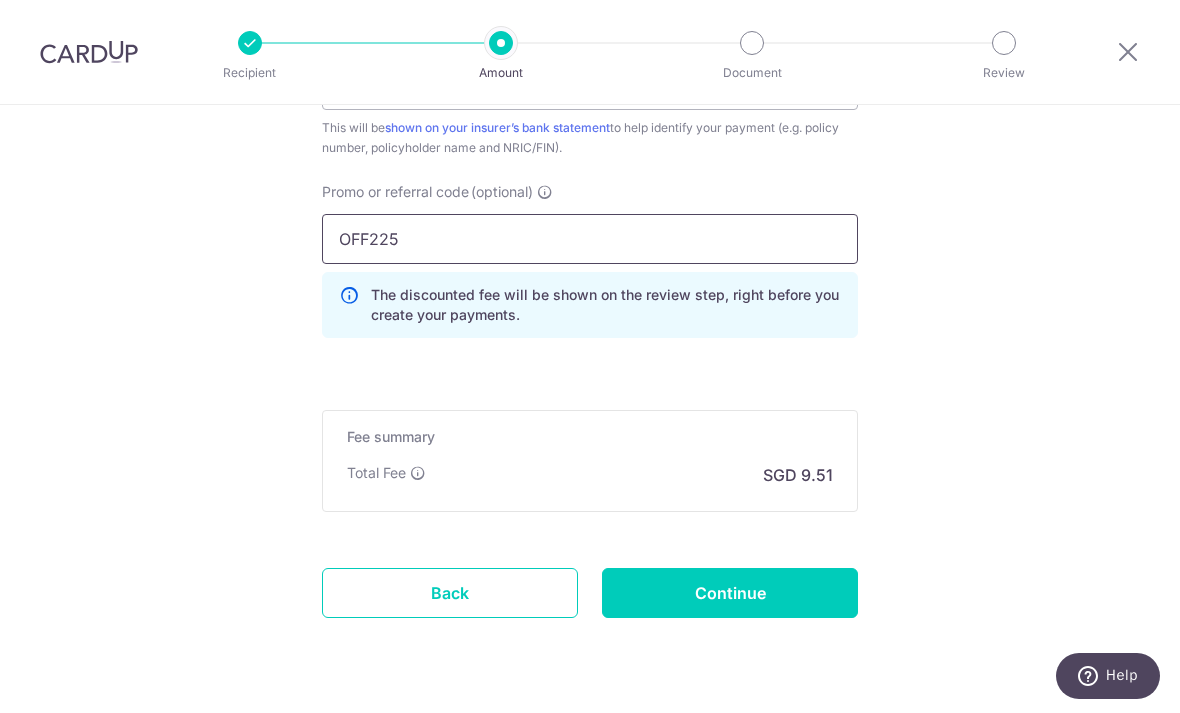 scroll, scrollTop: 1317, scrollLeft: 0, axis: vertical 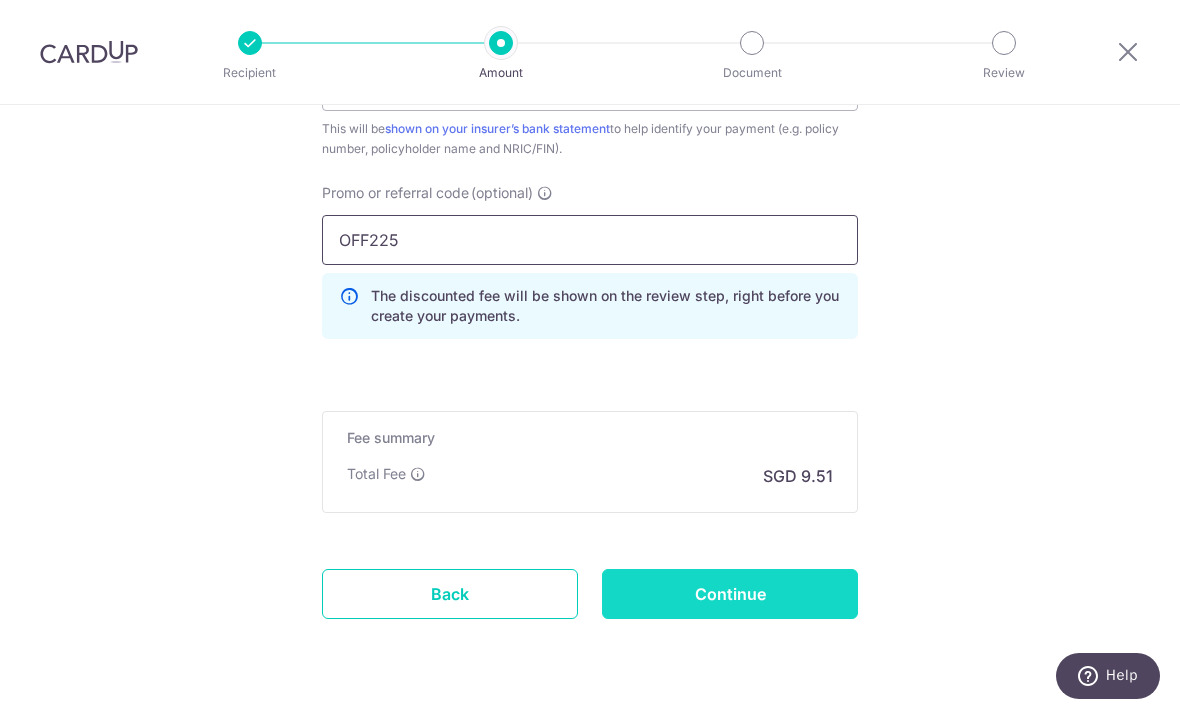 type on "OFF225" 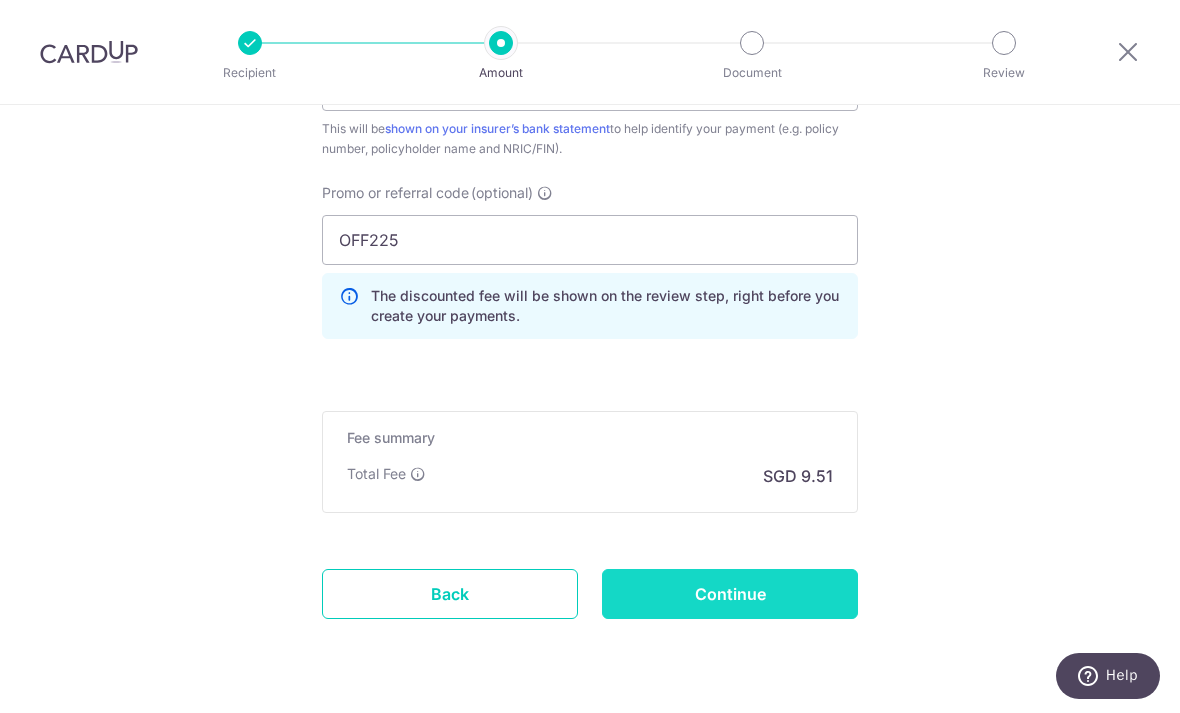 click on "Continue" at bounding box center [730, 594] 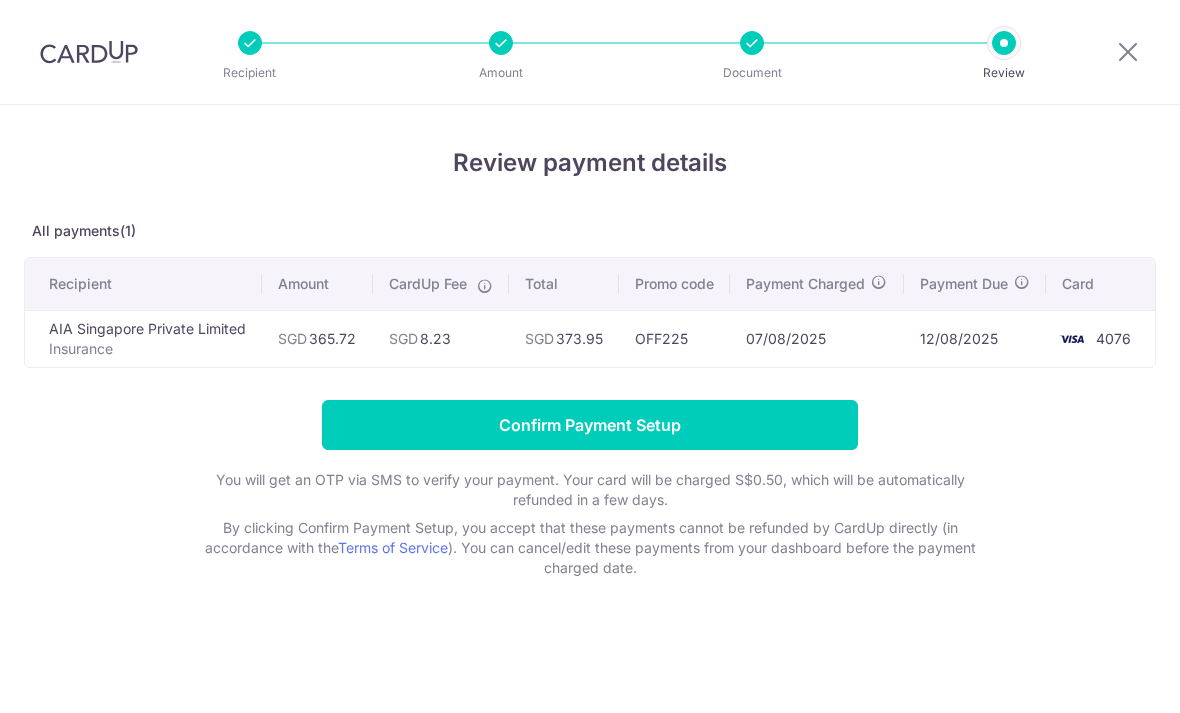 scroll, scrollTop: 0, scrollLeft: 0, axis: both 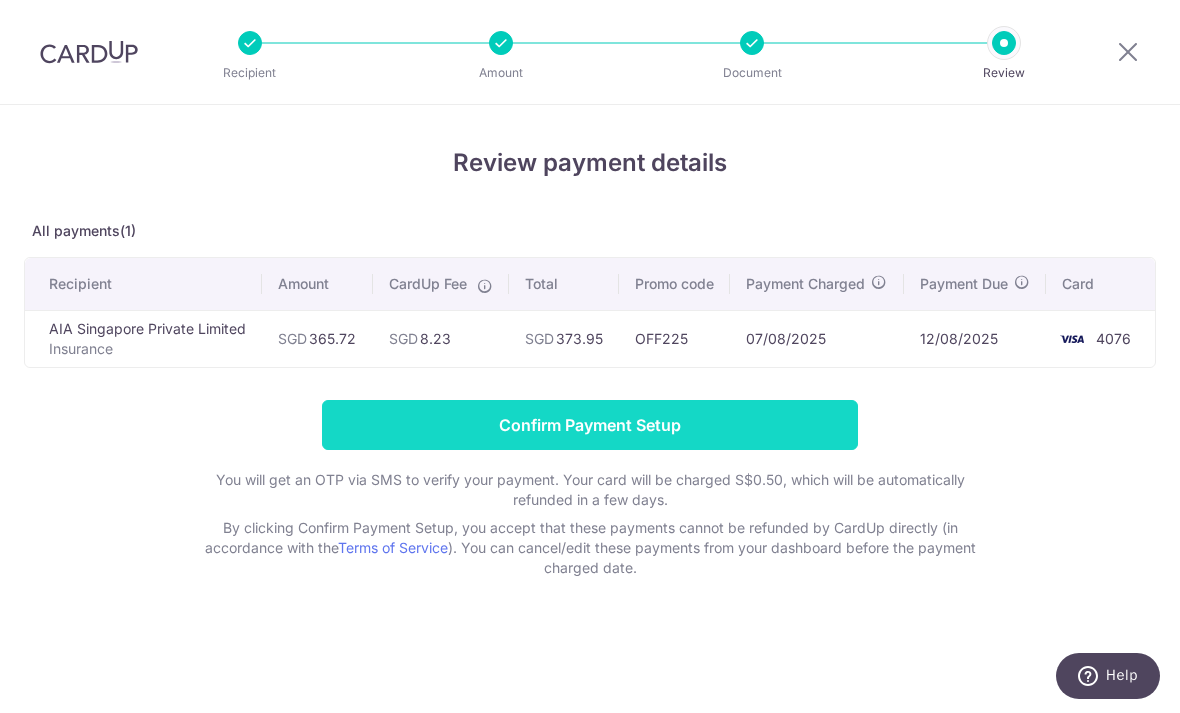 click on "Confirm Payment Setup" at bounding box center (590, 425) 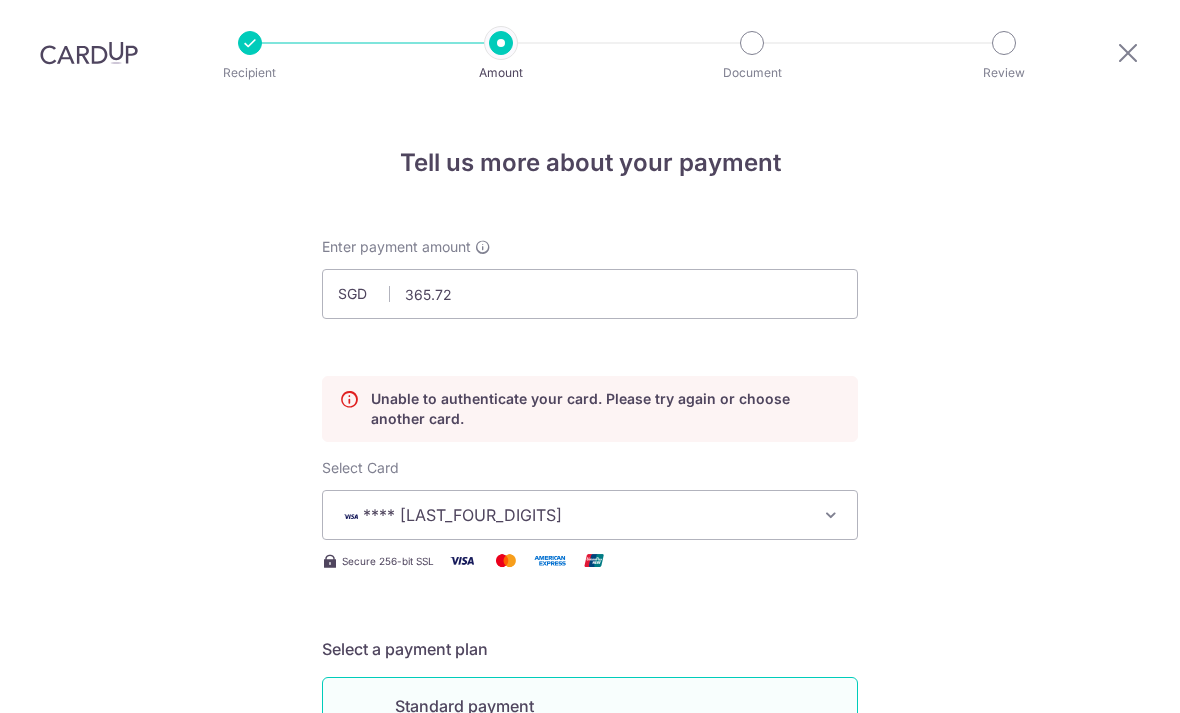 scroll, scrollTop: 64, scrollLeft: 0, axis: vertical 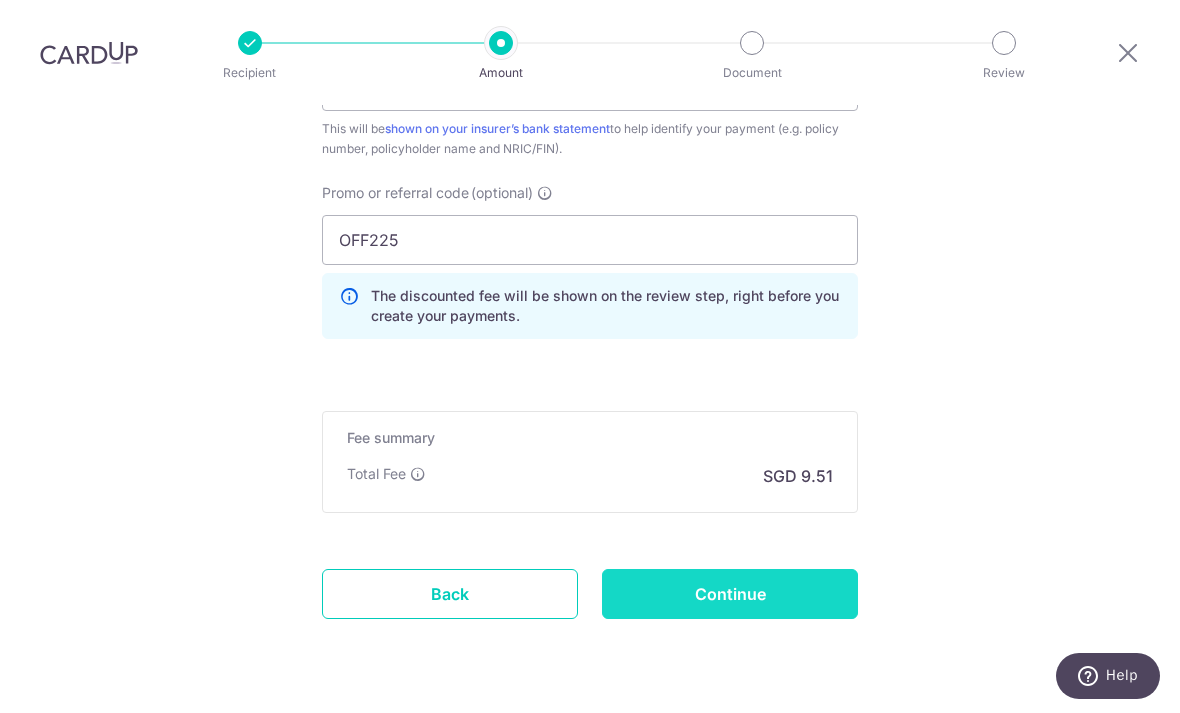 click on "Continue" at bounding box center (730, 594) 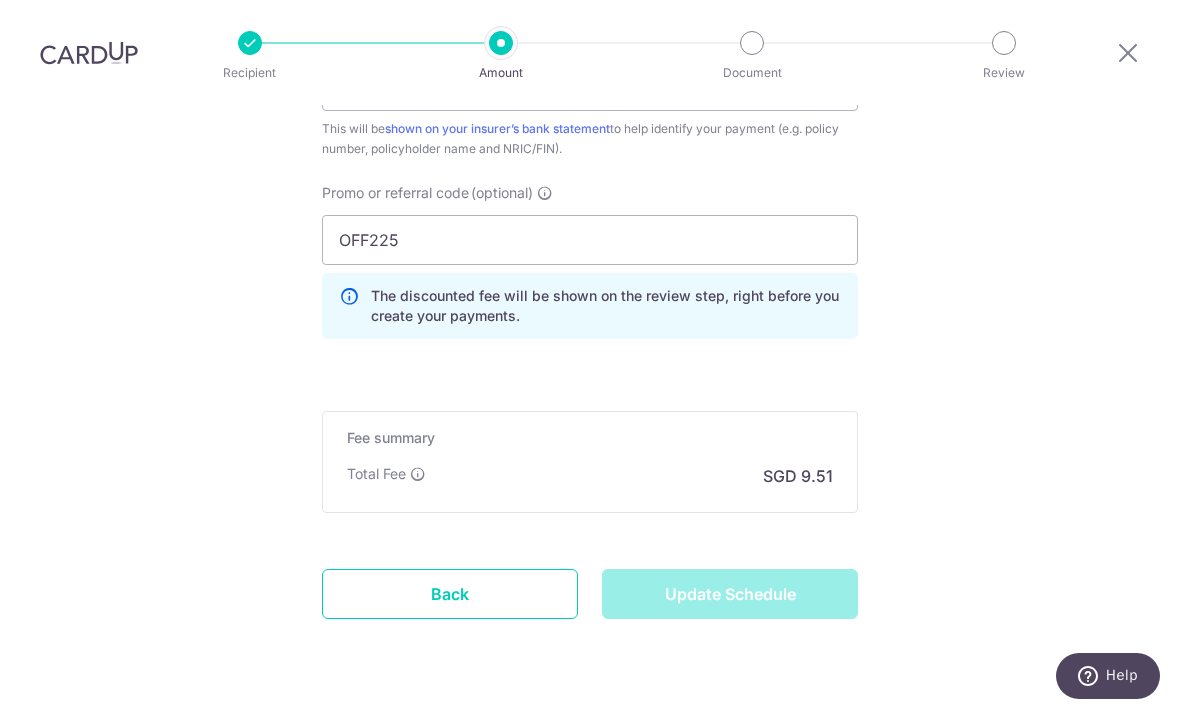 click on "Update Schedule" at bounding box center (730, 594) 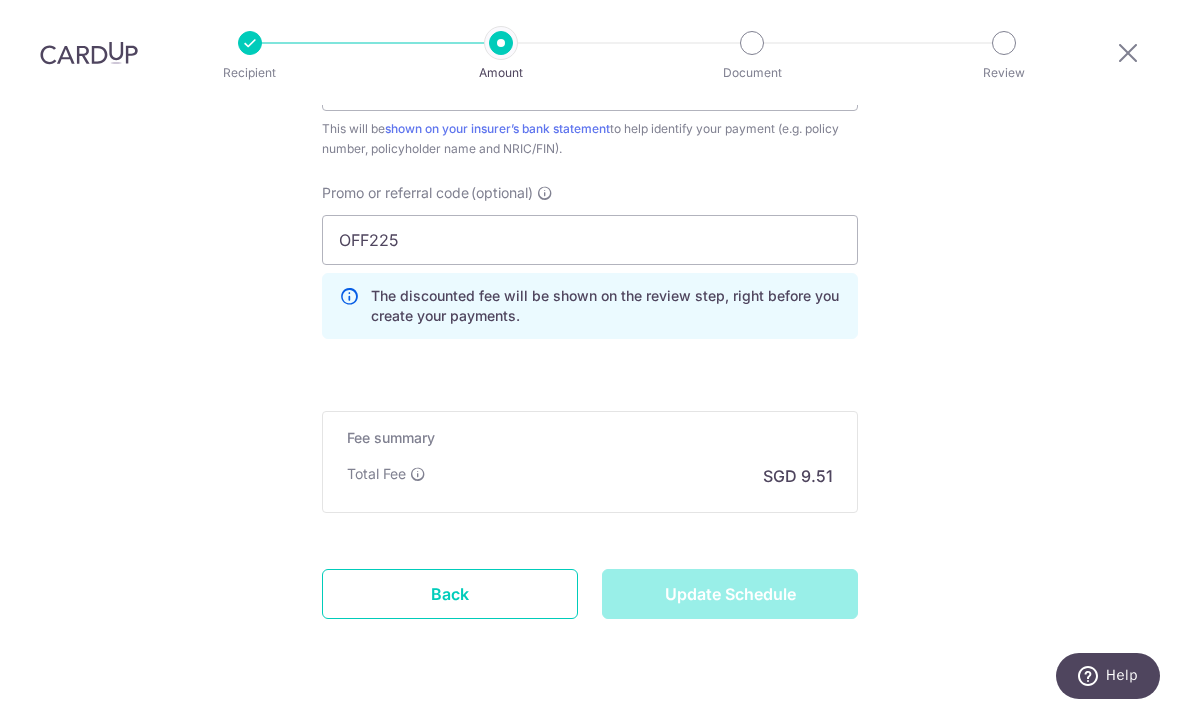 click on "Update Schedule" at bounding box center (730, 594) 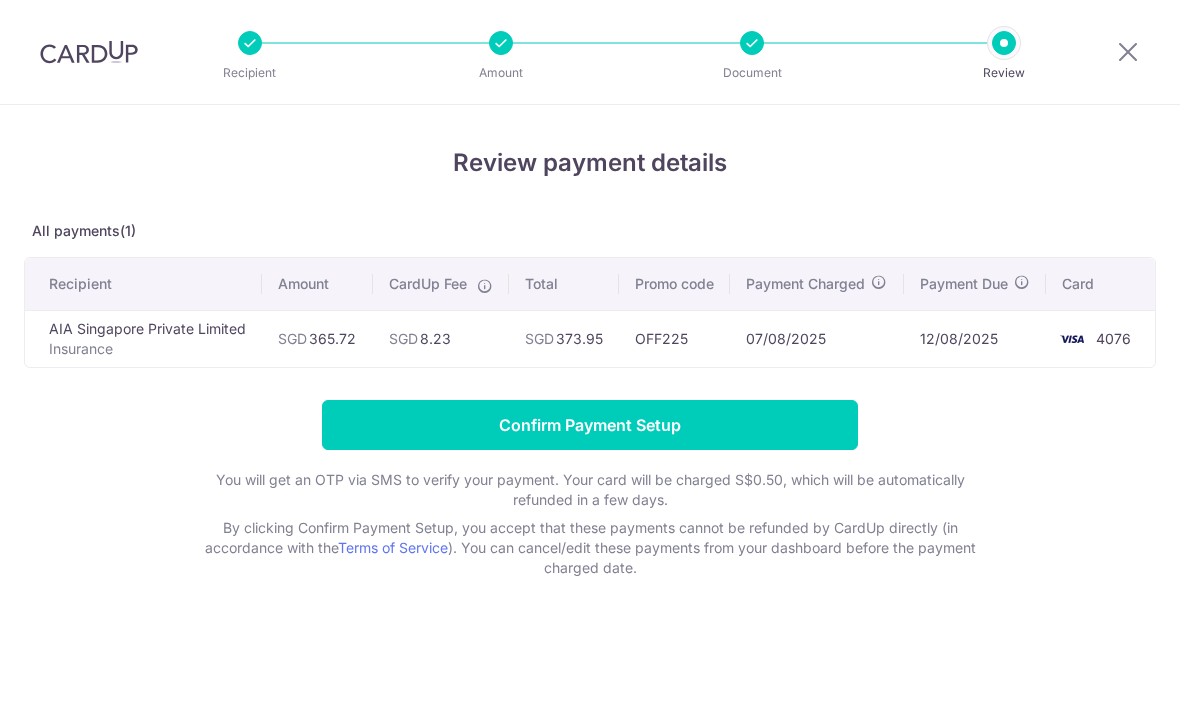 scroll, scrollTop: 0, scrollLeft: 0, axis: both 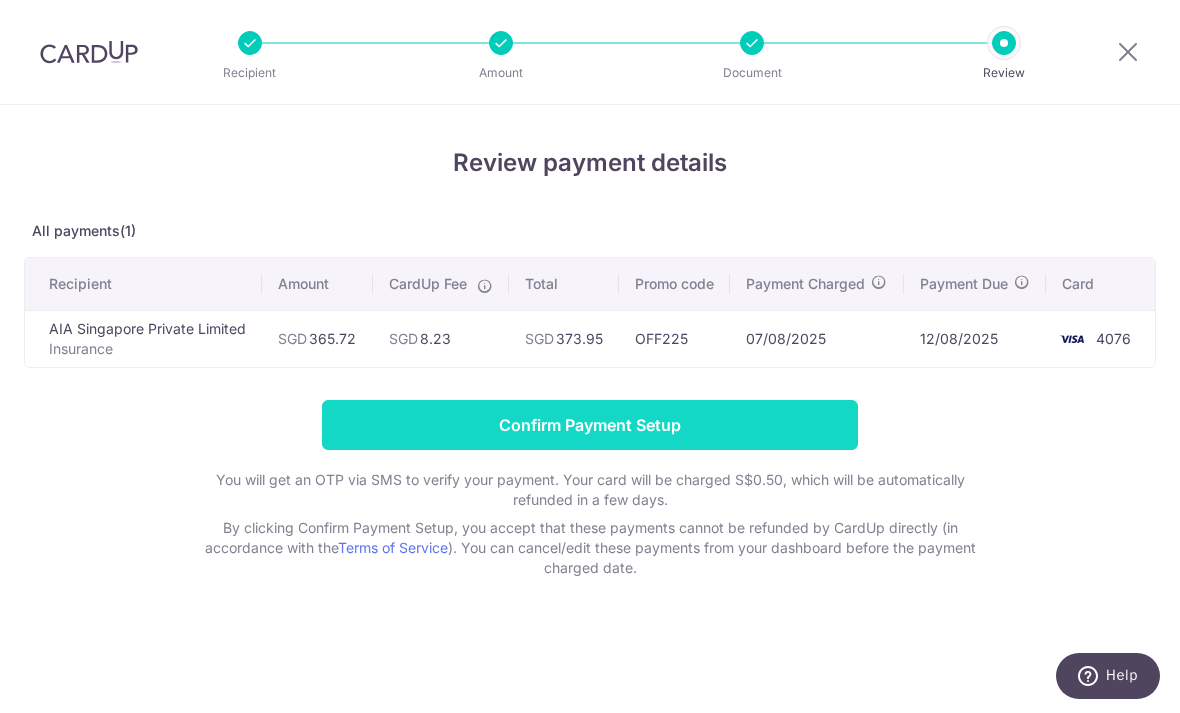 click on "Confirm Payment Setup" at bounding box center (590, 425) 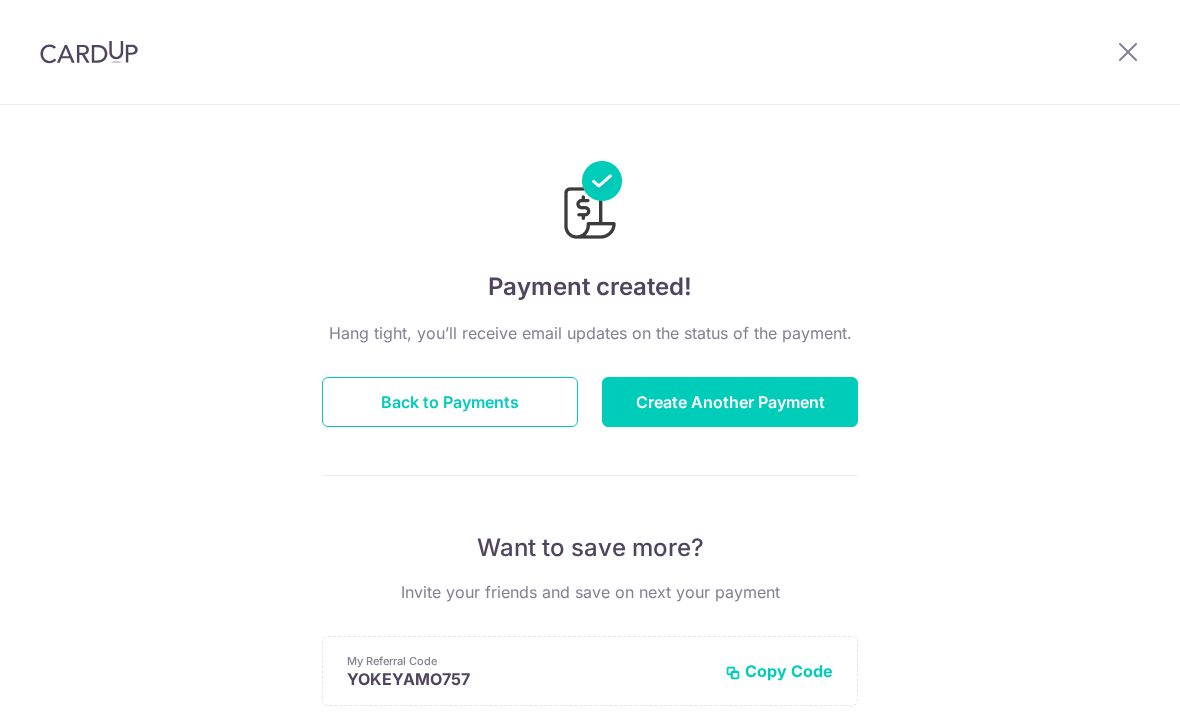 scroll, scrollTop: 0, scrollLeft: 0, axis: both 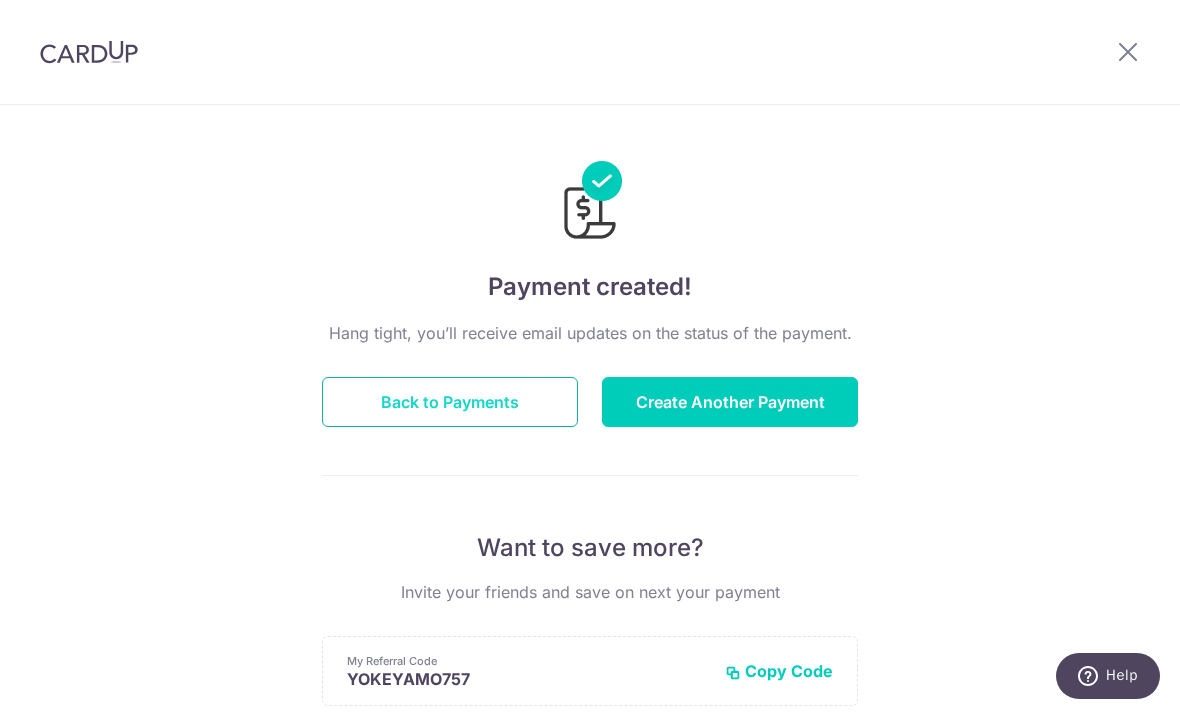 click on "Back to Payments" at bounding box center [450, 402] 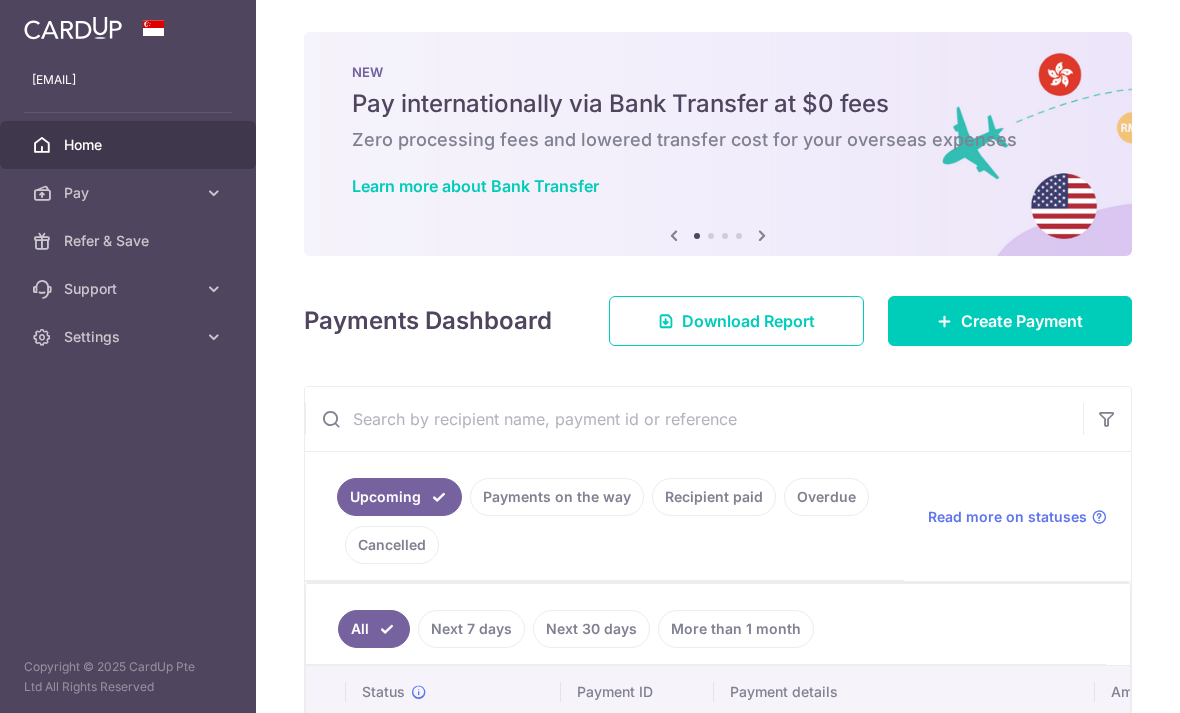 scroll, scrollTop: 0, scrollLeft: 0, axis: both 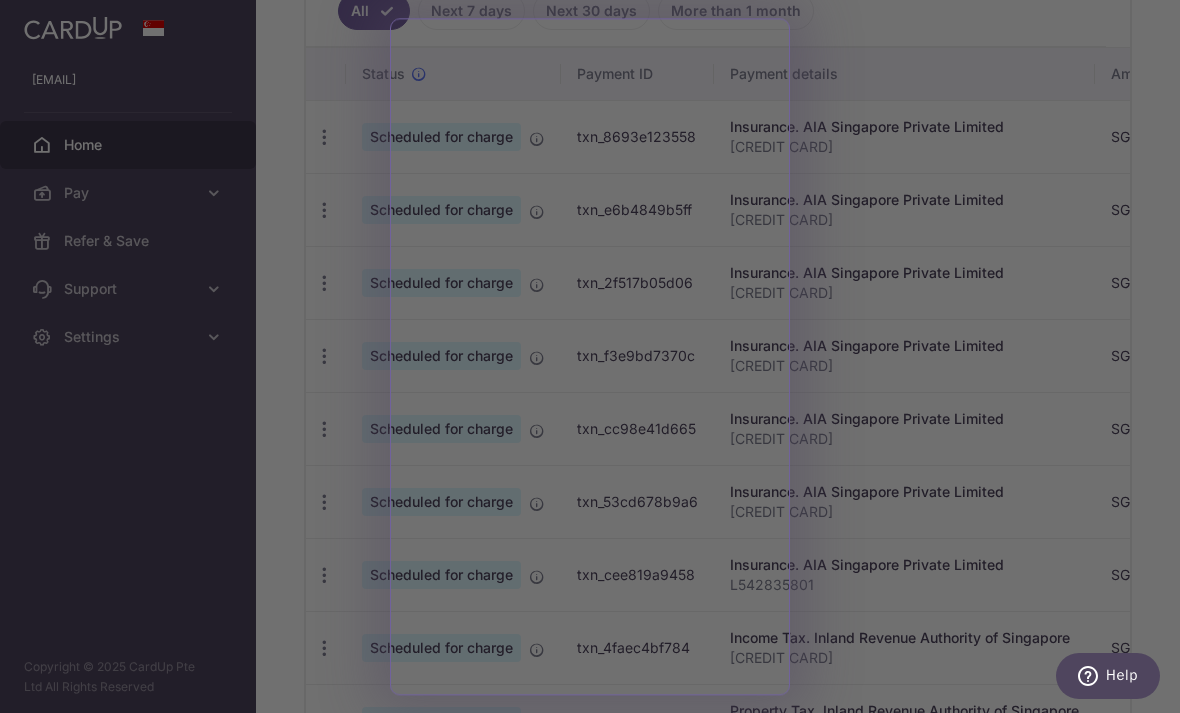 click at bounding box center (596, 360) 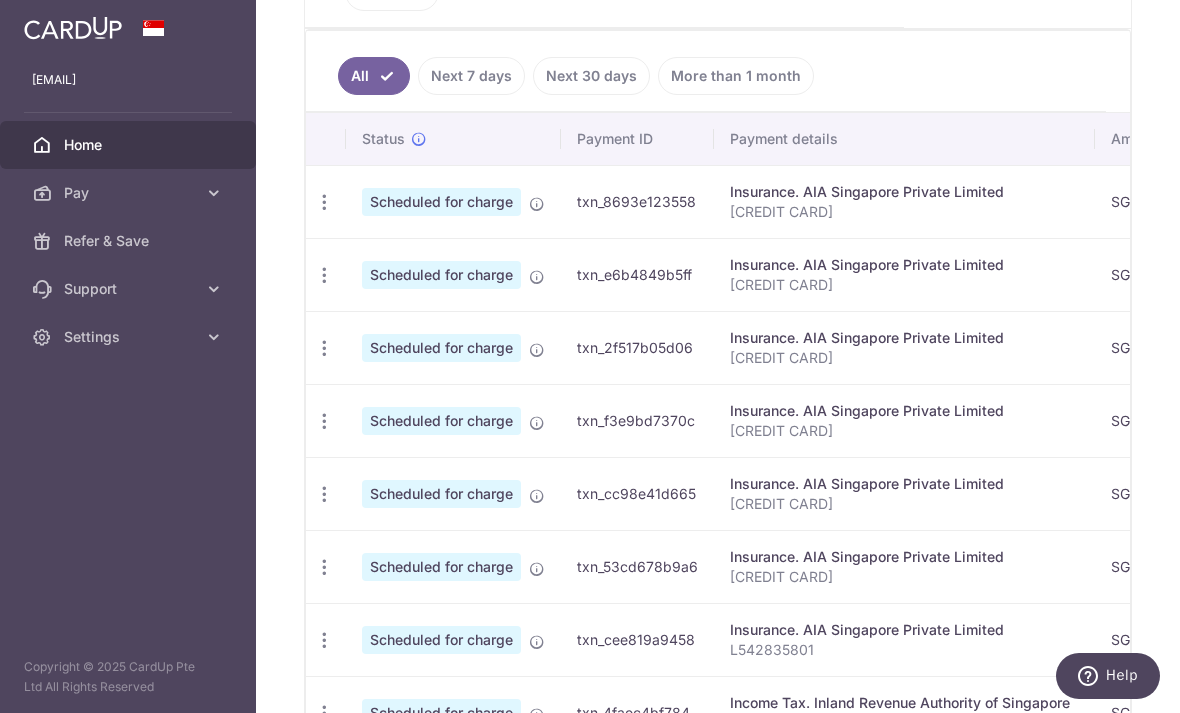 scroll, scrollTop: 554, scrollLeft: 0, axis: vertical 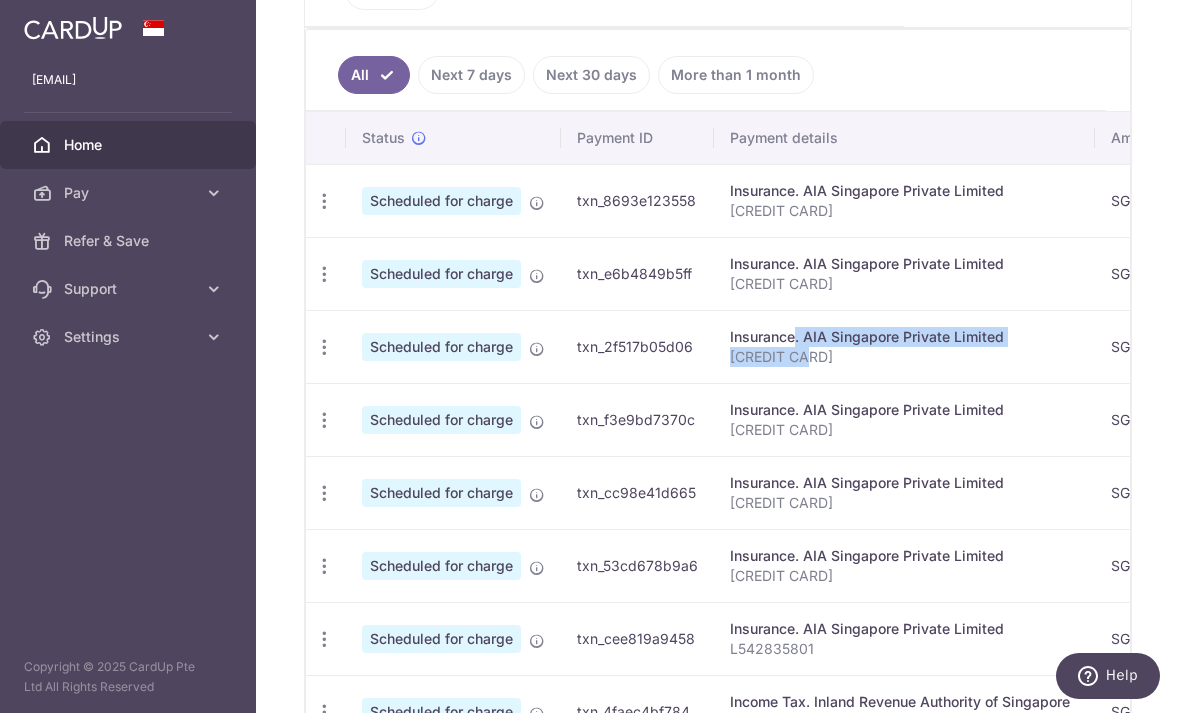 click at bounding box center (0, 0) 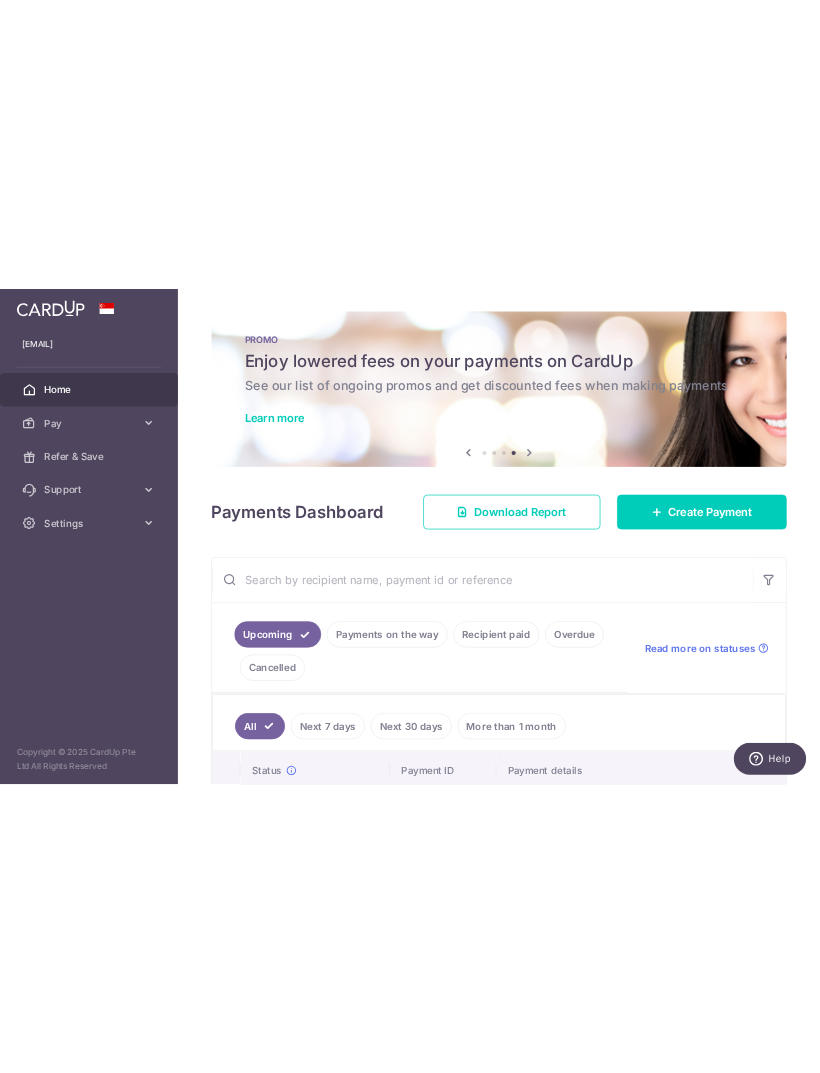 scroll, scrollTop: 0, scrollLeft: 0, axis: both 